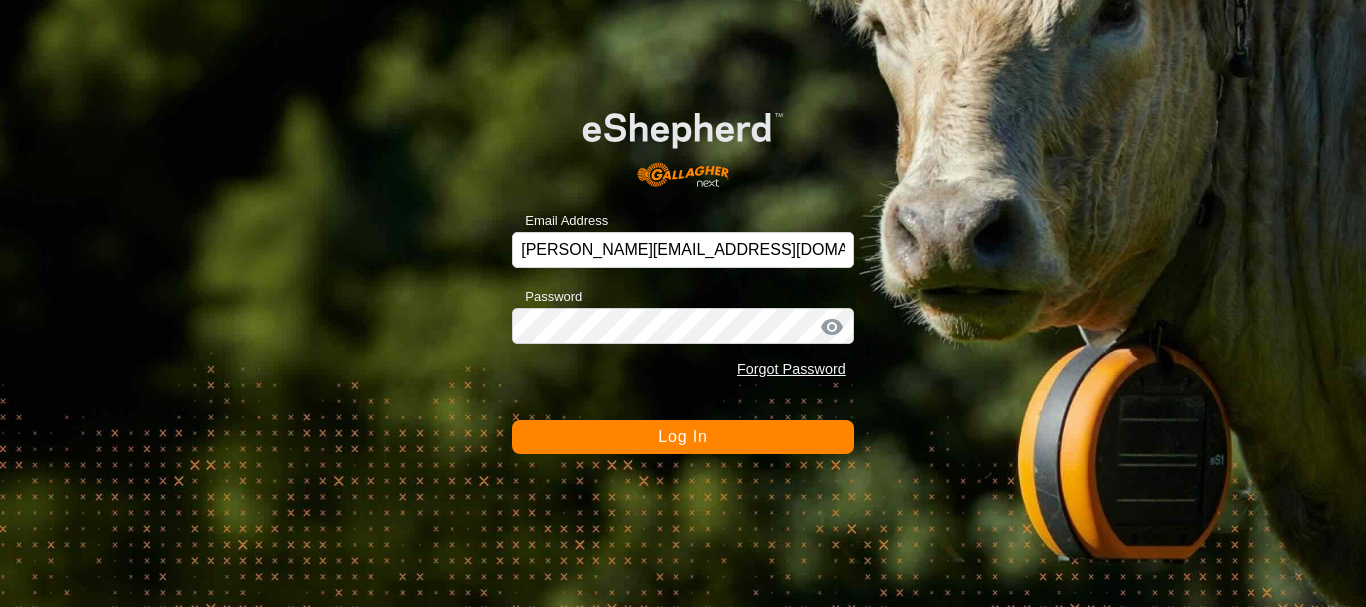 scroll, scrollTop: 0, scrollLeft: 0, axis: both 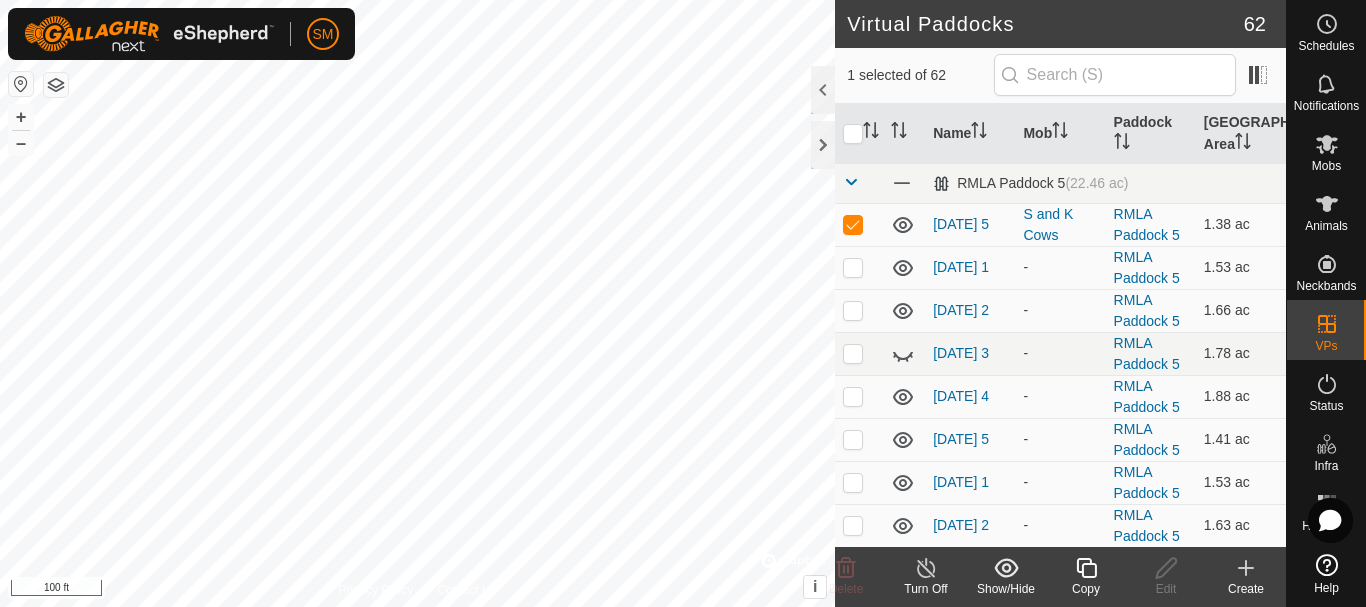 click 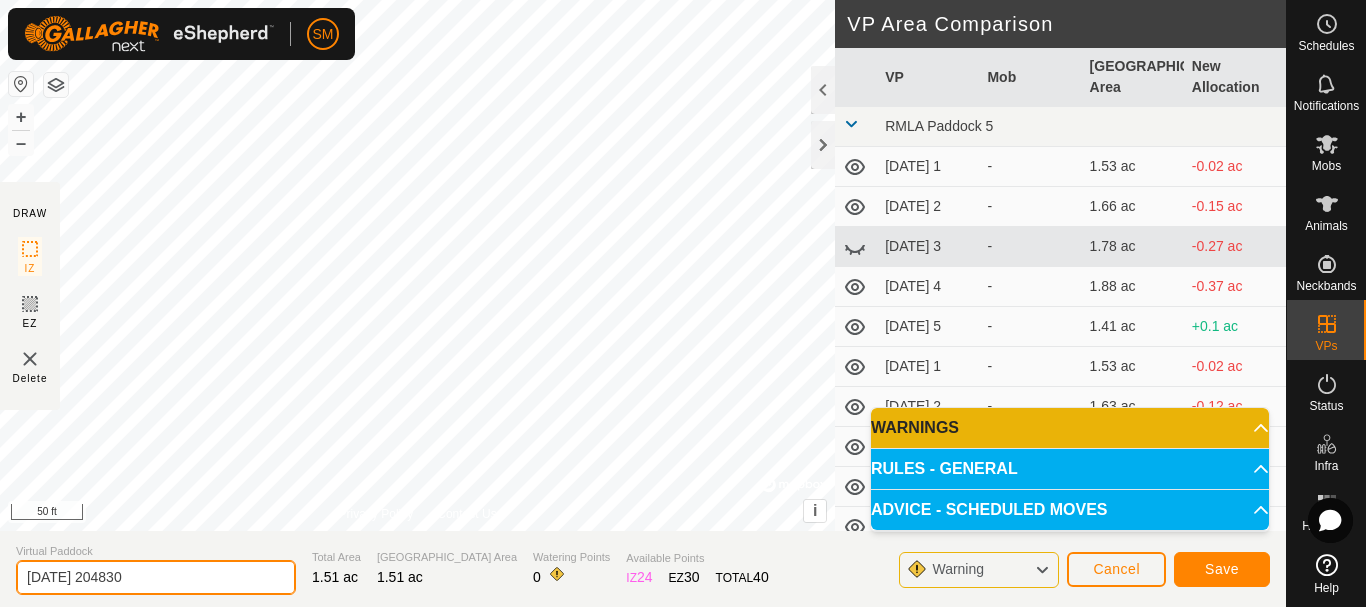 drag, startPoint x: 89, startPoint y: 575, endPoint x: 247, endPoint y: 578, distance: 158.02847 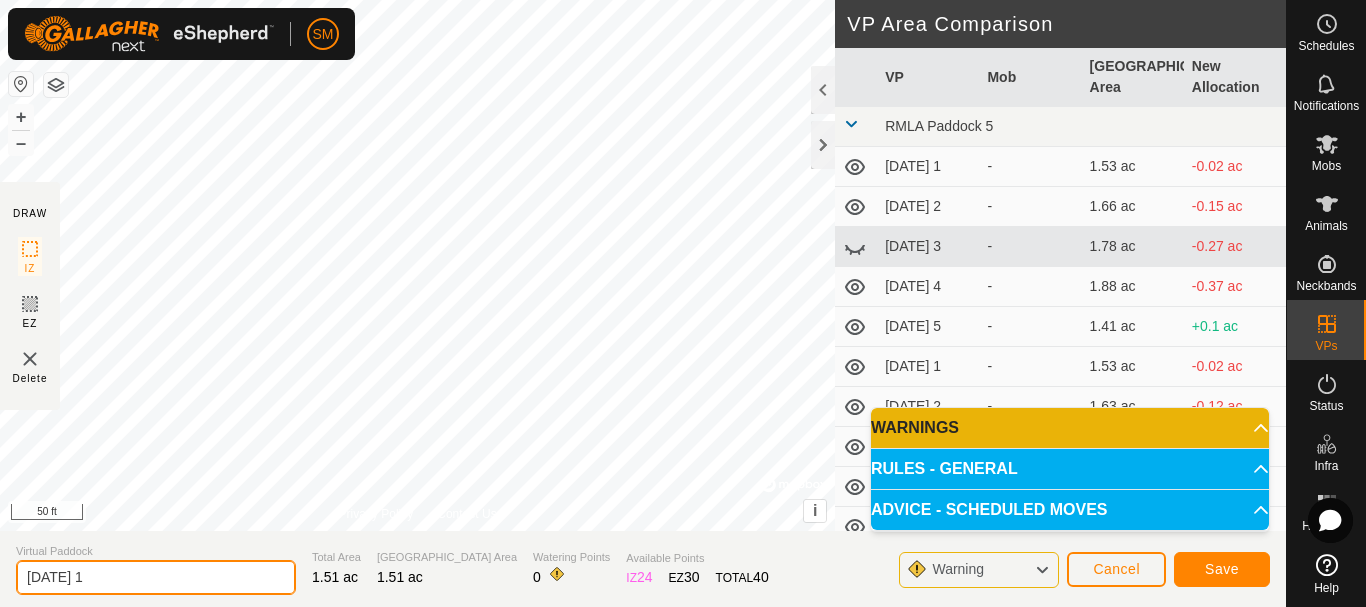 drag, startPoint x: 102, startPoint y: 573, endPoint x: 16, endPoint y: 592, distance: 88.07383 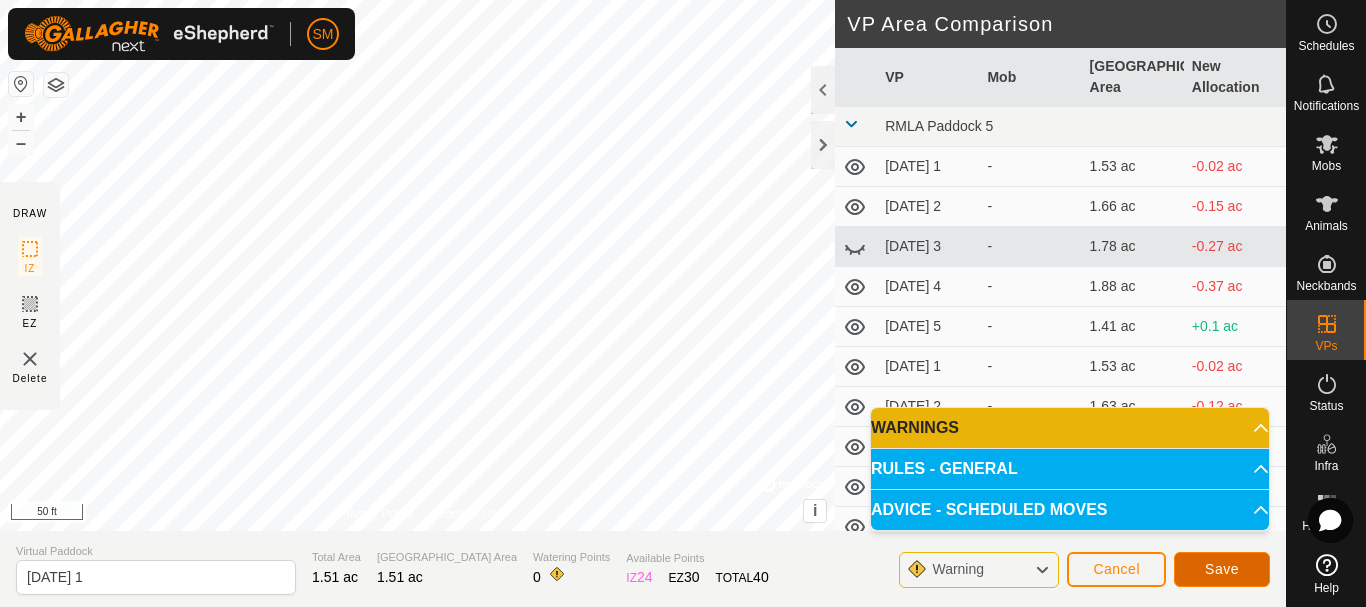 click on "Save" 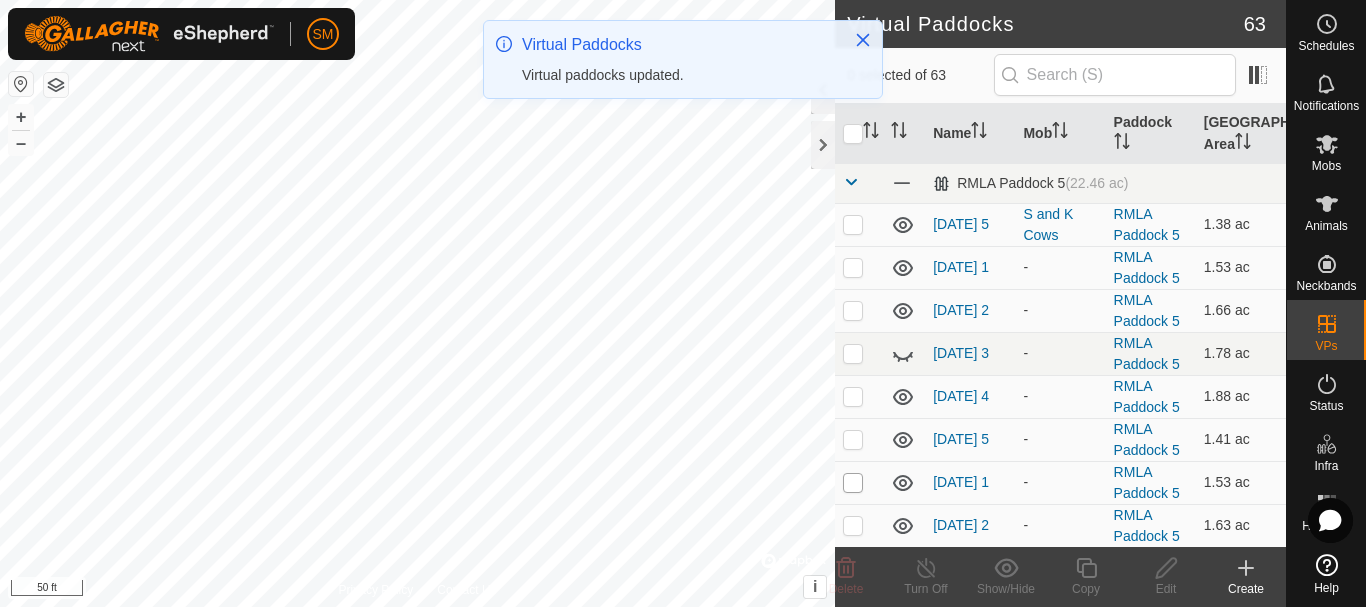 checkbox on "true" 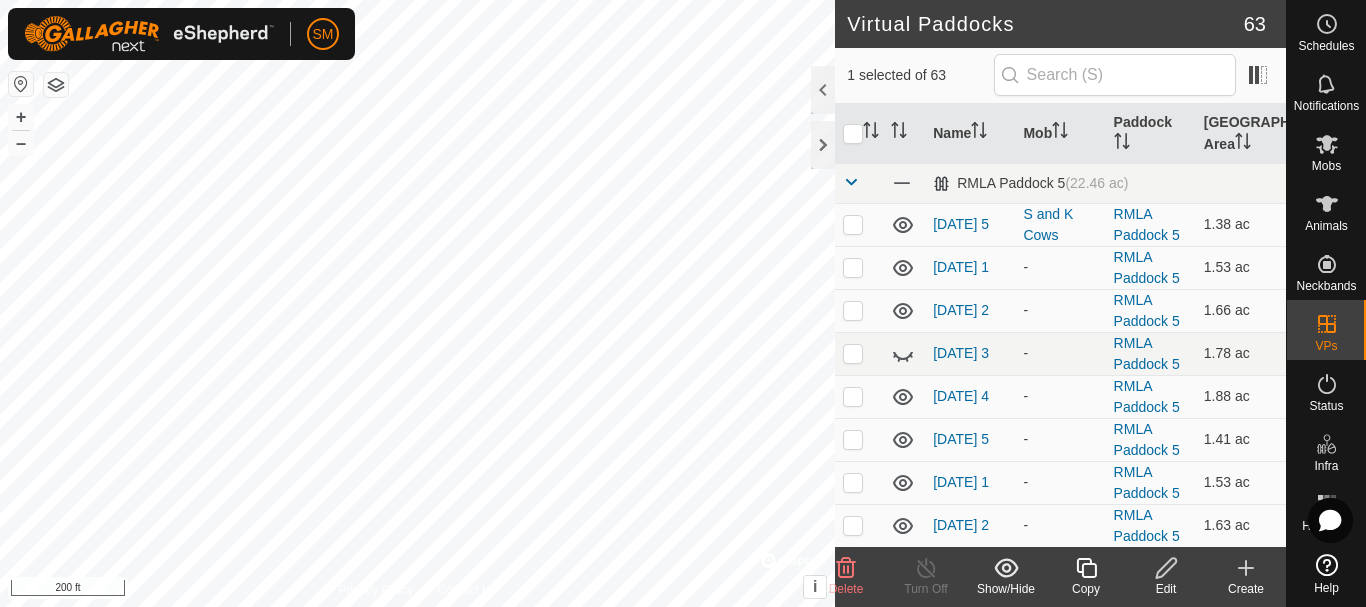 click 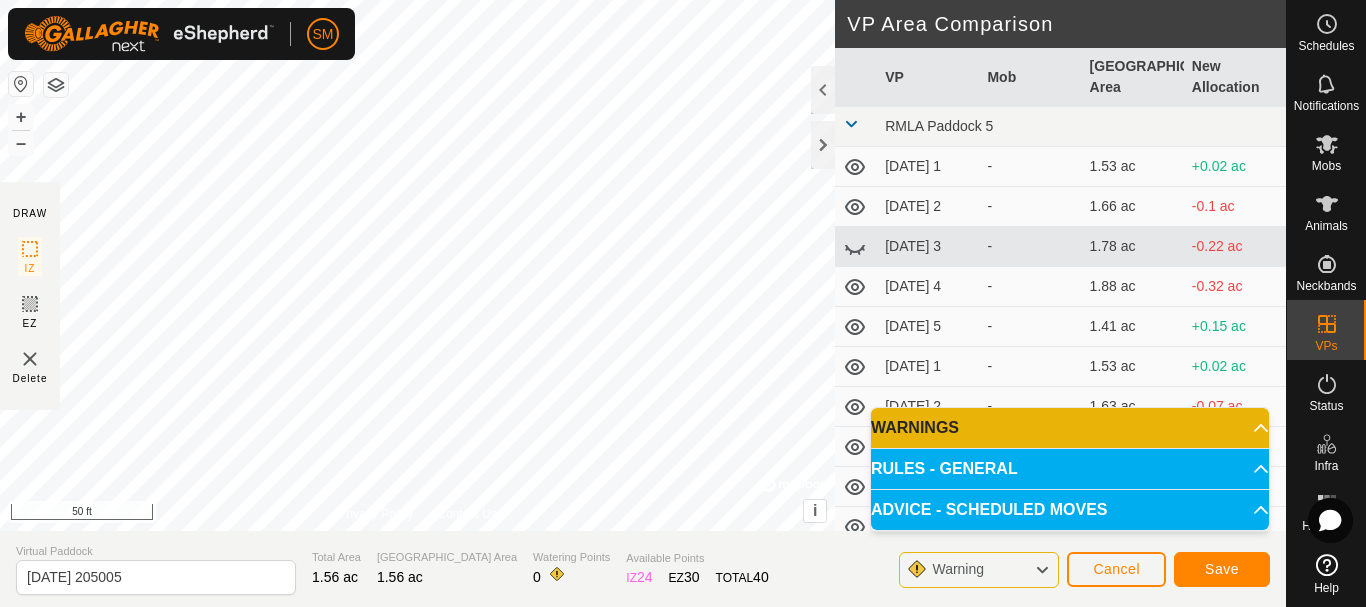 click on "SM Schedules Notifications Mobs Animals Neckbands VPs Status Infra Heatmap Help DRAW IZ EZ Delete Privacy Policy Contact Us + – ⇧ i ©  Mapbox , ©  OpenStreetMap ,  Improve this map 50 ft VP Area Comparison     VP   Mob   Grazing Area   New Allocation  RMLA Paddock 5  [DATE] 1  -  1.53 ac  +0.02 ac  [DATE] 2  -  1.66 ac  -0.1 ac  [DATE] 3  -  1.78 ac  -0.22 ac  [DATE] 4  -  1.88 ac  -0.32 ac  [DATE] 5  -  1.41 ac  +0.15 ac  [DATE] 1  -  1.53 ac  +0.02 ac  [DATE] 2  -  1.63 ac  -0.07 ac  [DATE] 3  -  1.75 ac  -0.2 ac  [DATE] 4  -  1.88 ac  -0.32 ac  [DATE] 5  -  1.28 ac  +0.27 ac  [DATE]  -  1.73 ac  -0.17 ac  [DATE] 1  -  1.41 ac  +0.15 ac  [DATE] 2  -  1.51 ac  +0.05 ac  [DATE] 3  -  1.63 ac  -0.07 ac  [DATE] 4  -  1.73 ac  -0.17 ac  [DATE] 5  -  1.26 ac  +0.3 ac  [DATE] 1  -  1.36 ac  +0.2 ac  [DATE] 2  -  1.48 ac  +0.07 ac  [DATE] 3  -  1.58 ac  -0.02 ac  [DATE] 4  -  1.71 ac  -0.15 ac  [DATE] 5   1.38 ac  -" at bounding box center [683, 303] 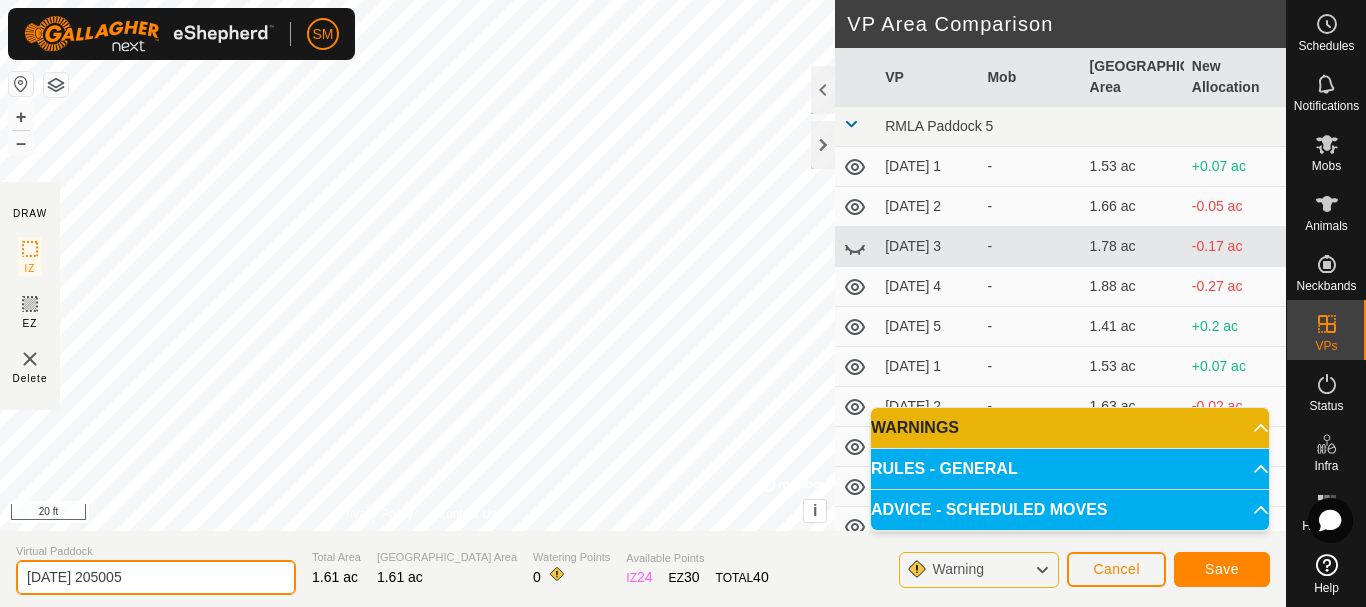 drag, startPoint x: 187, startPoint y: 576, endPoint x: 0, endPoint y: 568, distance: 187.17105 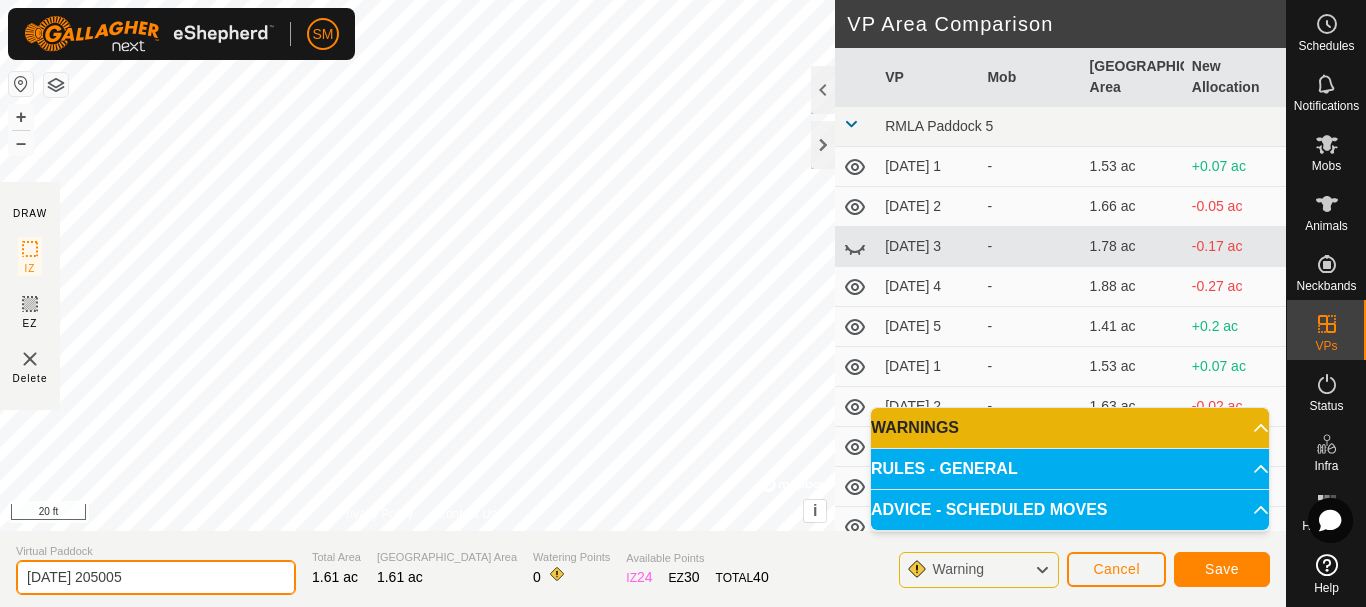 paste on "2" 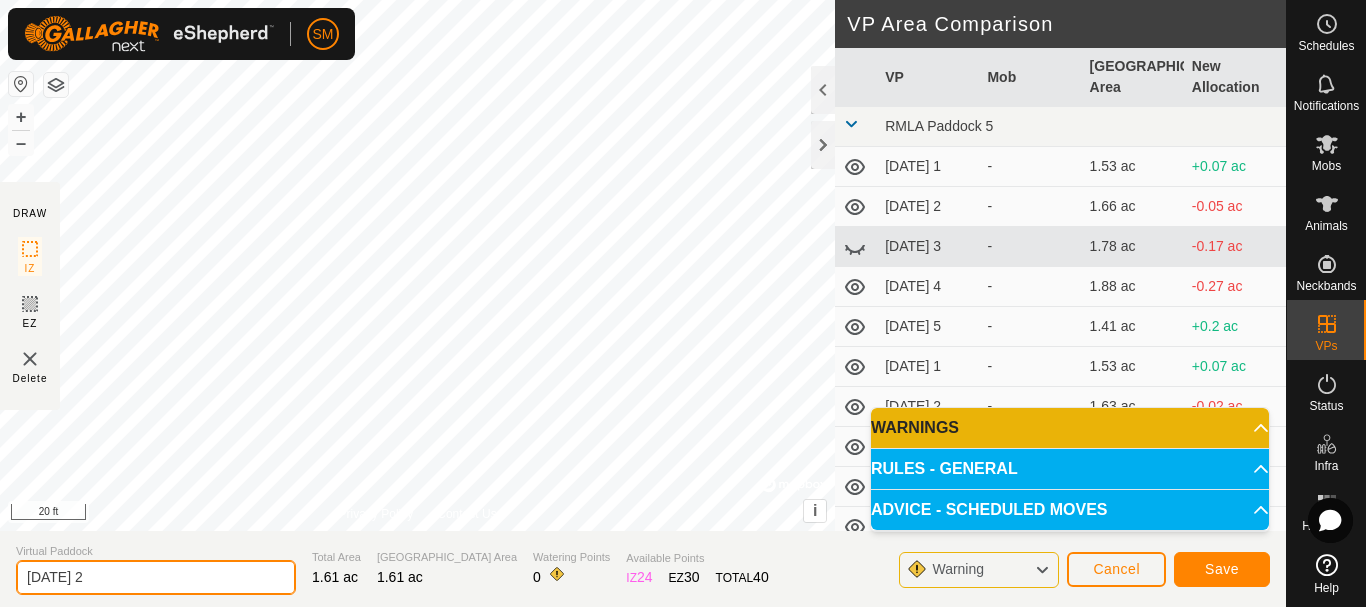 type on "[DATE] 2" 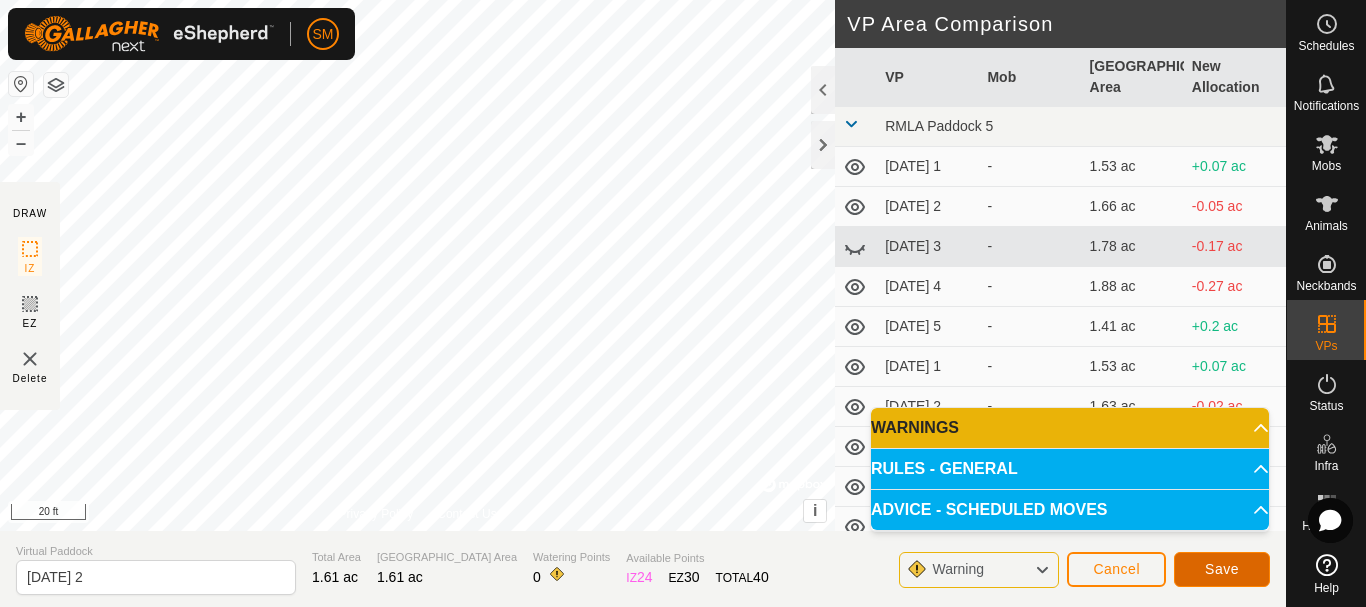 click on "Save" 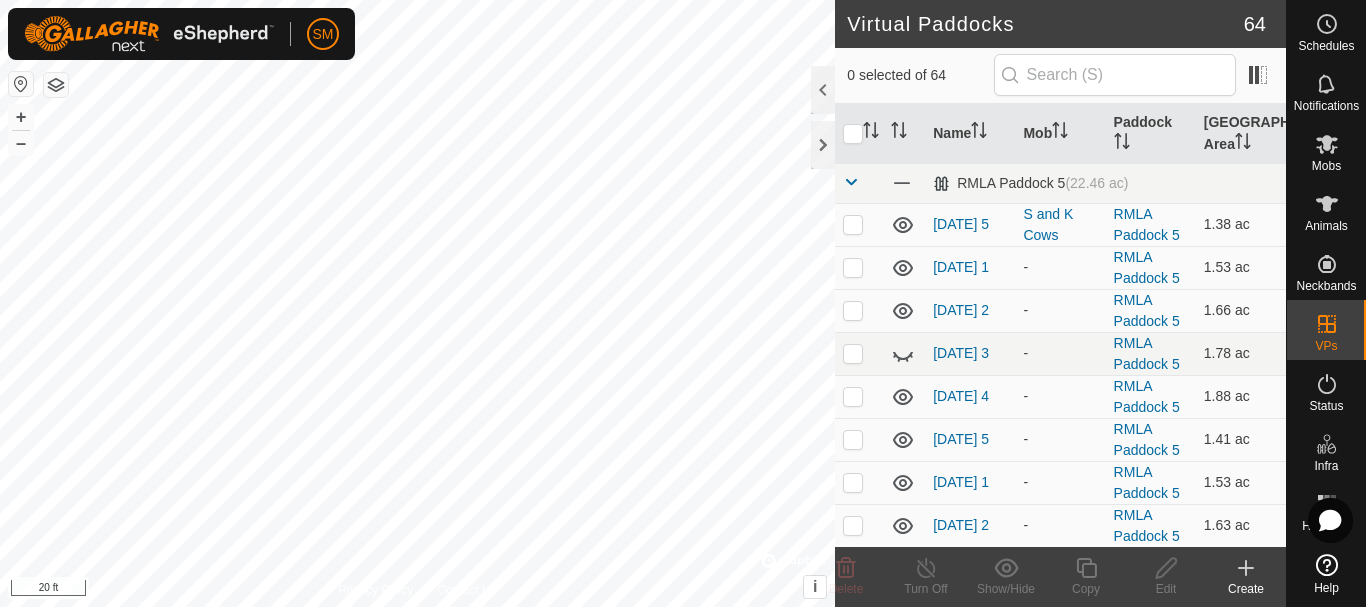 checkbox on "true" 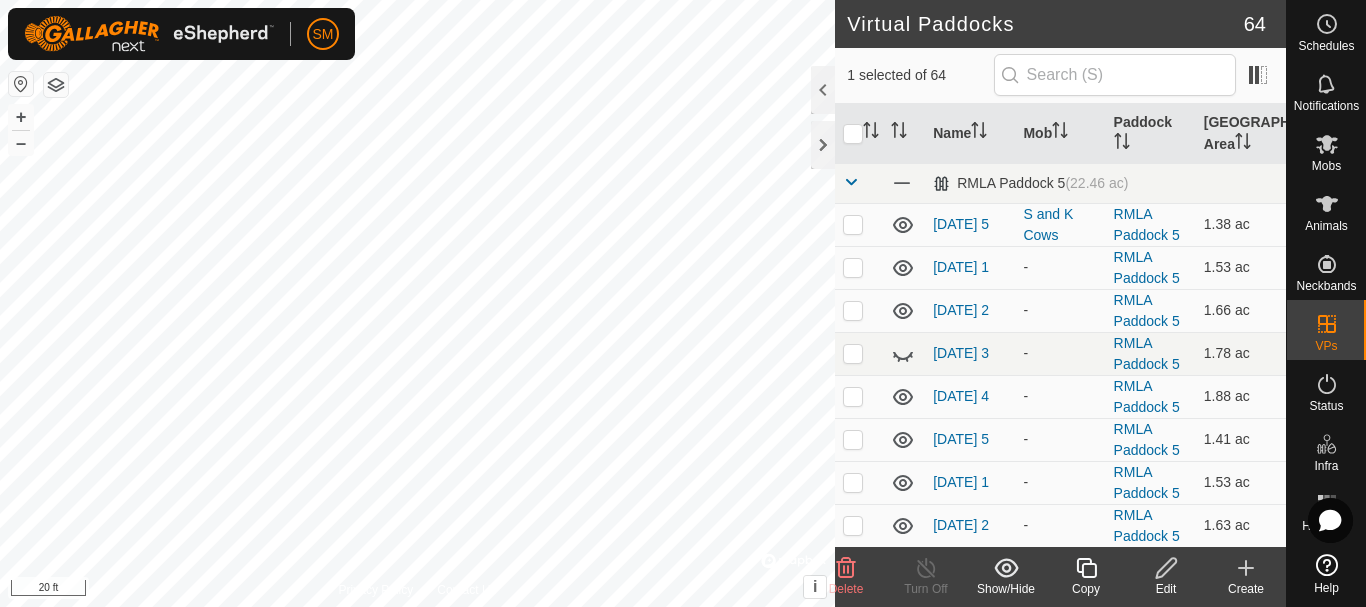 click 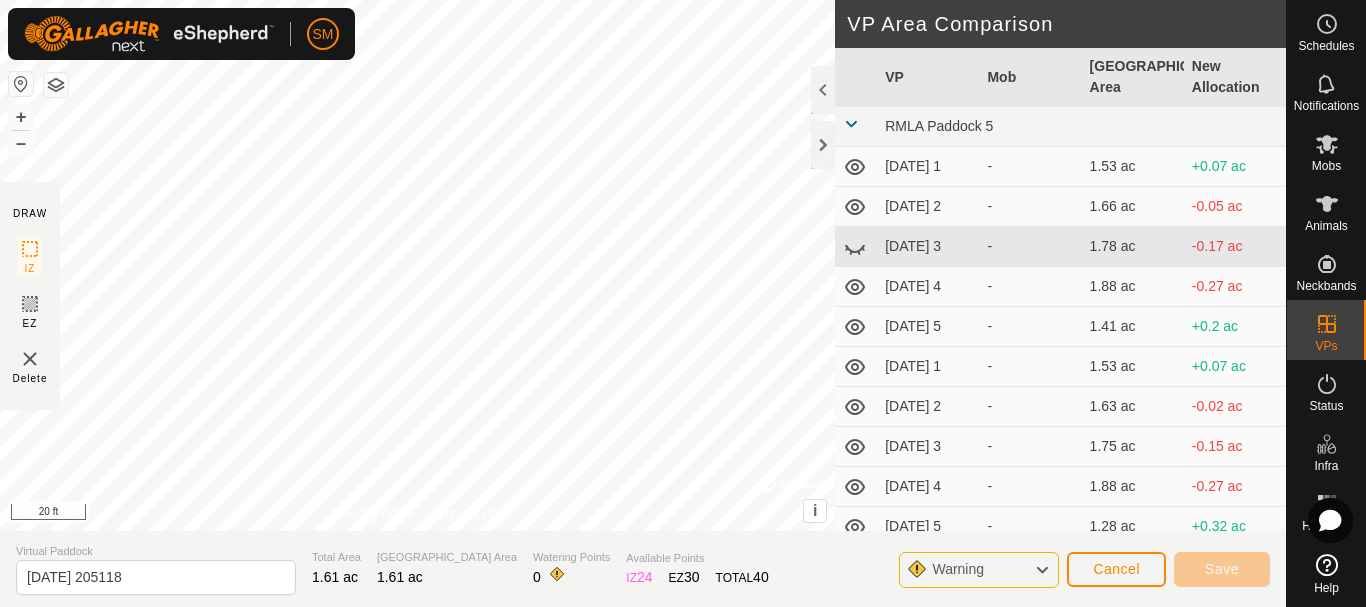 click on "DRAW IZ EZ Delete Privacy Policy Contact Us + – ⇧ i ©  Mapbox , ©  OpenStreetMap ,  Improve this map 20 ft VP Area Comparison     VP   Mob   [GEOGRAPHIC_DATA] Area   New Allocation  RMLA Paddock 5  [DATE] 1  -  1.53 ac  +0.07 ac  [DATE] 2  -  1.66 ac  -0.05 ac  [DATE] 3  -  1.78 ac  -0.17 ac  [DATE] 4  -  1.88 ac  -0.27 ac  [DATE] 5  -  1.41 ac  +0.2 ac  [DATE] 1  -  1.53 ac  +0.07 ac  [DATE] 2  -  1.63 ac  -0.02 ac  [DATE] 3  -  1.75 ac  -0.15 ac  [DATE] 4  -  1.88 ac  -0.27 ac  [DATE] 5  -  1.28 ac  +0.32 ac  [DATE]  -  1.73 ac  -0.12 ac  [DATE] 1  -  1.41 ac  +0.2 ac  [DATE] 2  -  1.51 ac  +0.1 ac  [DATE] 3  -  1.63 ac  -0.02 ac  [DATE] 4  -  1.73 ac  -0.12 ac  [DATE] 5  -  1.26 ac  +0.35 ac  [DATE] 1  -  1.36 ac  +0.25 ac  [DATE] 2  -  1.48 ac  +0.12 ac  [DATE] 3  -  1.58 ac  +0.02 ac  [DATE] 4  -  1.71 ac  -0.1 ac  [DATE] 5   S and K Cows   1.38 ac  +0.22 ac  [DATE] 1  -  1.51 ac  +0.1 ac  RMLA paddock 1  -  0.91 ac  - -" 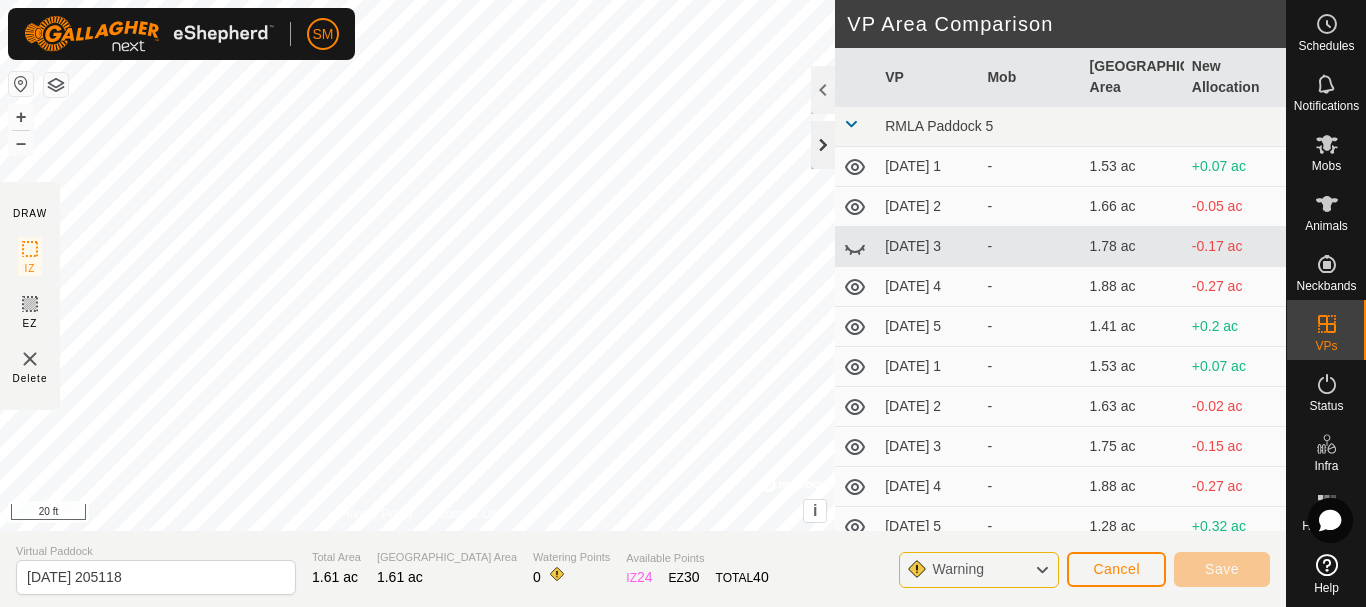 click 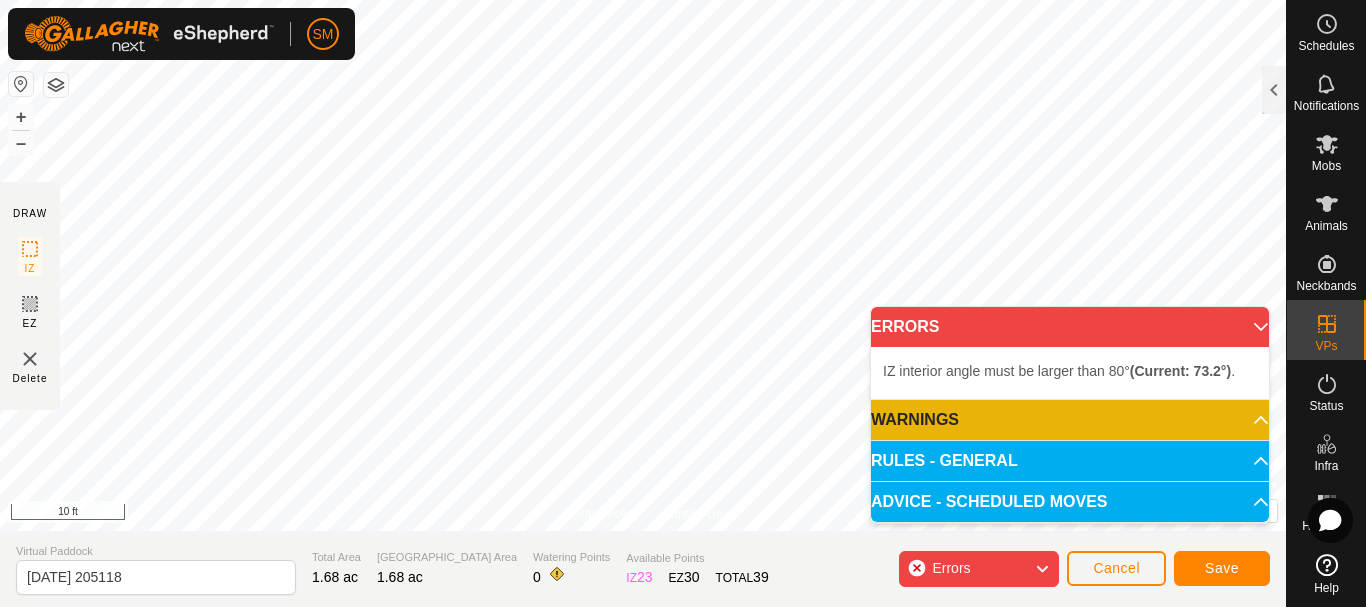 click on "DRAW IZ EZ Delete Privacy Policy Contact Us + – ⇧ i ©  Mapbox , ©  OpenStreetMap ,  Improve this map 10 ft VP Area Comparison     VP   Mob   [GEOGRAPHIC_DATA] Area   New Allocation  RMLA Paddock 5  [DATE] 1  -  1.53 ac  +0.15 ac  [DATE] 2  -  1.66 ac  +0.02 ac  [DATE] 3  -  1.78 ac  -0.1 ac  [DATE] 4  -  1.88 ac  -0.2 ac  [DATE] 5  -  1.41 ac  +0.27 ac  [DATE] 1  -  1.53 ac  +0.15 ac  [DATE] 2  -  1.63 ac  +0.05 ac  [DATE] 3  -  1.75 ac  -0.07 ac  [DATE] 4  -  1.88 ac  -0.2 ac  [DATE] 5  -  1.28 ac  +0.4 ac  [DATE]  -  1.73 ac  -0.05 ac  [DATE] 1  -  1.41 ac  +0.27 ac  [DATE] 2  -  1.51 ac  +0.17 ac  [DATE] 3  -  1.63 ac  +0.05 ac  [DATE] 4  -  1.73 ac  -0.05 ac  [DATE] 5  -  1.26 ac  +0.42 ac  [DATE] 1  -  1.36 ac  +0.32 ac  [DATE] 2  -  1.48 ac  +0.2 ac  [DATE] 3  -  1.58 ac  +0.1 ac  [DATE] 4  -  1.71 ac  -0.02 ac  [DATE] 5   S and K Cows   1.38 ac  +0.3 ac  [DATE] 1  -  1.51 ac  +0.17 ac  RMLA paddock 1  -  0.91 ac  - - -" 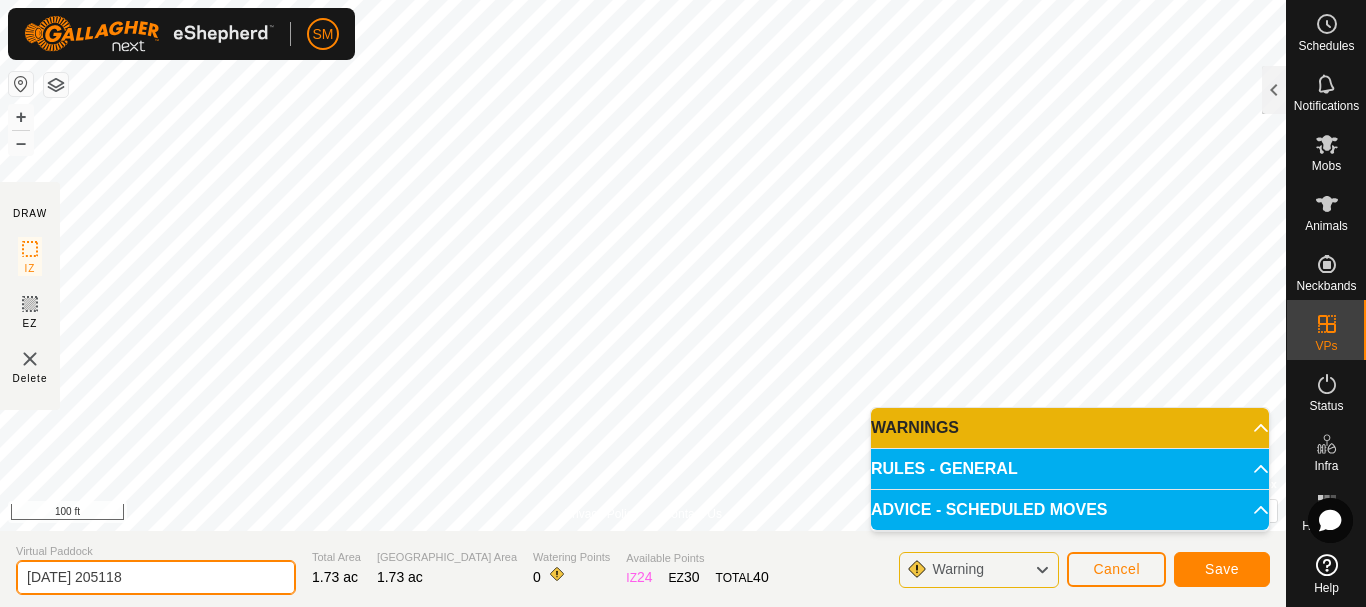 drag, startPoint x: 210, startPoint y: 580, endPoint x: 0, endPoint y: 612, distance: 212.4241 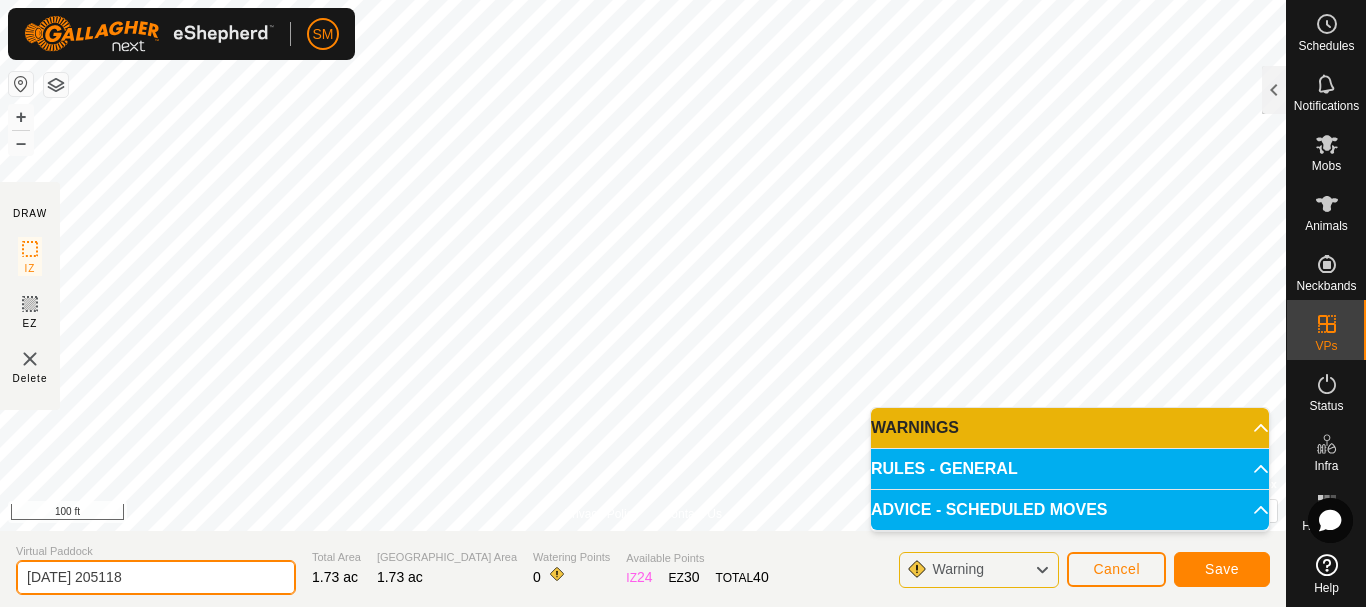 paste on "2" 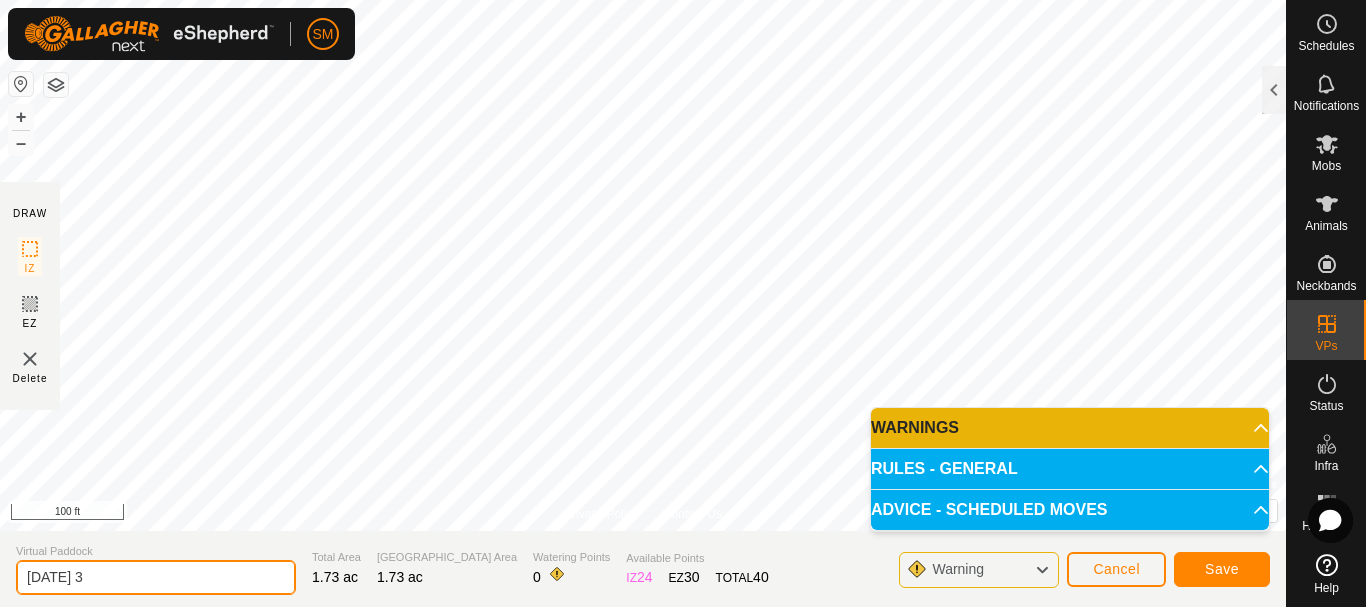 type on "[DATE] 3" 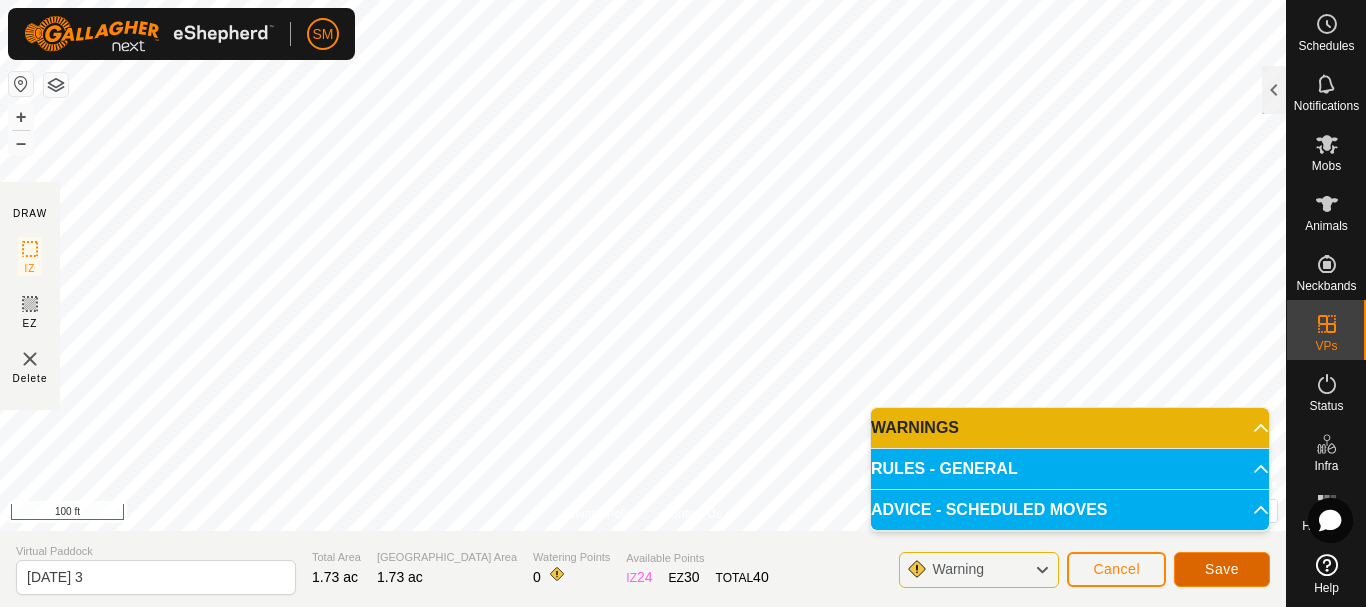 click on "Save" 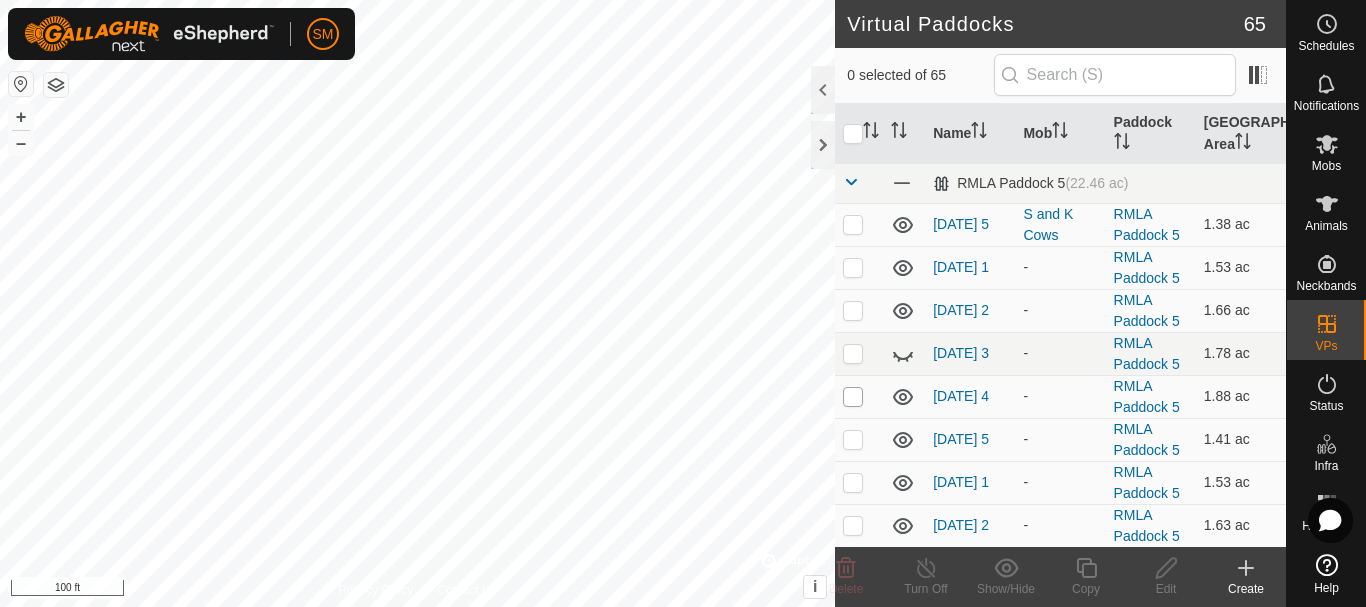 checkbox on "true" 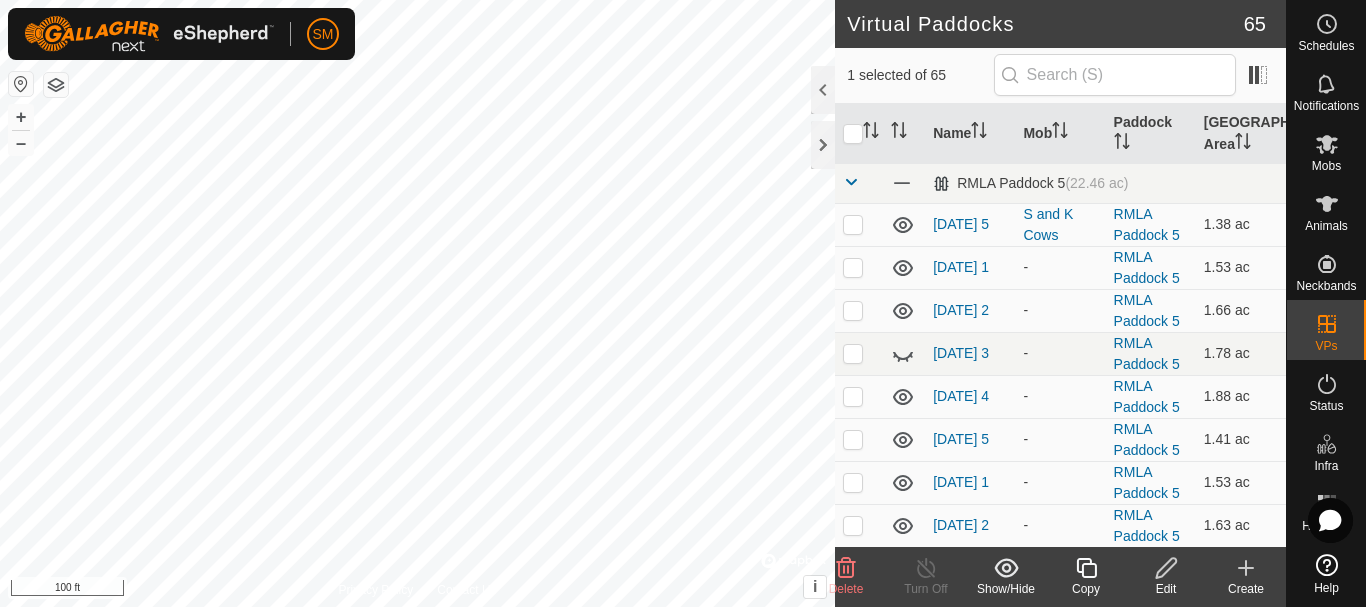 click 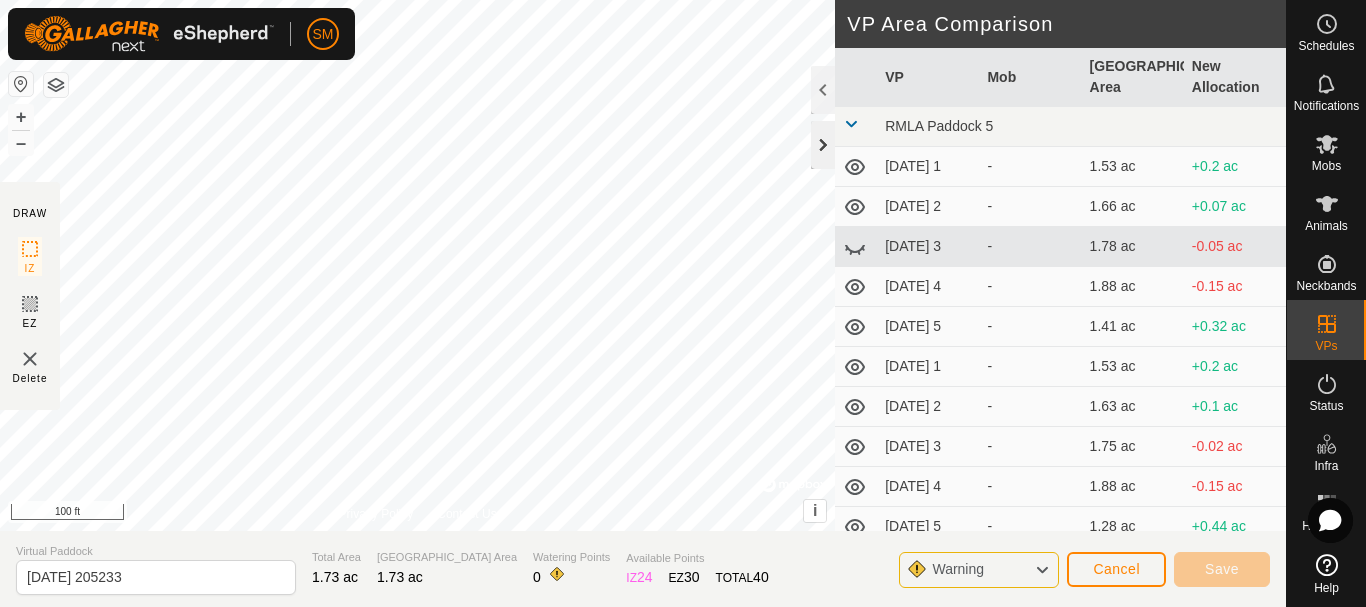 click 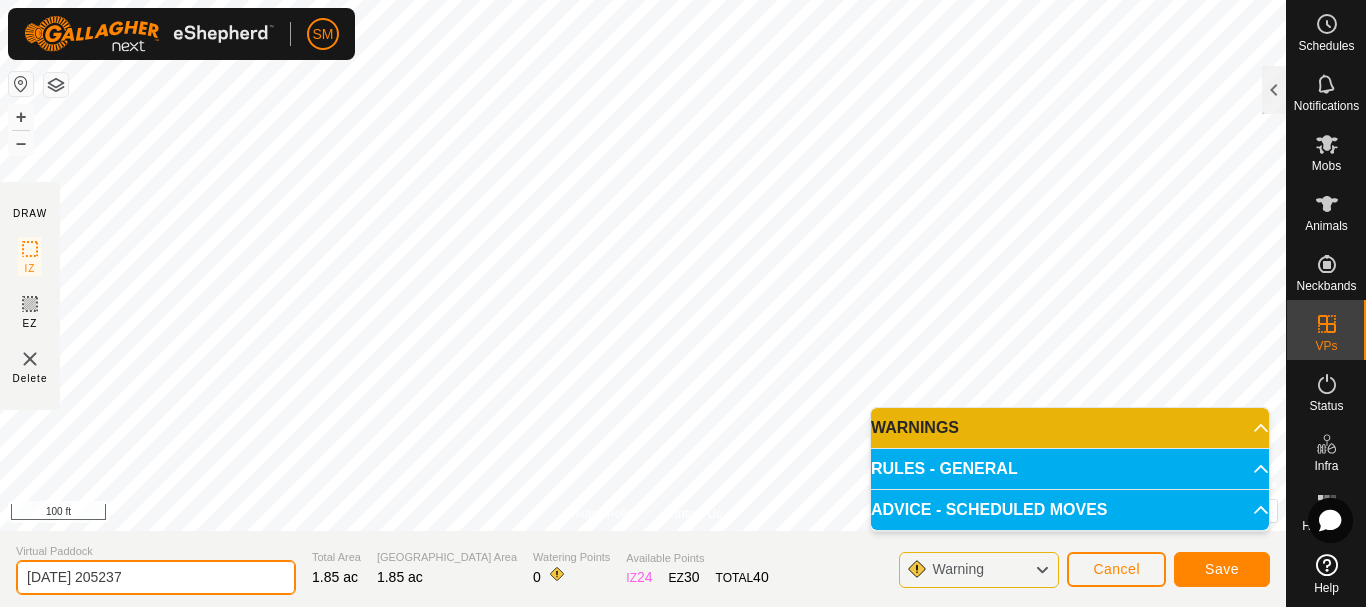 drag, startPoint x: 33, startPoint y: 566, endPoint x: 2, endPoint y: 563, distance: 31.144823 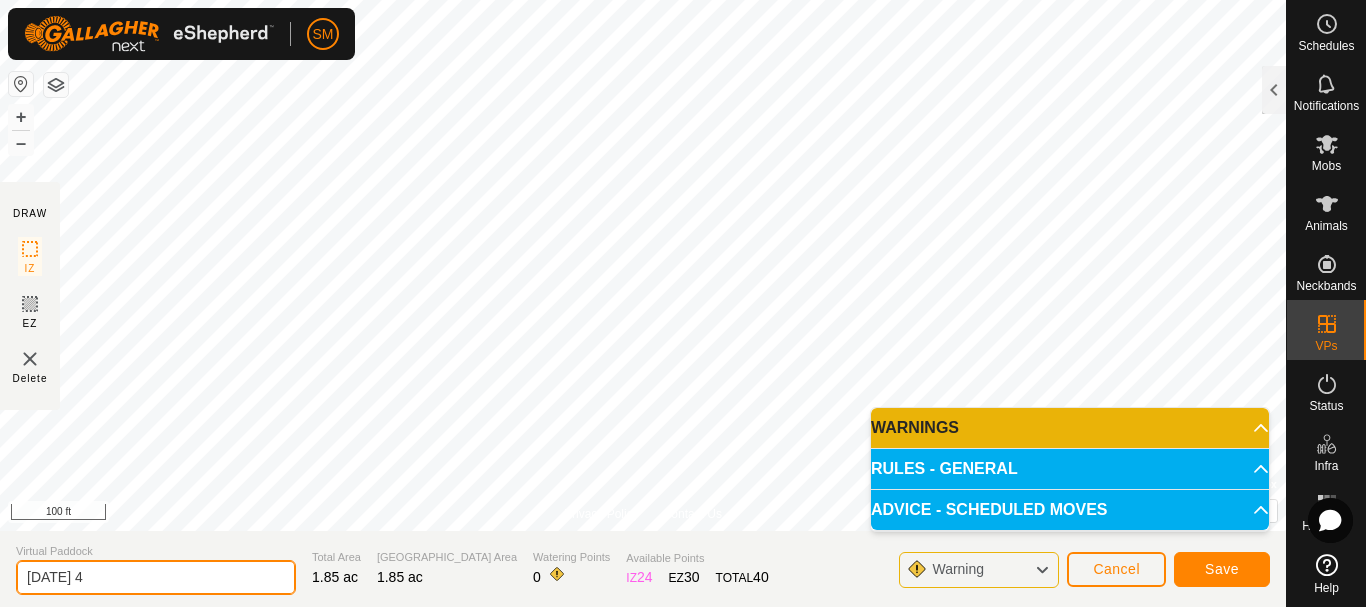 type on "[DATE] 4" 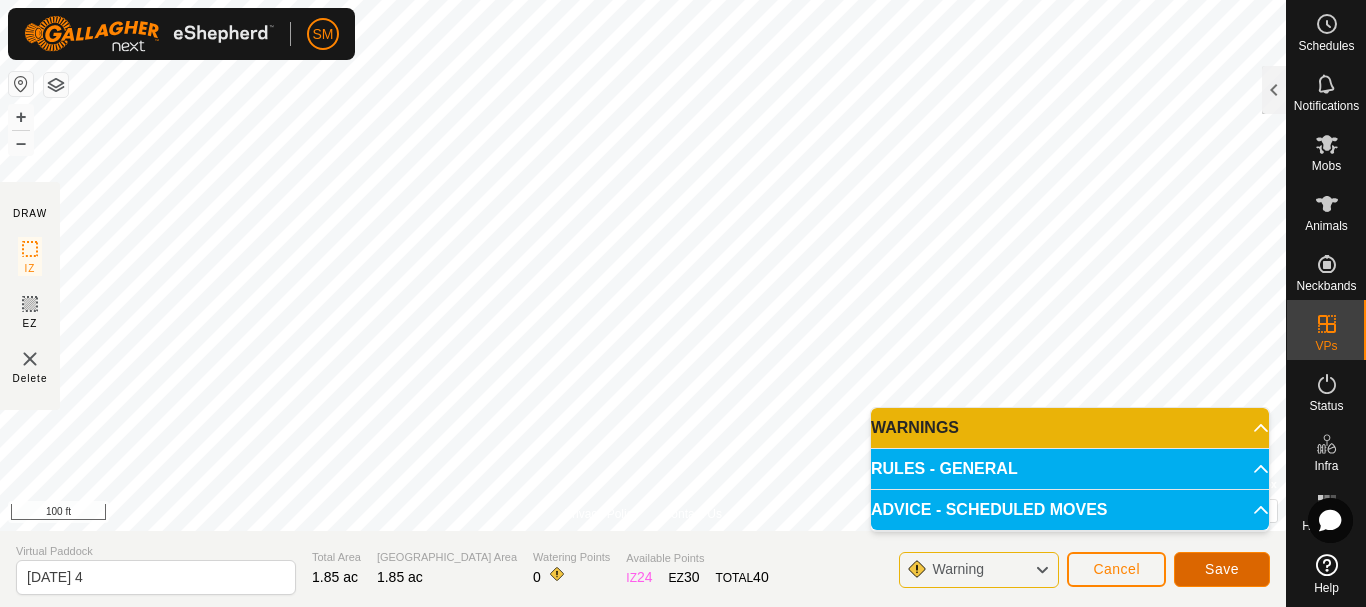 click on "Save" 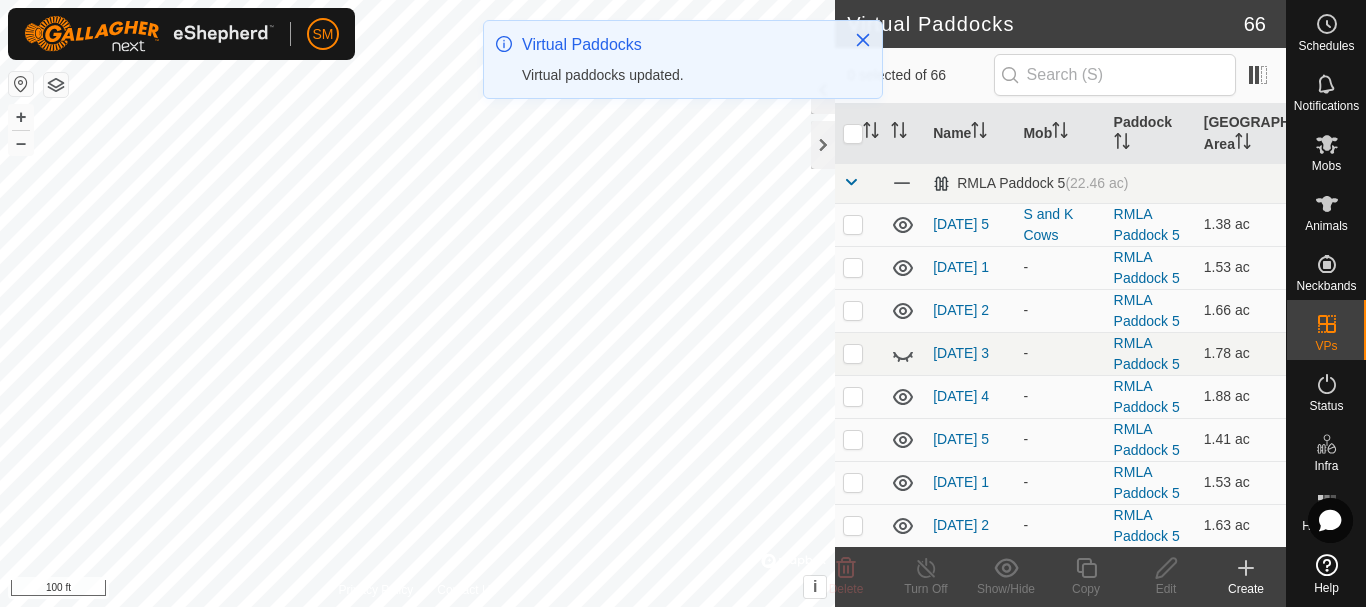 checkbox on "true" 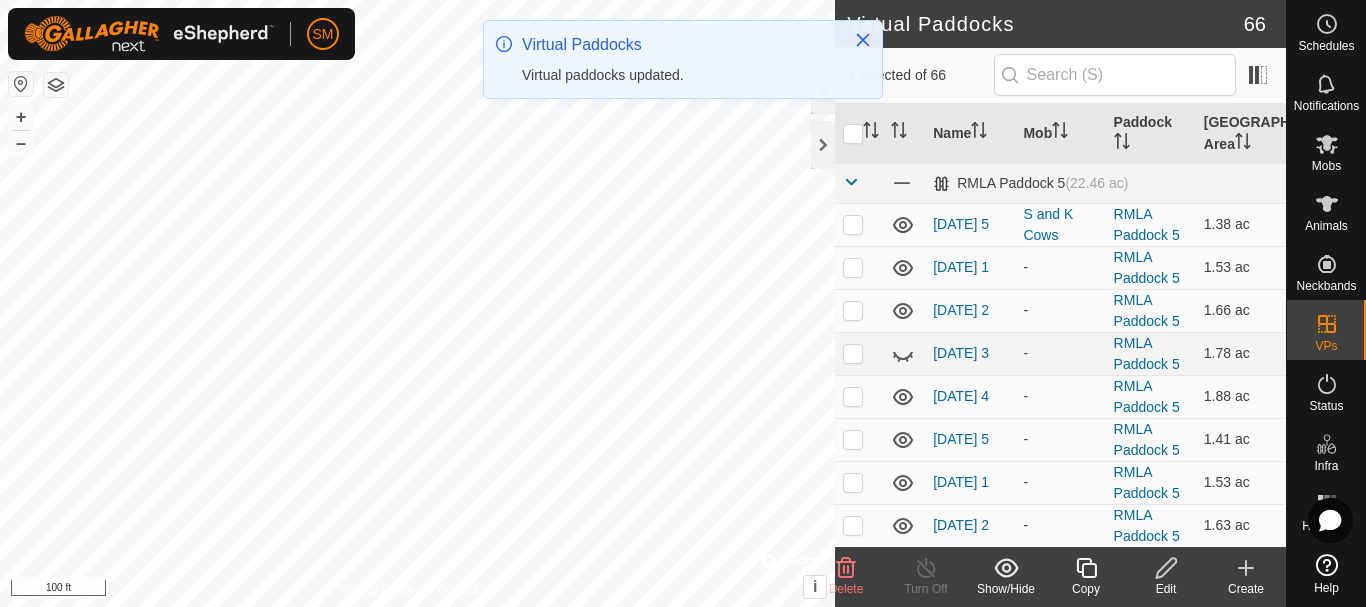 click on "Copy" 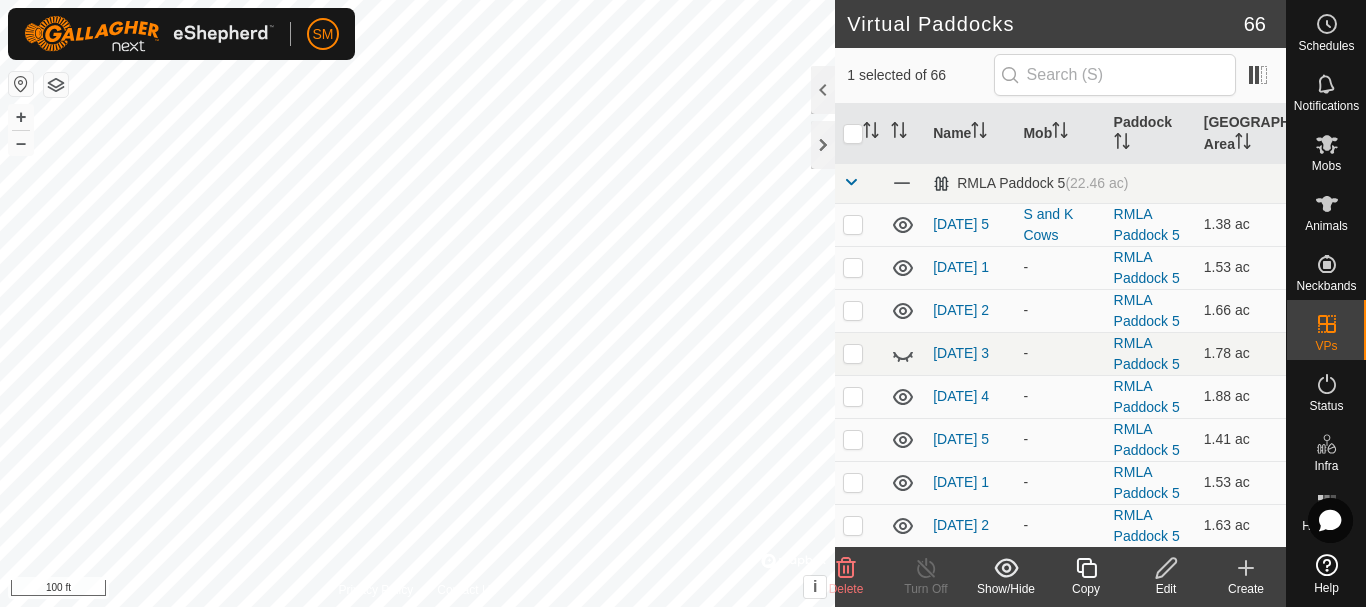 checkbox on "true" 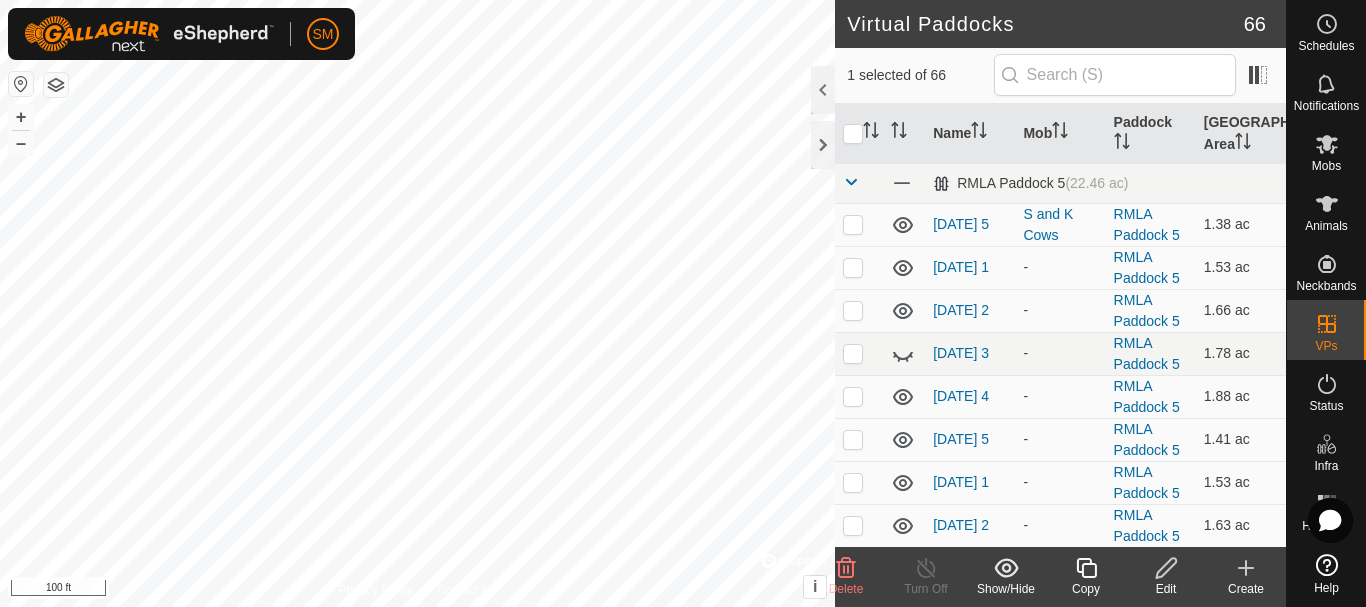 checkbox on "false" 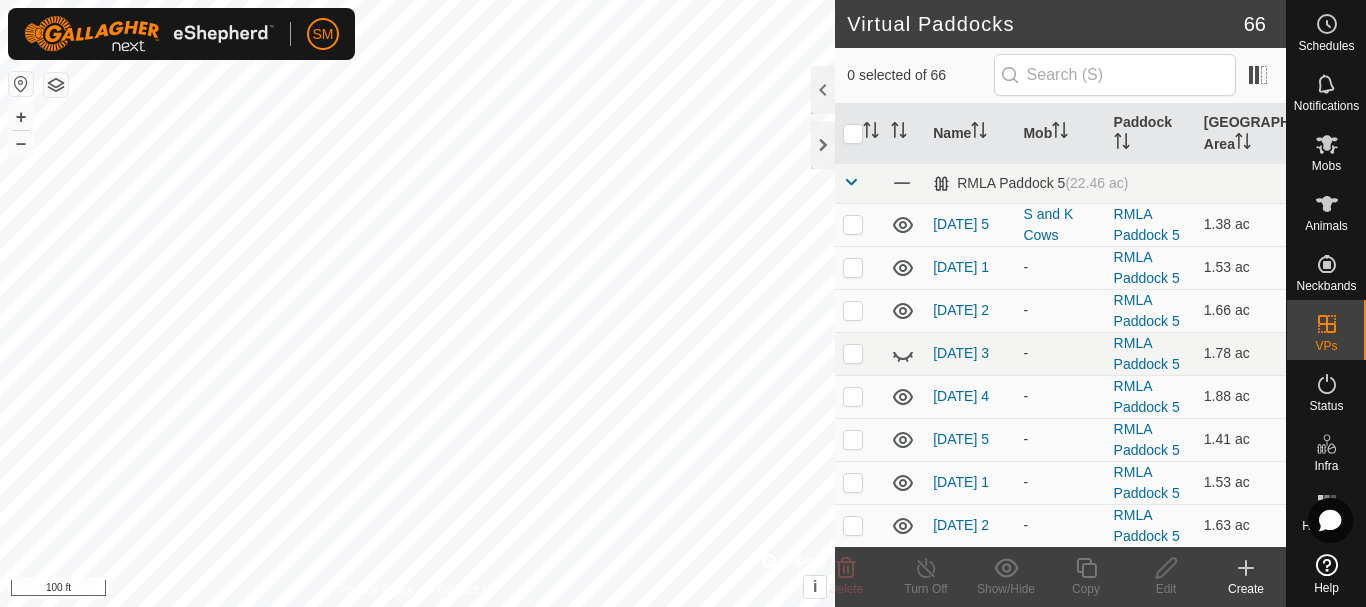 checkbox on "true" 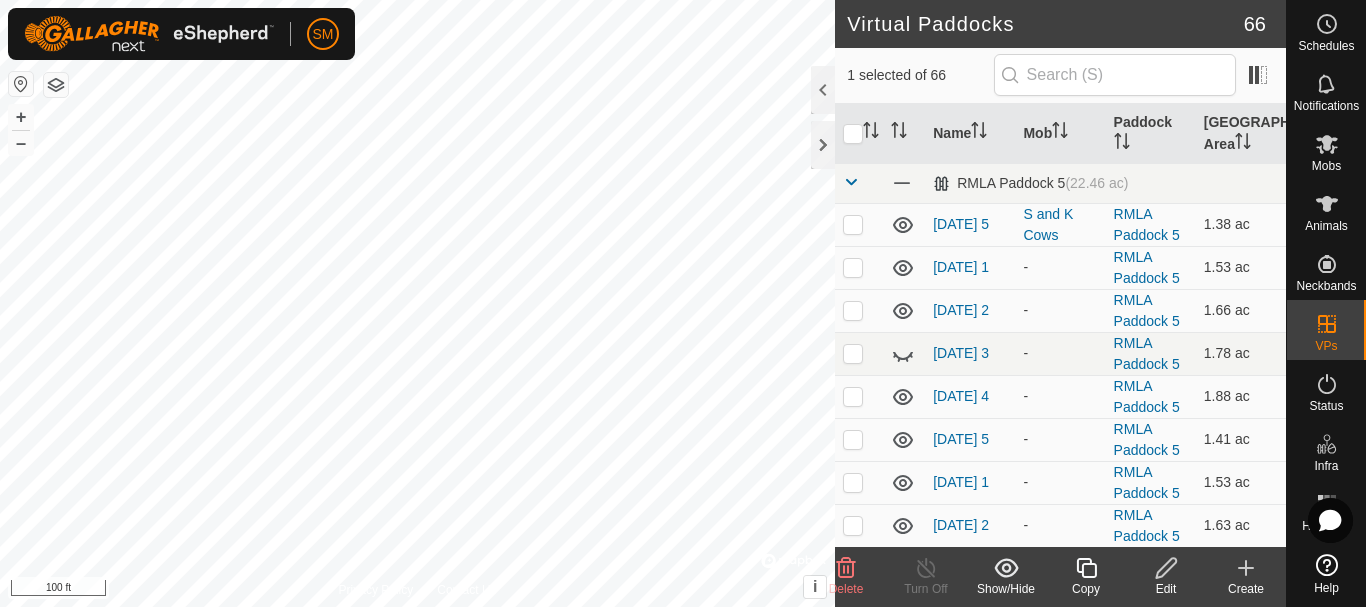 checkbox on "true" 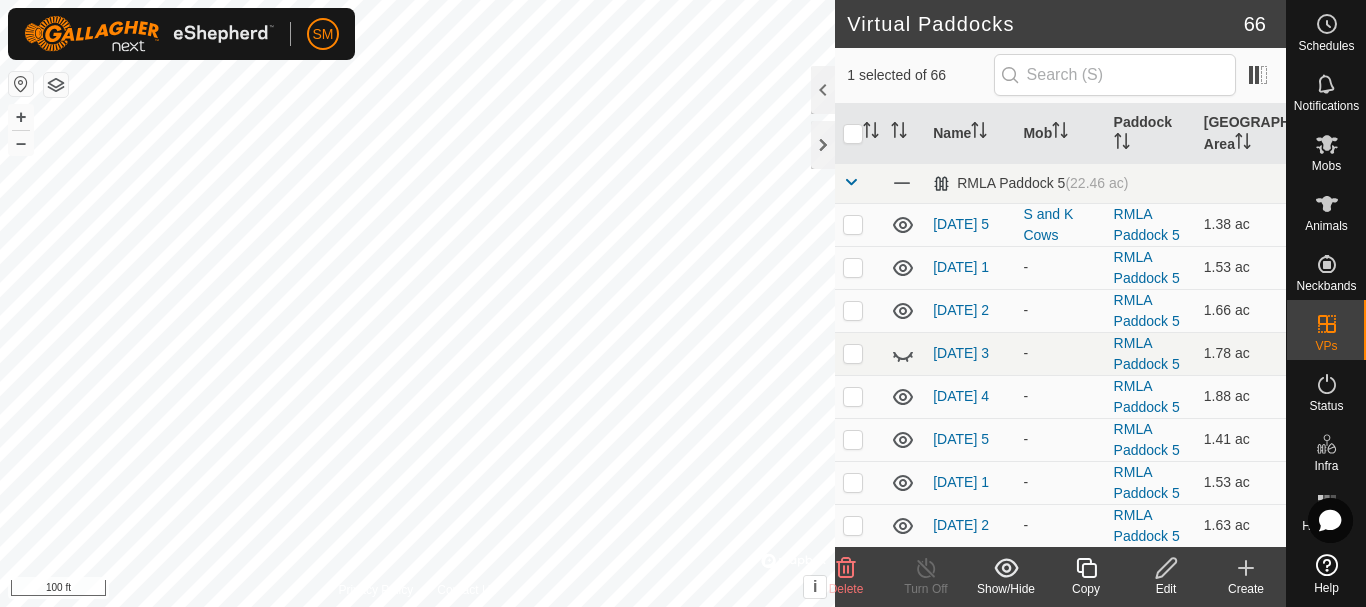 checkbox on "false" 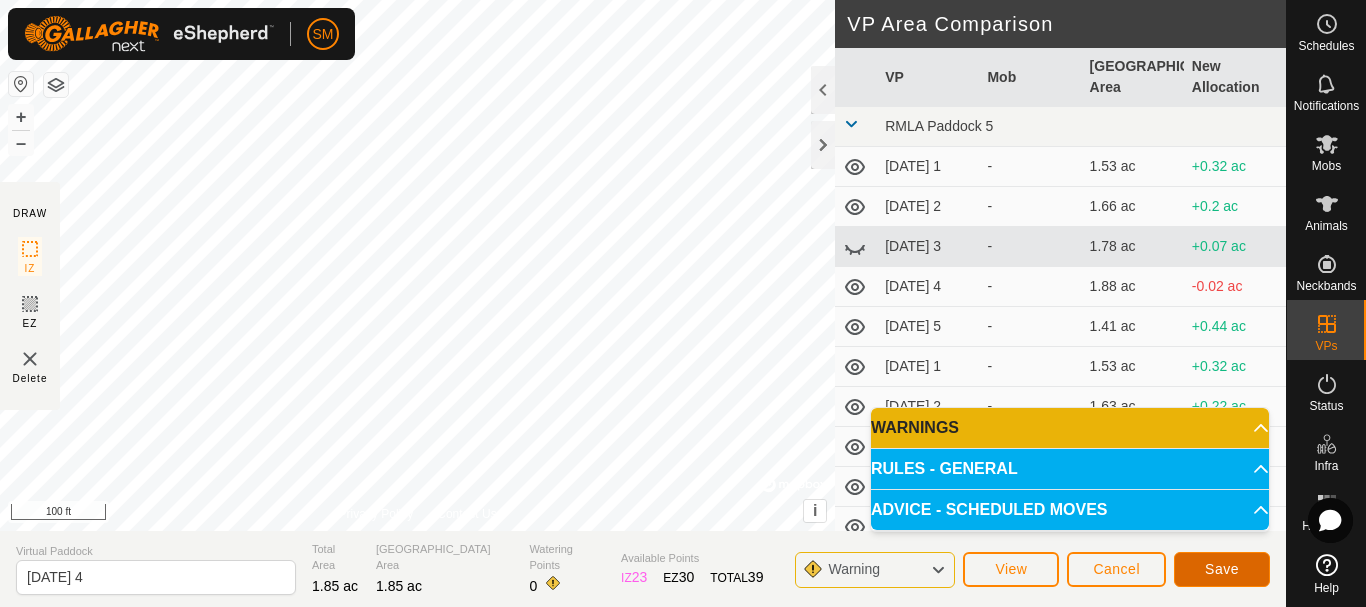 click on "Save" 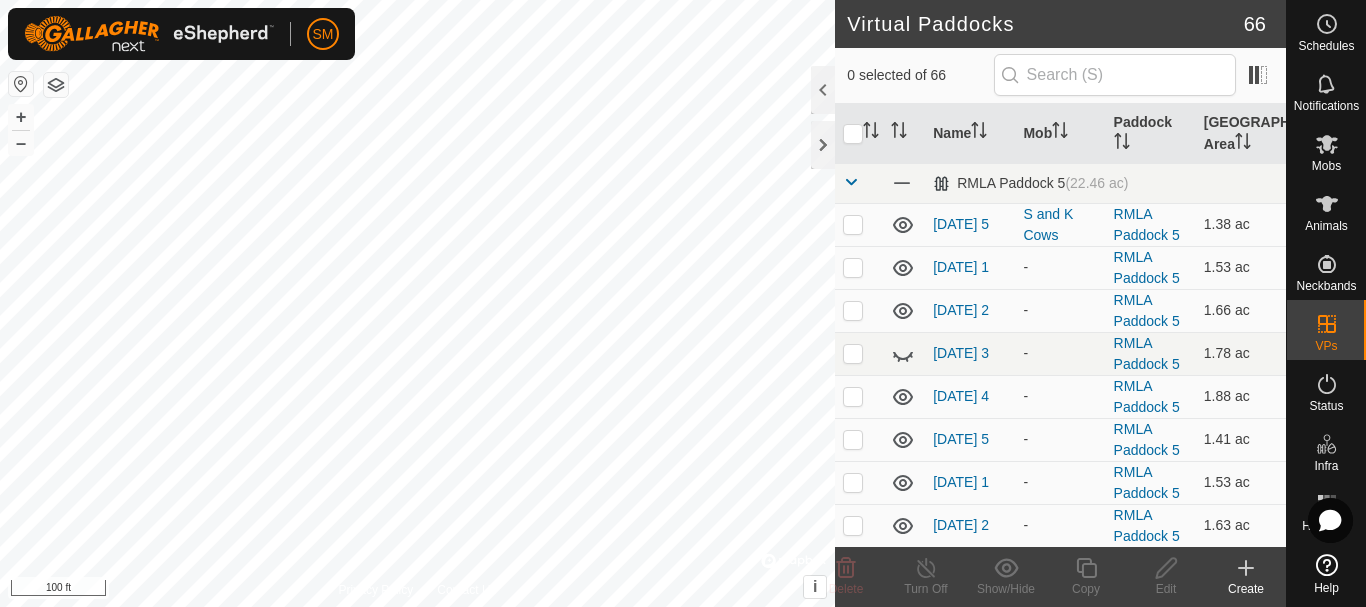 click 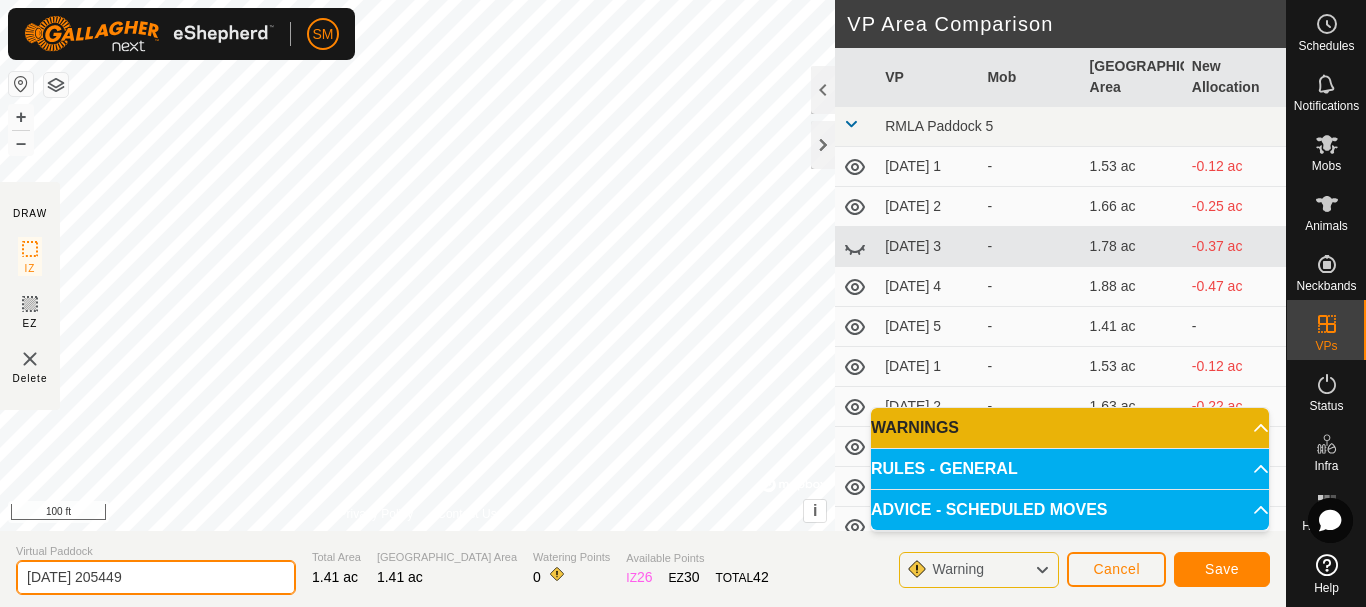 drag, startPoint x: 174, startPoint y: 570, endPoint x: 0, endPoint y: 568, distance: 174.01149 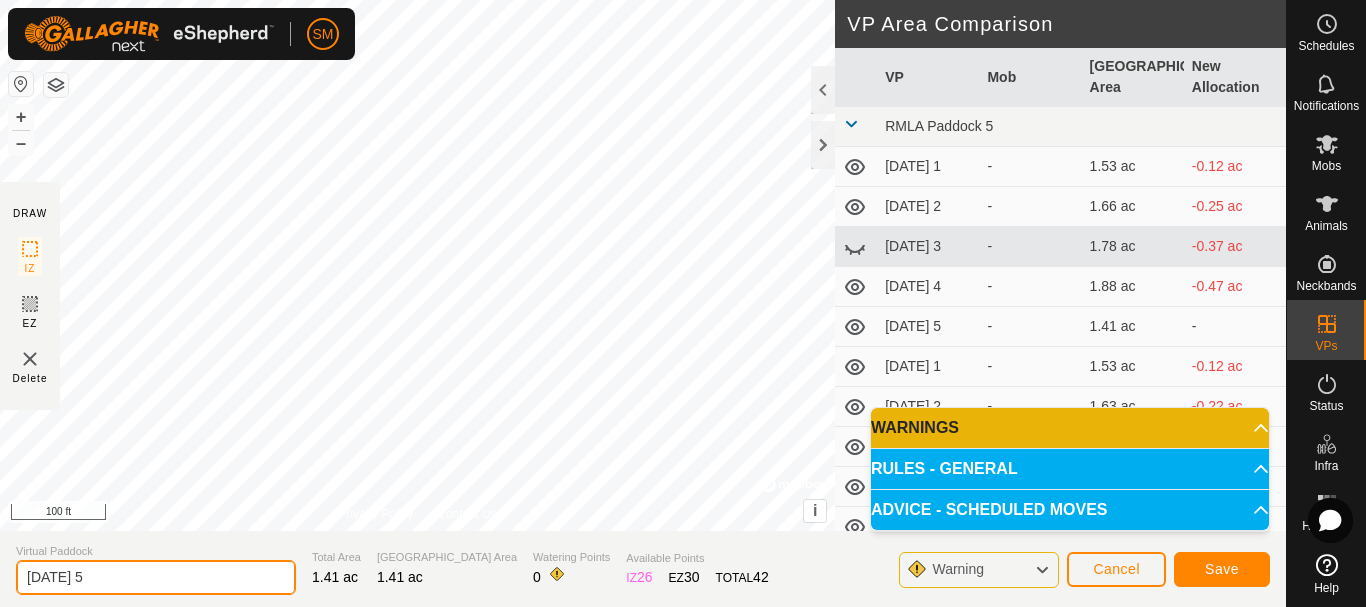 type on "[DATE] 5" 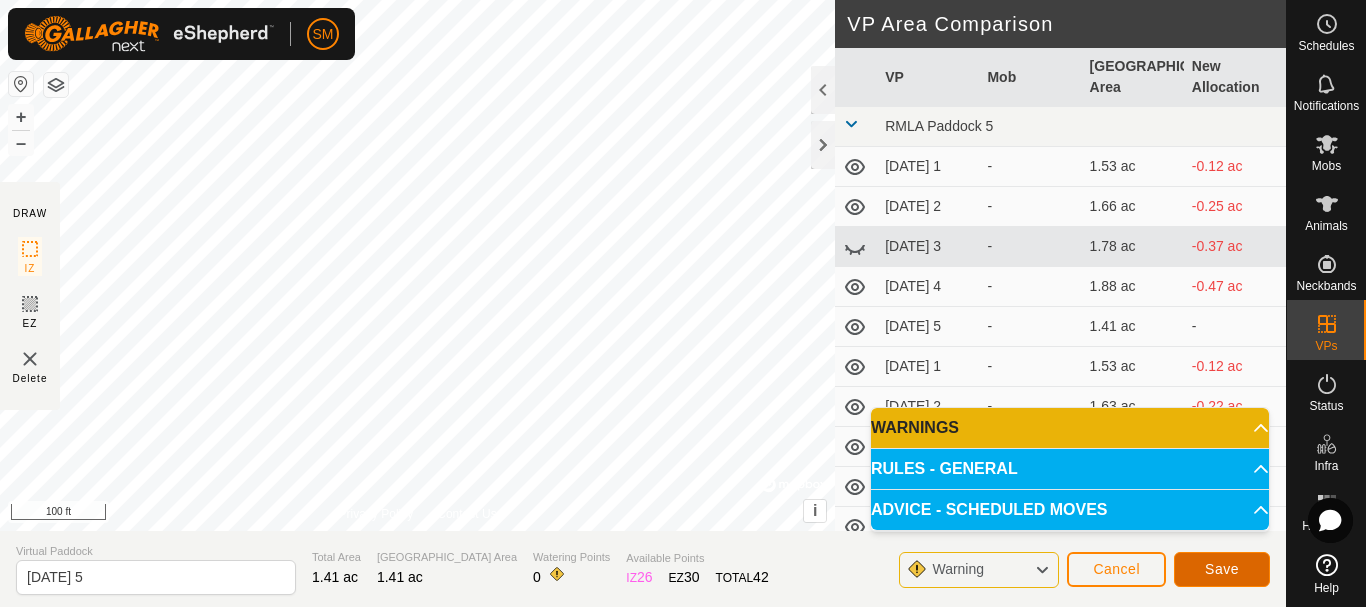 click on "Save" 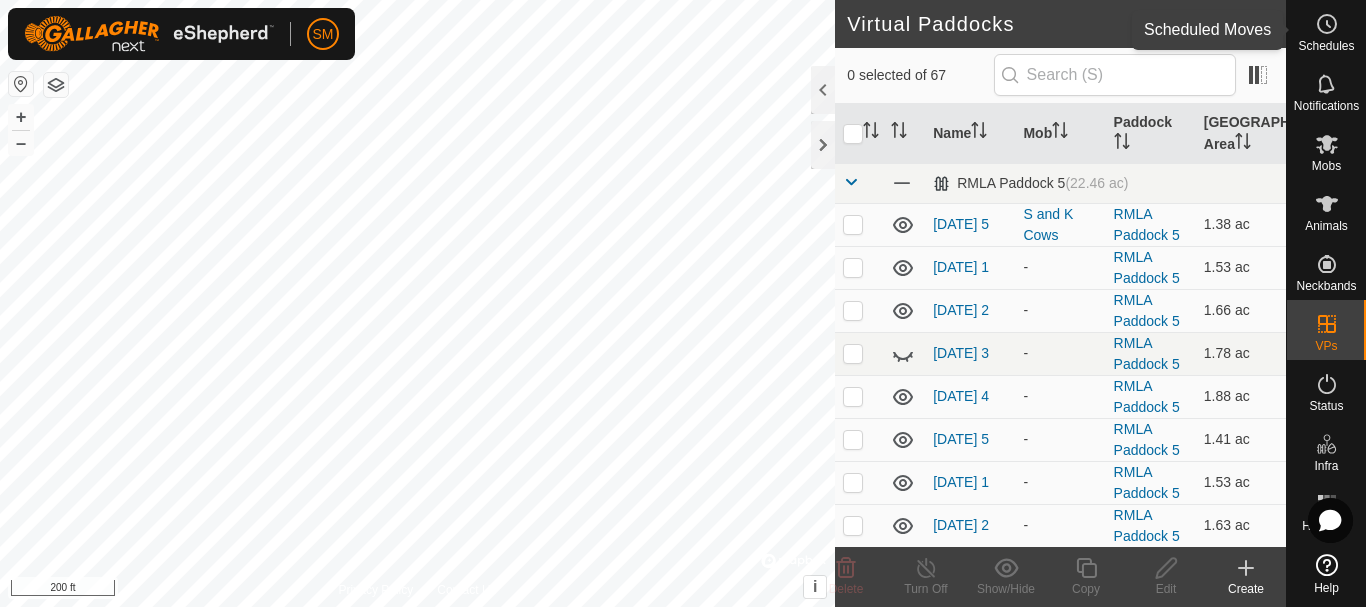 click at bounding box center (1327, 24) 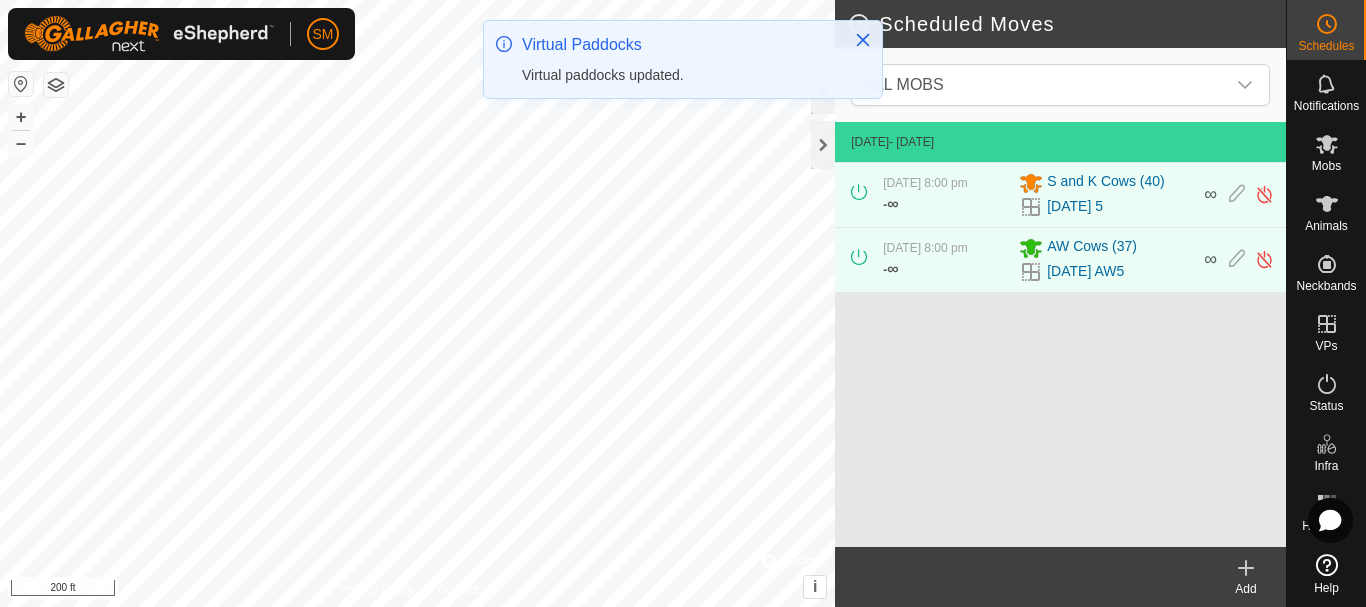 click 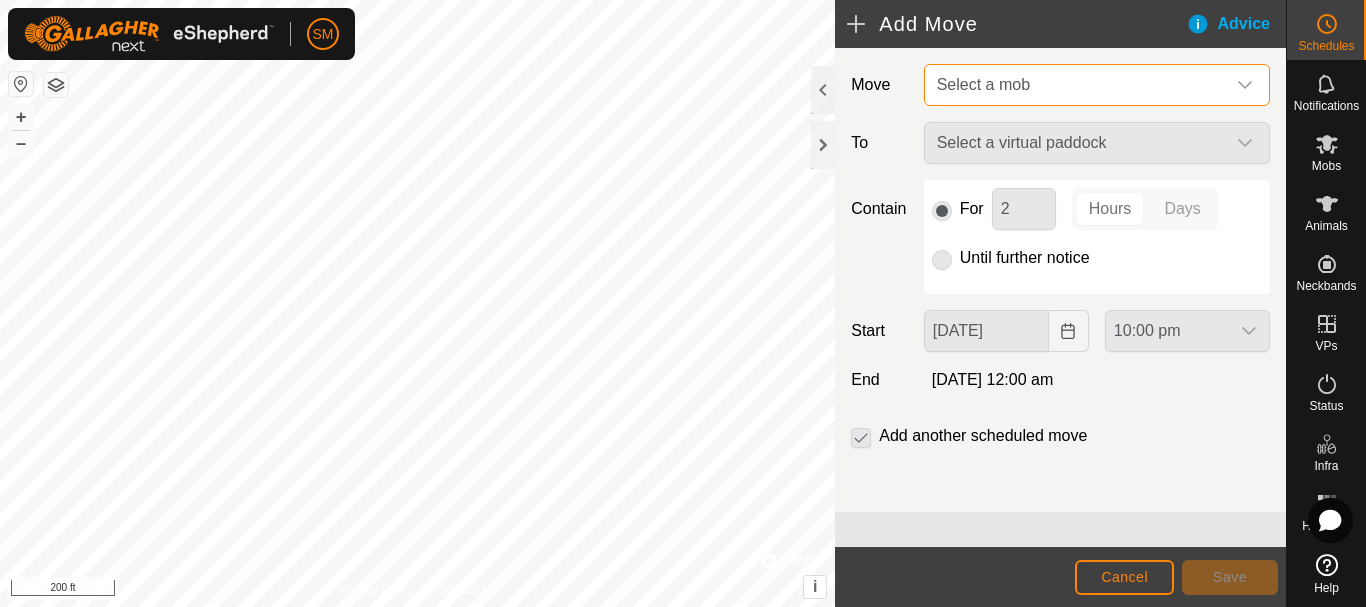 click on "Select a mob" at bounding box center [1077, 85] 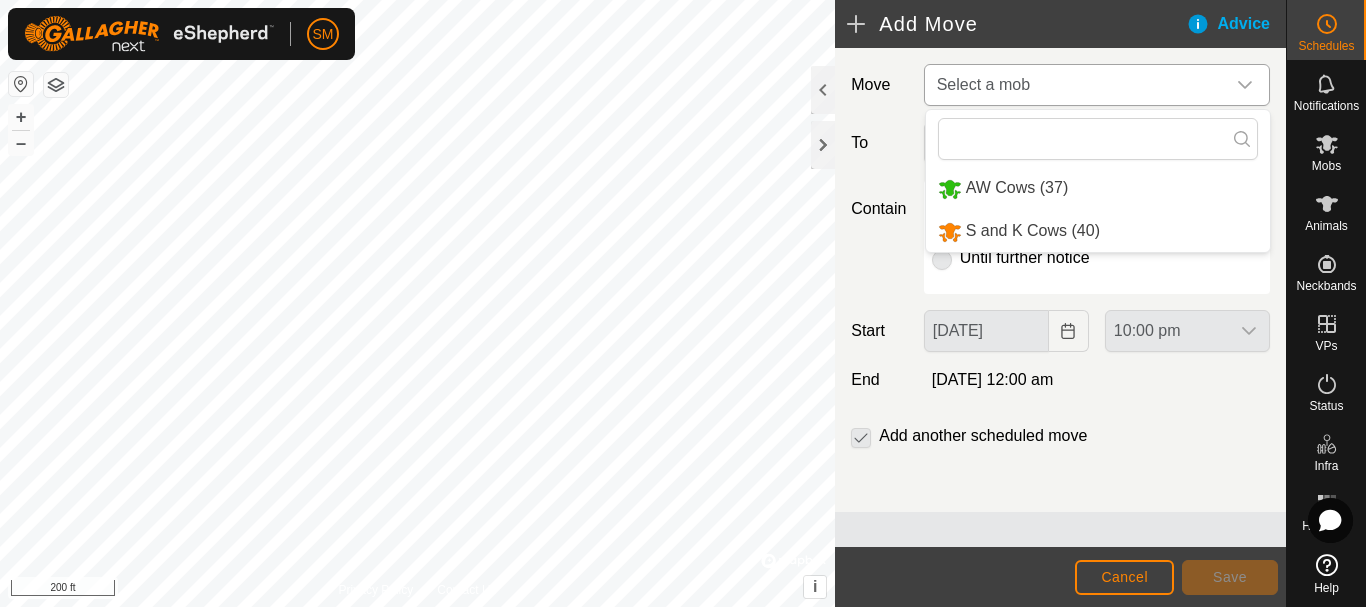 click on "S and K Cows (40)" at bounding box center [1033, 230] 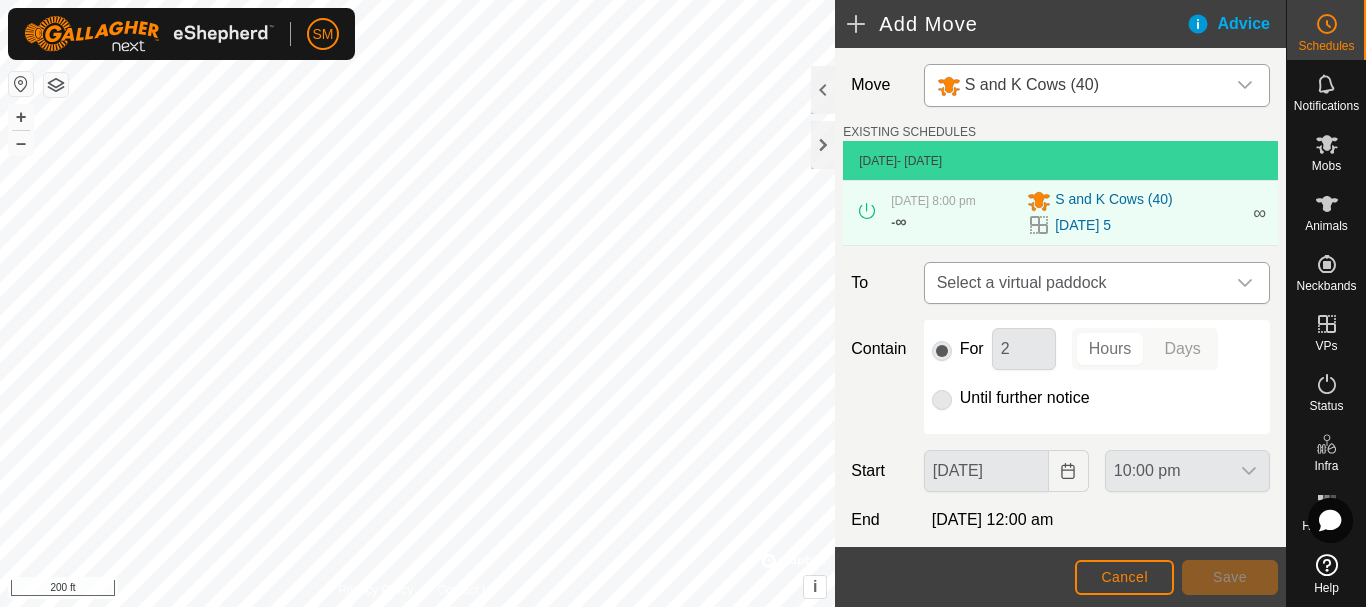 click at bounding box center [1245, 283] 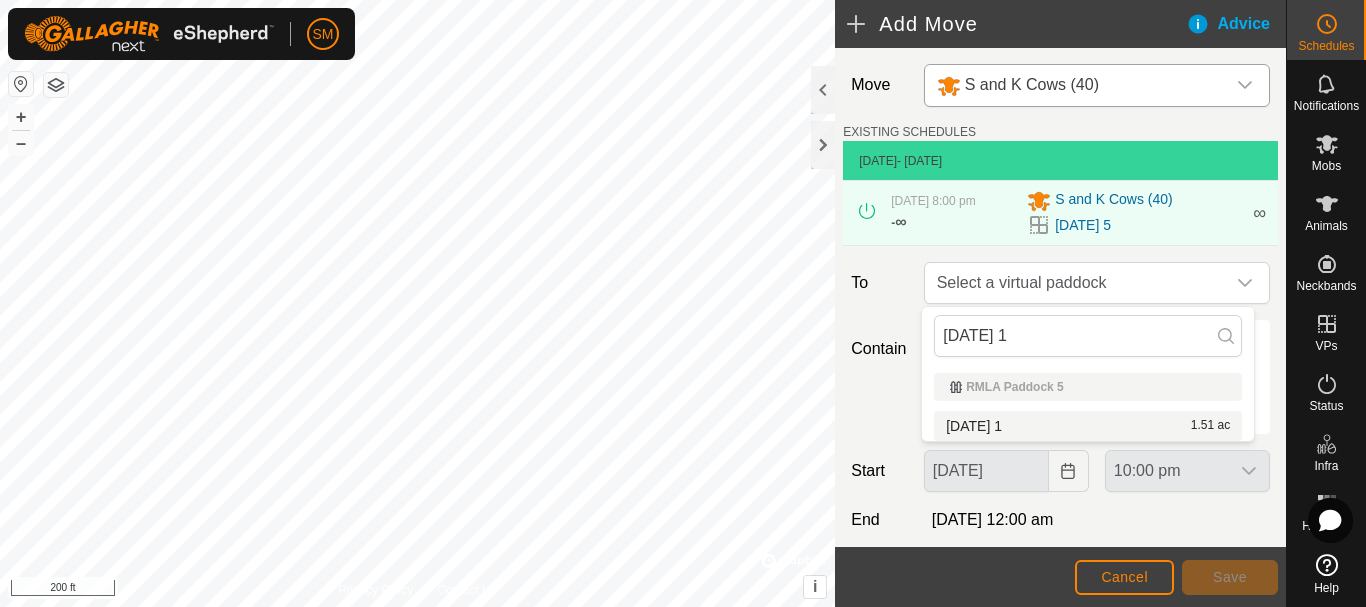 type on "[DATE] 1" 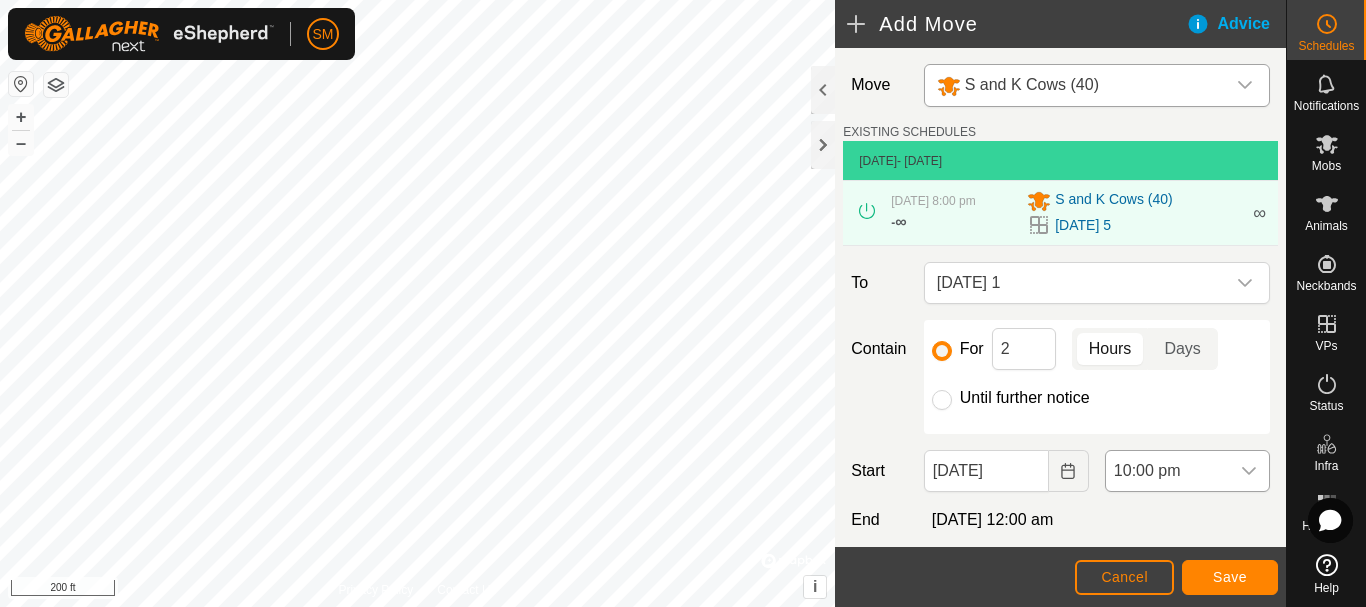 click at bounding box center [1249, 471] 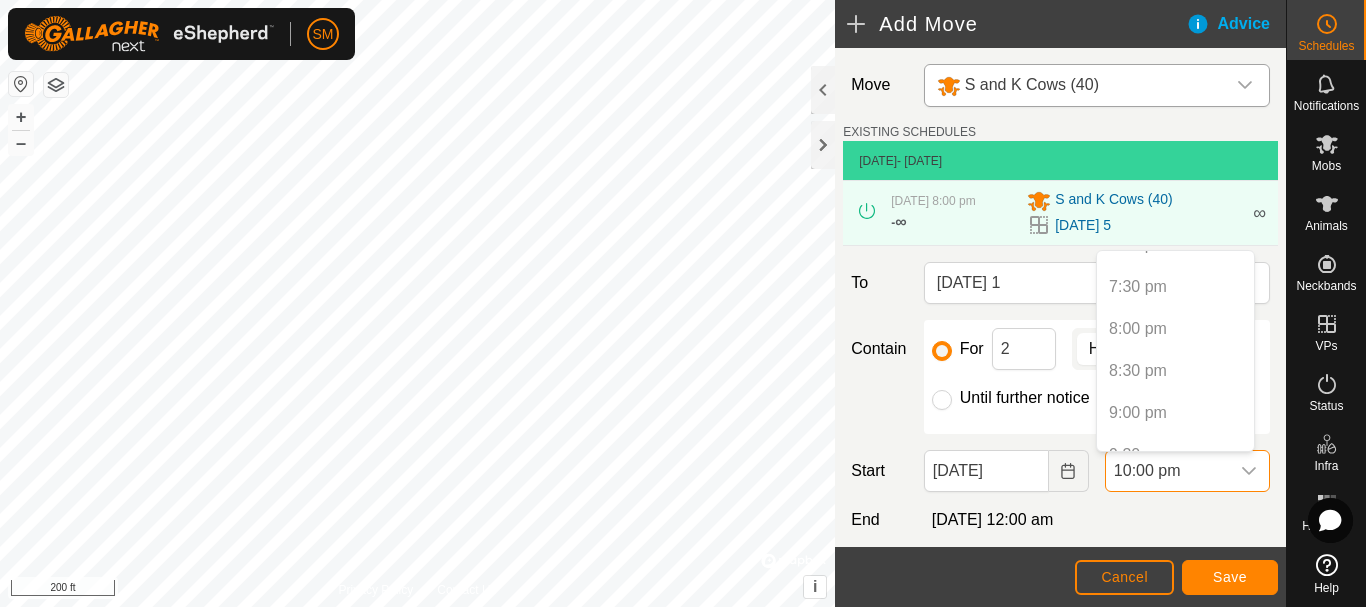 scroll, scrollTop: 1614, scrollLeft: 0, axis: vertical 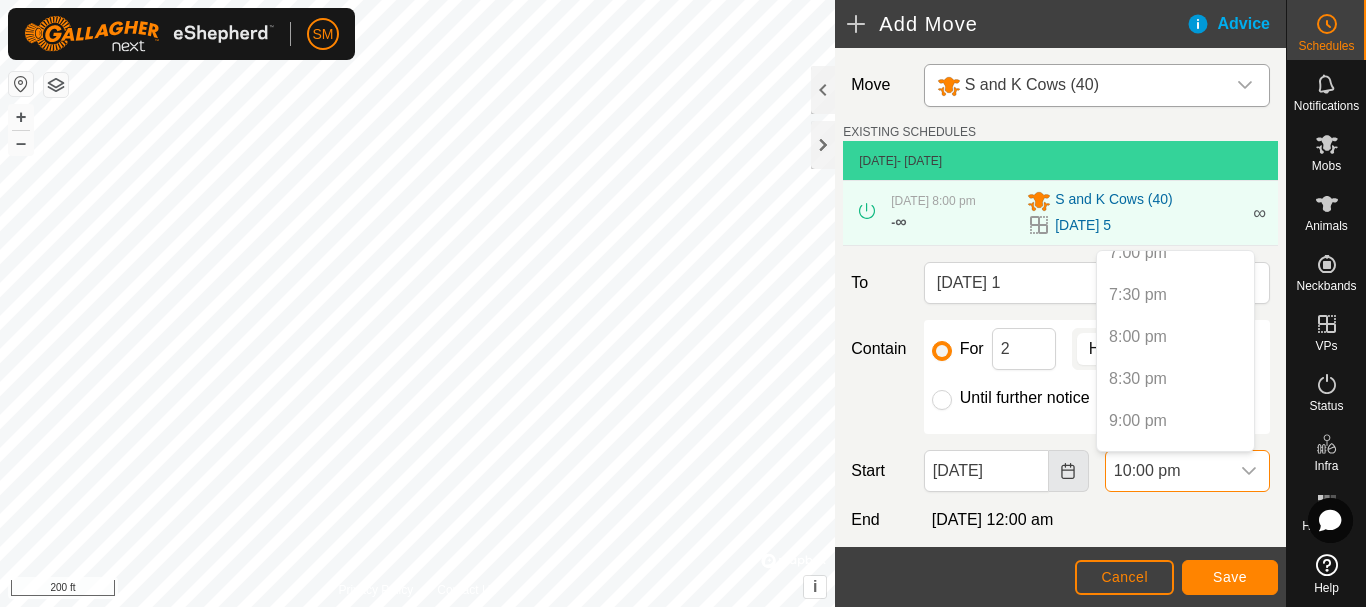 click 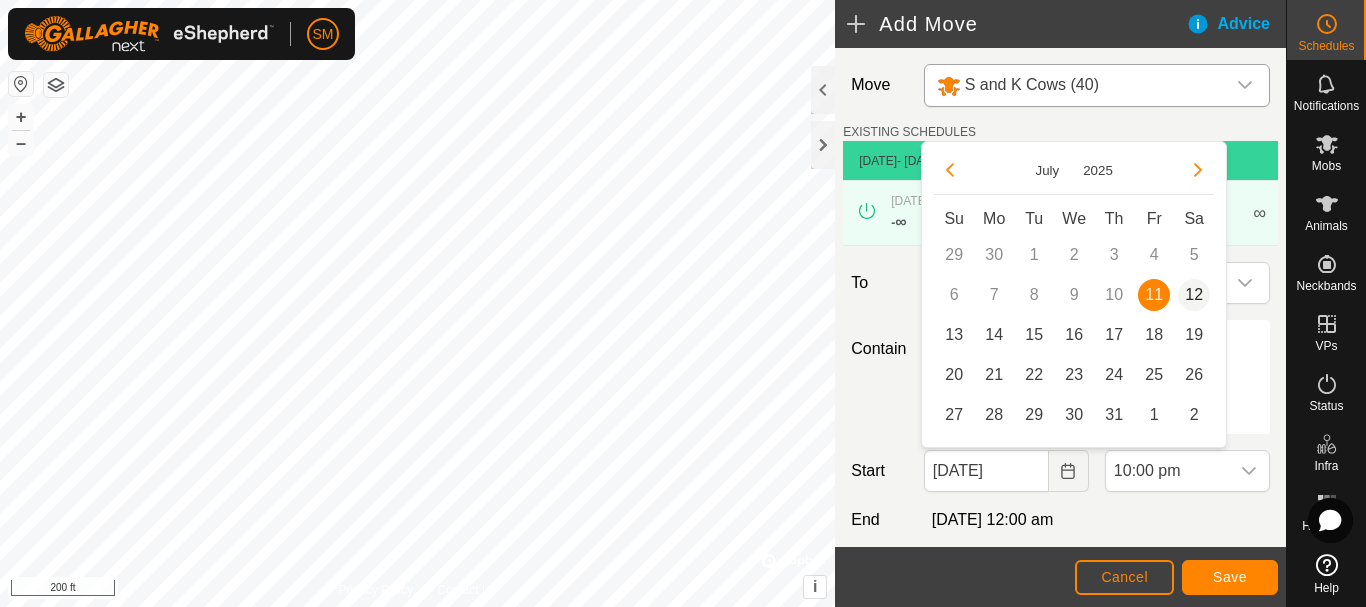 click on "12" at bounding box center (1194, 295) 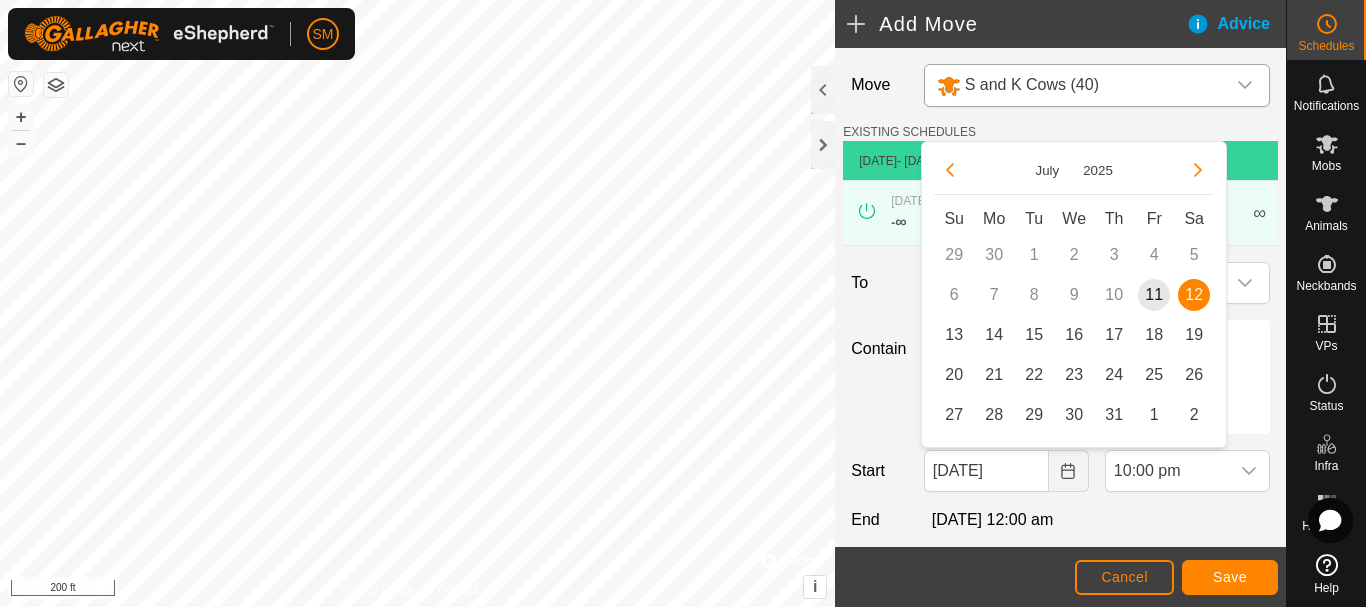 type on "[DATE]" 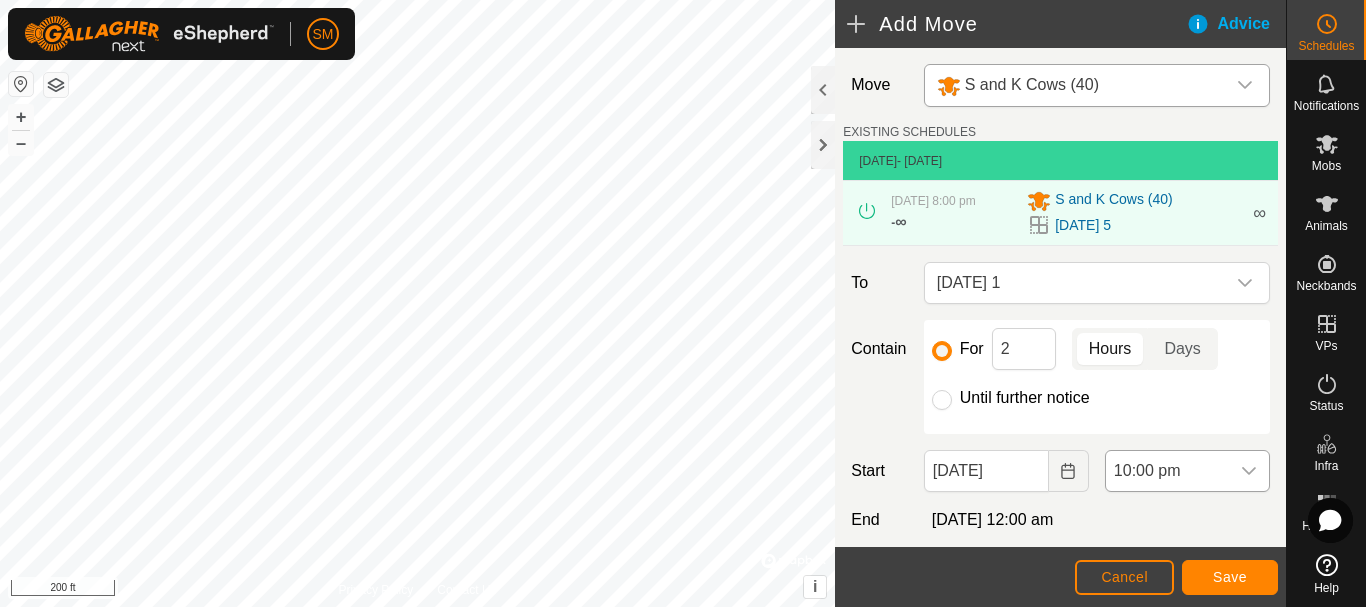 click at bounding box center (1249, 471) 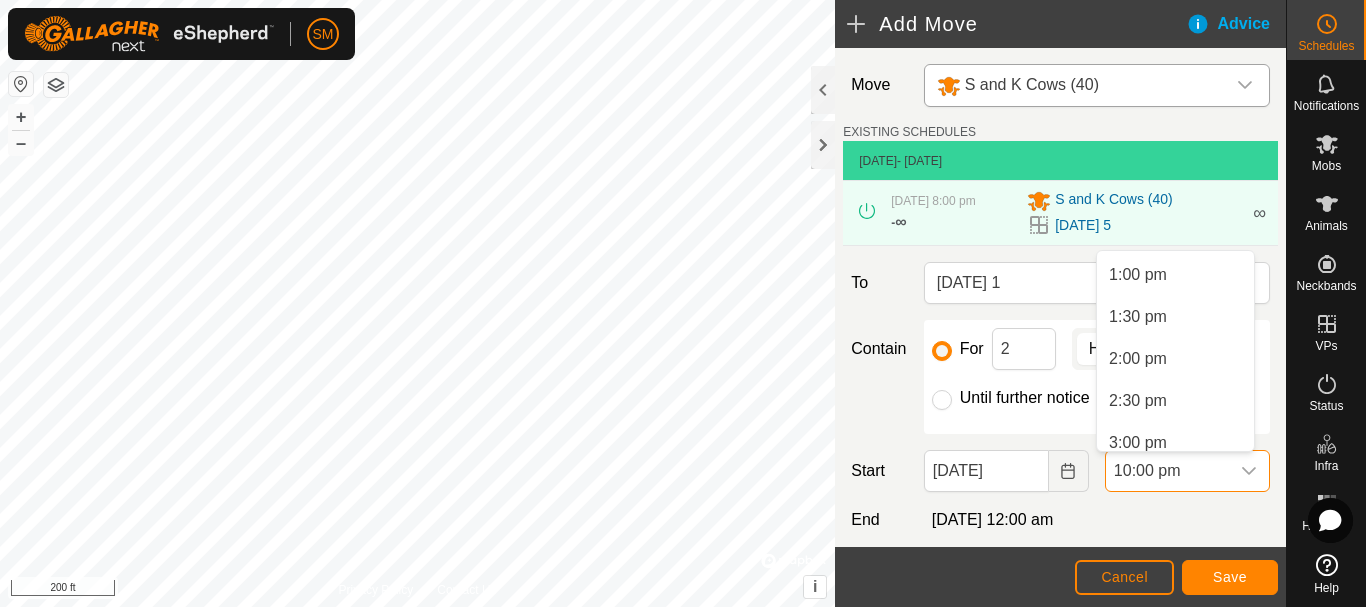 scroll, scrollTop: 988, scrollLeft: 0, axis: vertical 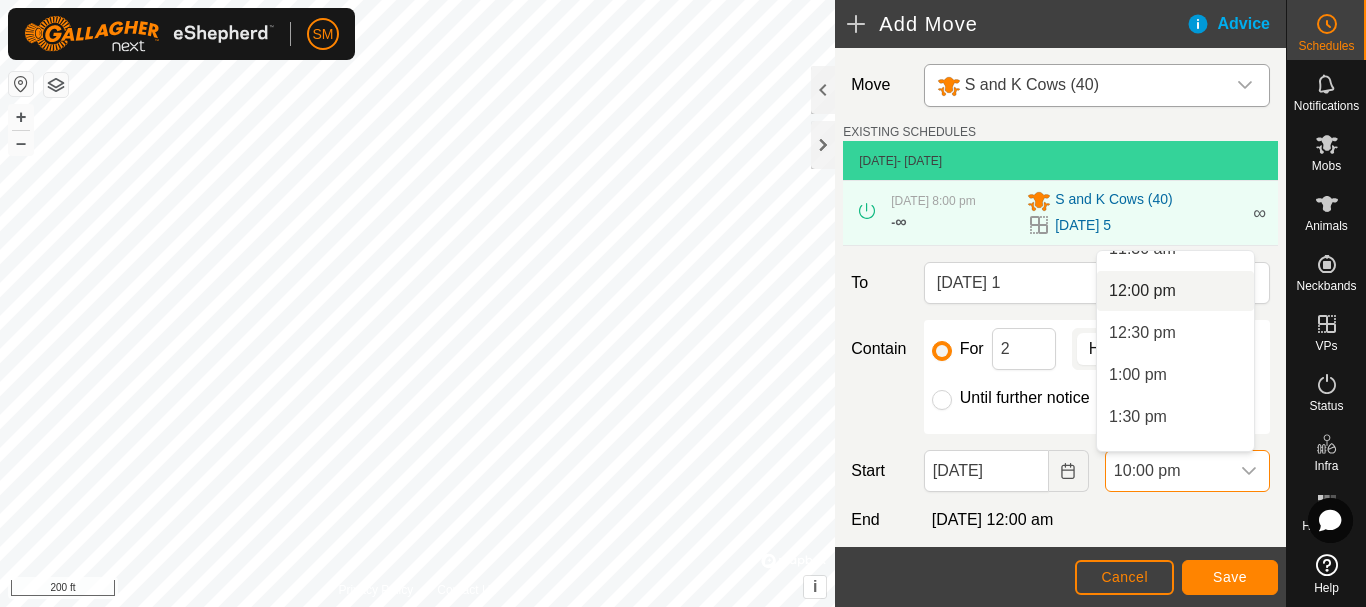 click on "12:00 pm" at bounding box center (1142, 291) 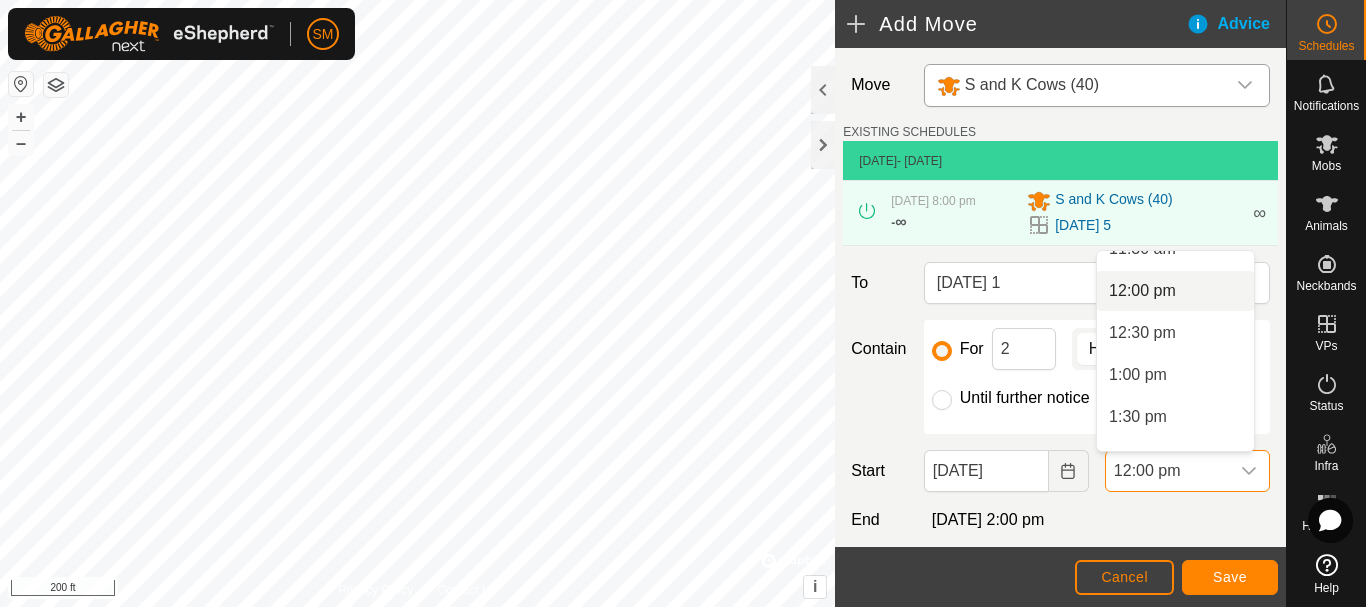 scroll, scrollTop: 0, scrollLeft: 0, axis: both 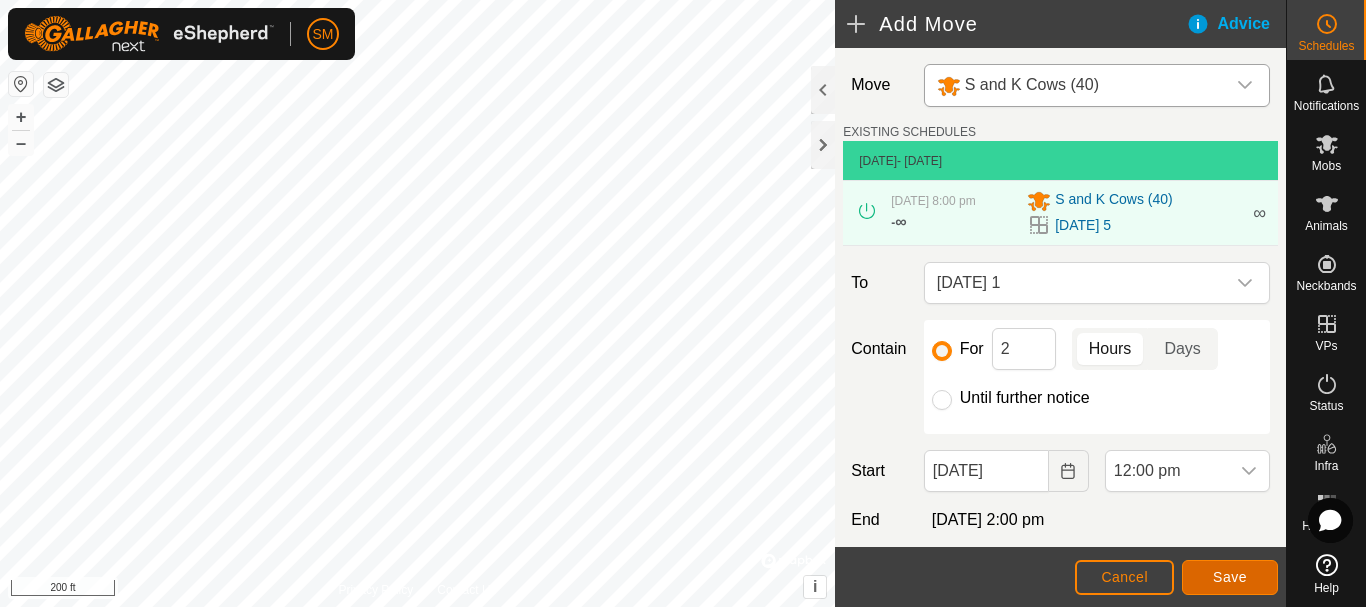 click on "Save" 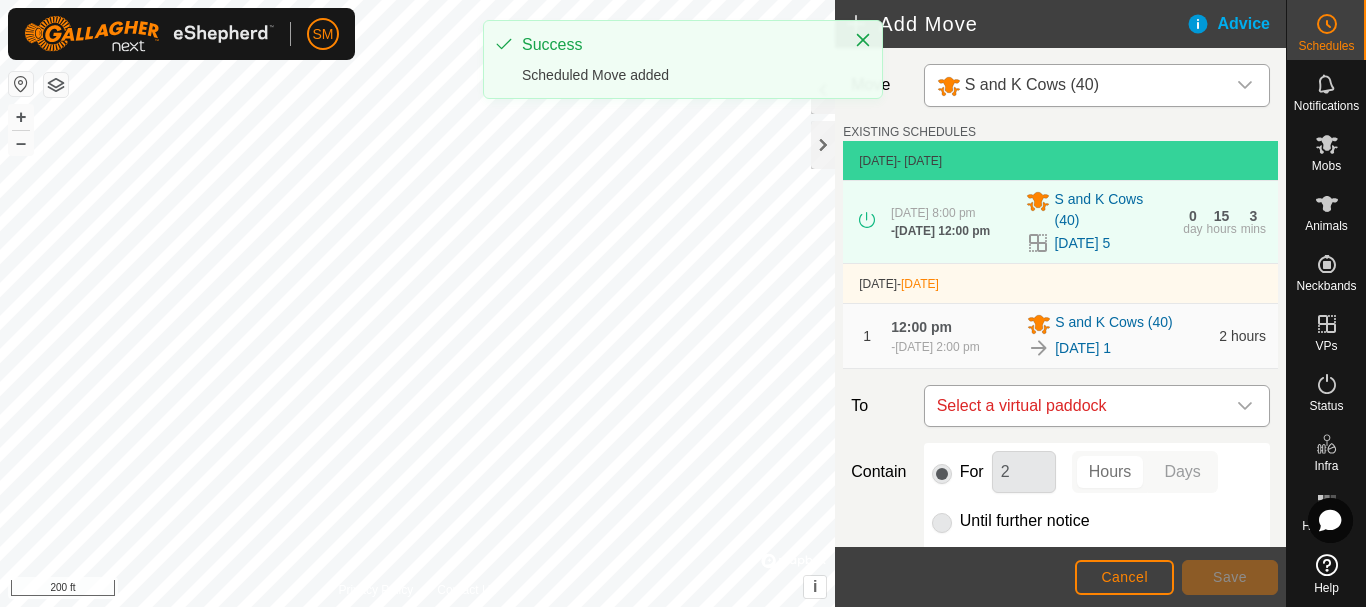 click 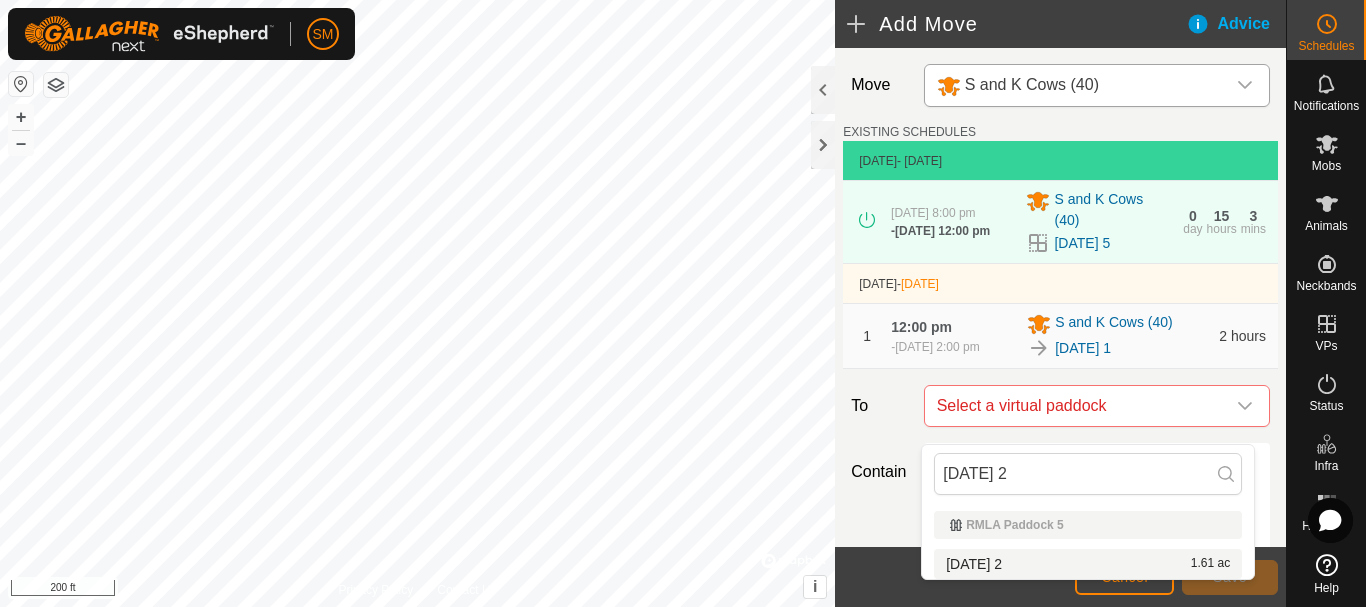 type on "[DATE] 2" 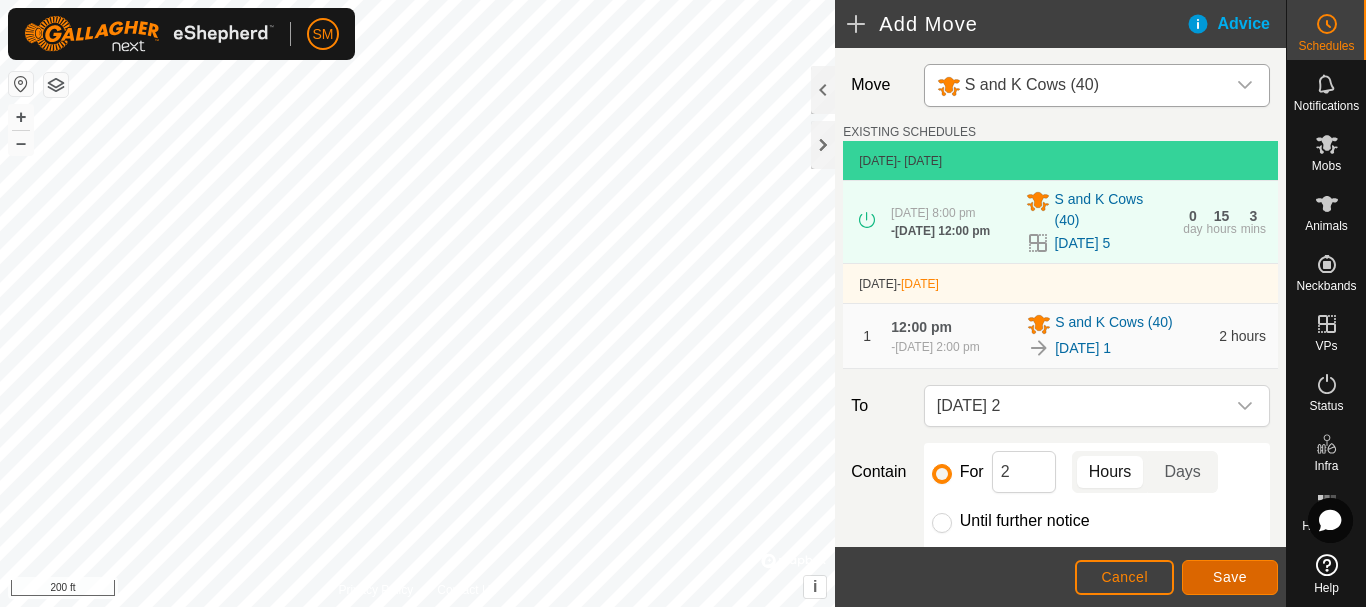 click on "Save" 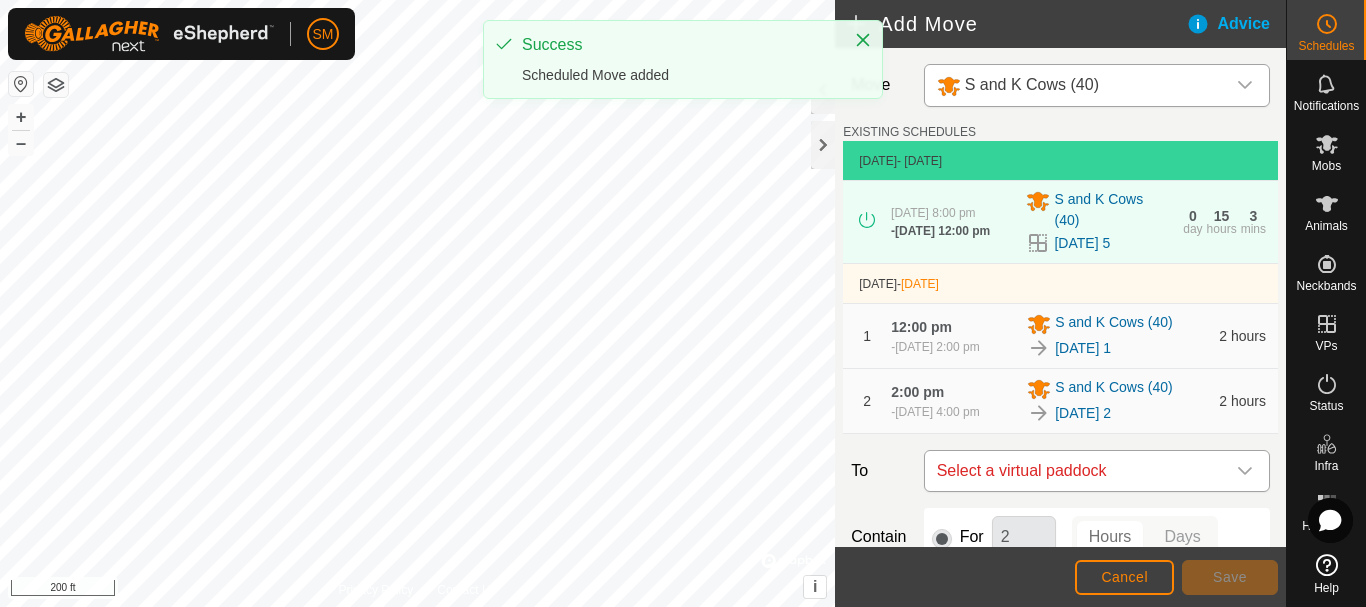 click 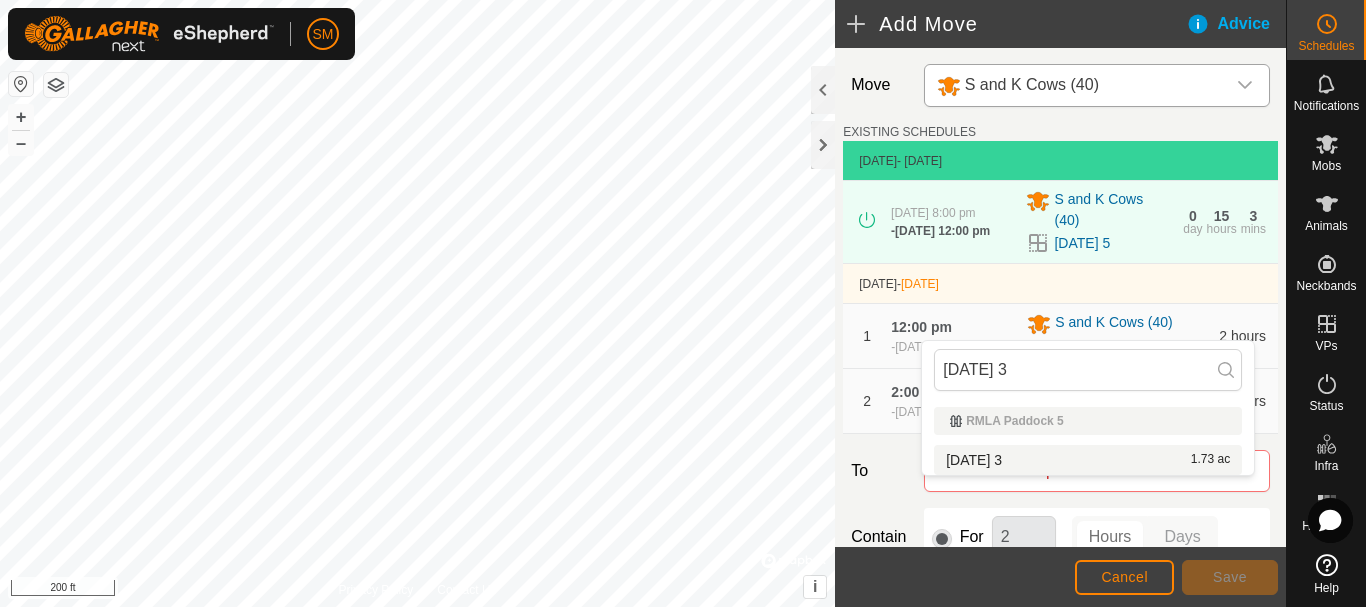 type on "[DATE] 3" 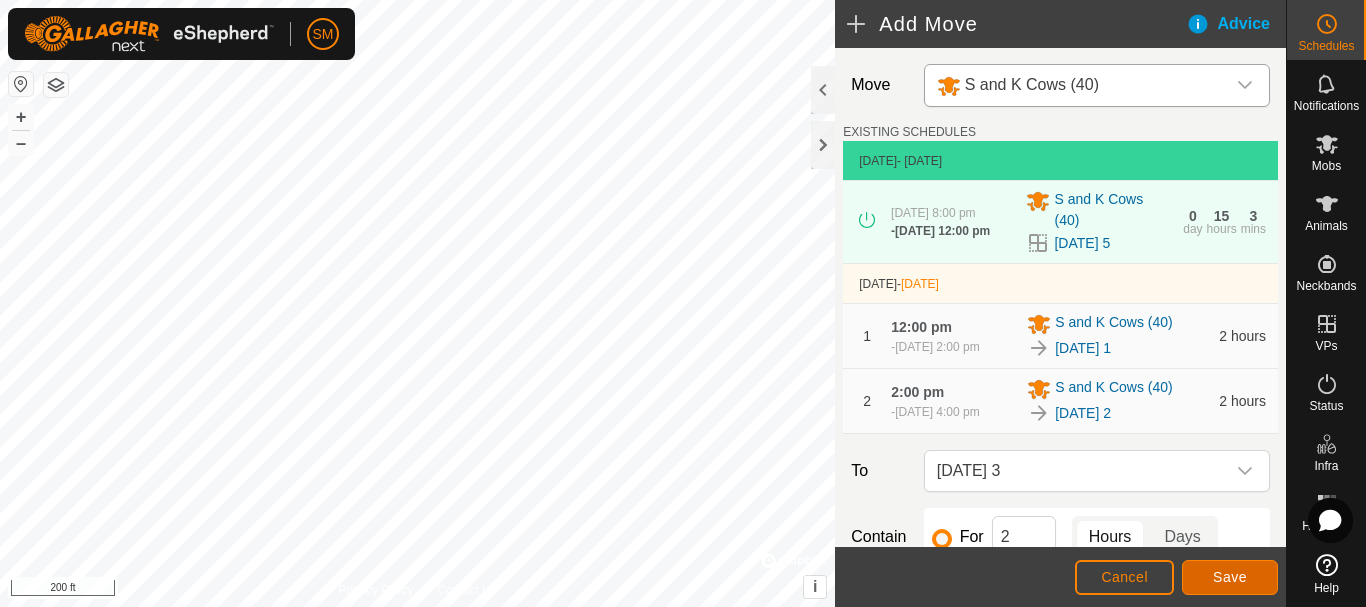 click on "Save" 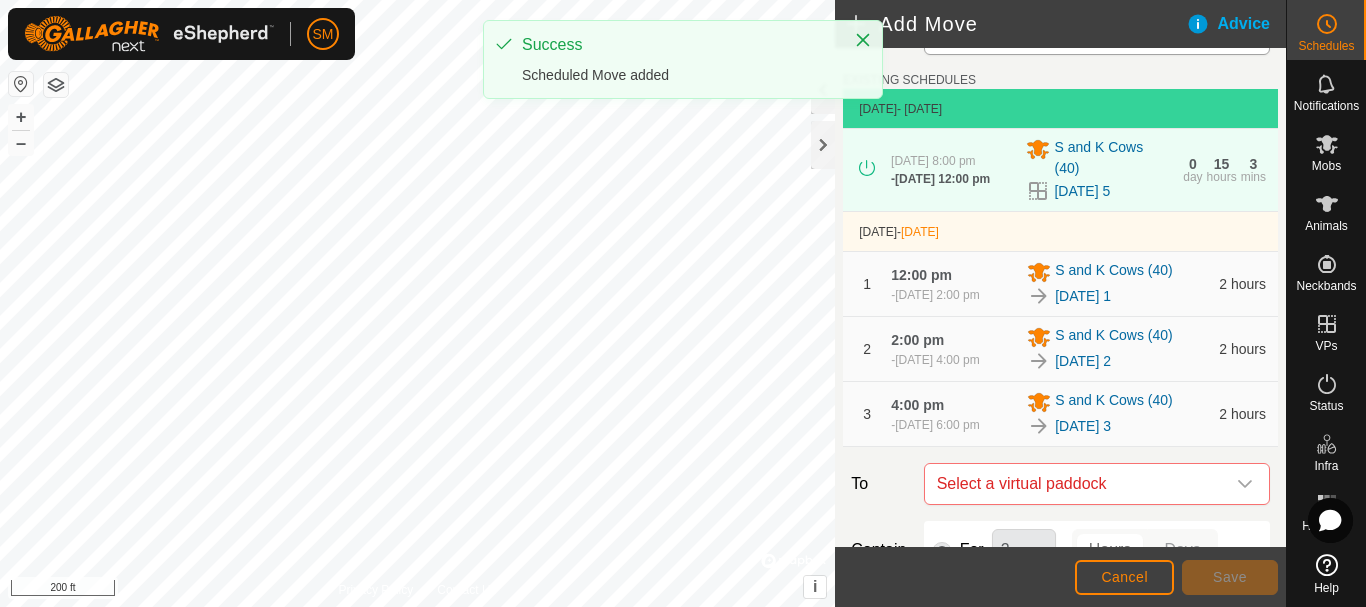 scroll, scrollTop: 100, scrollLeft: 0, axis: vertical 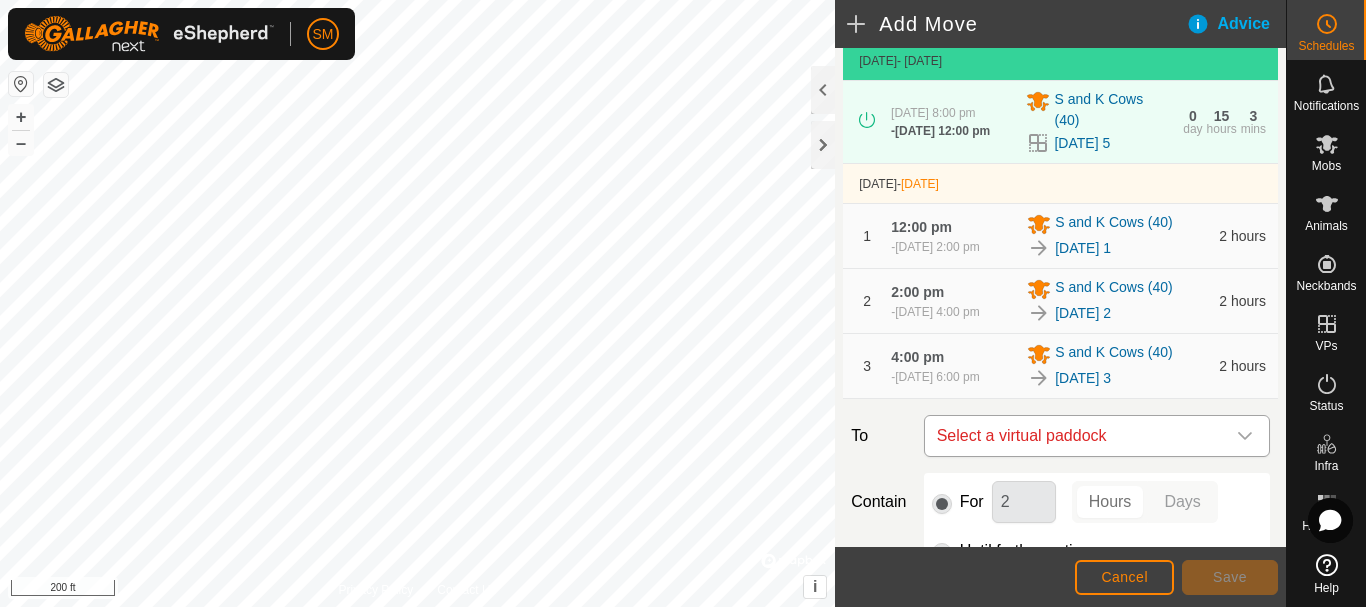 click 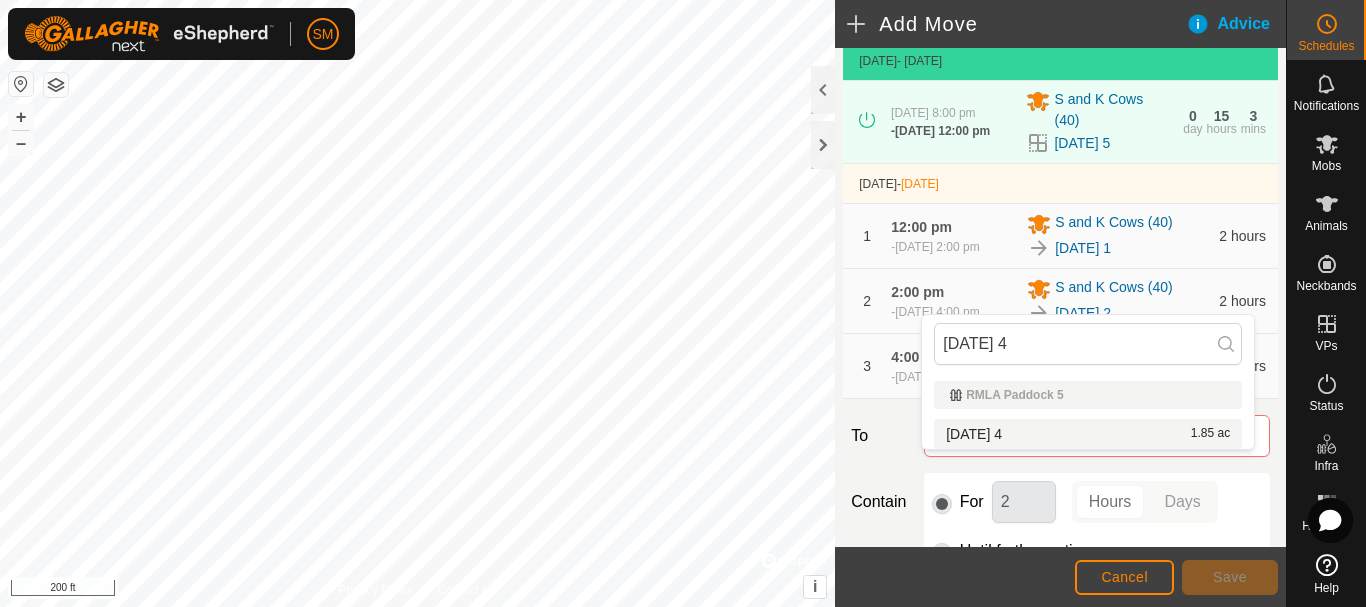 type on "[DATE] 4" 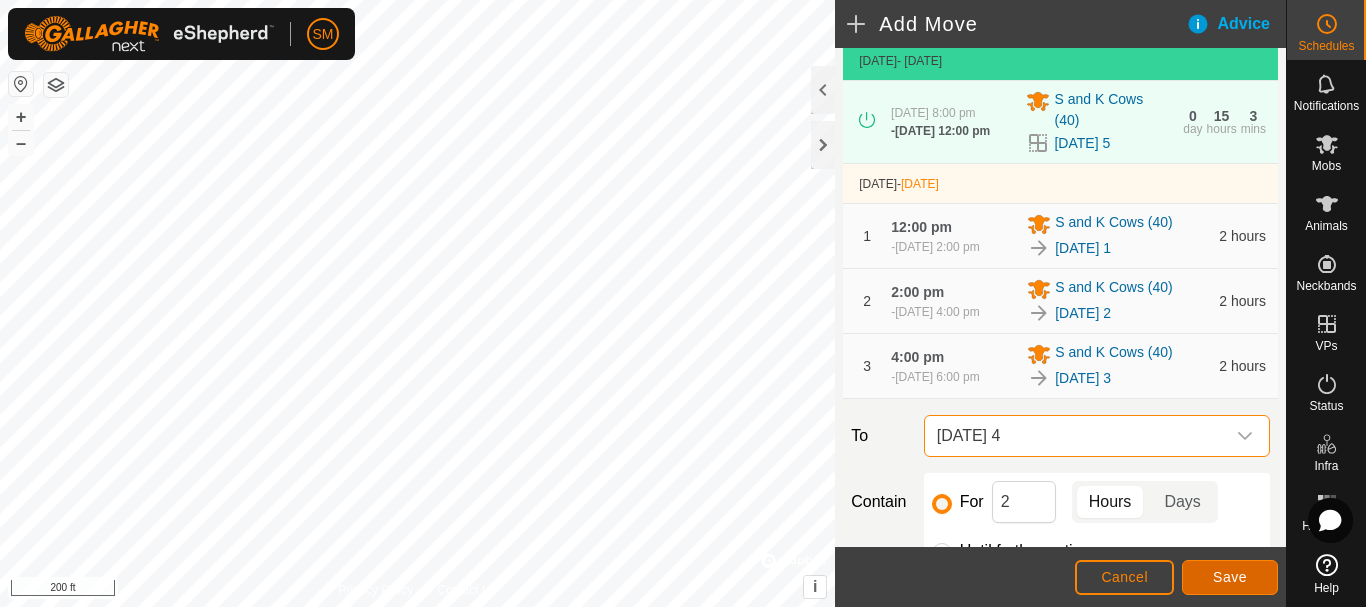 click on "Save" 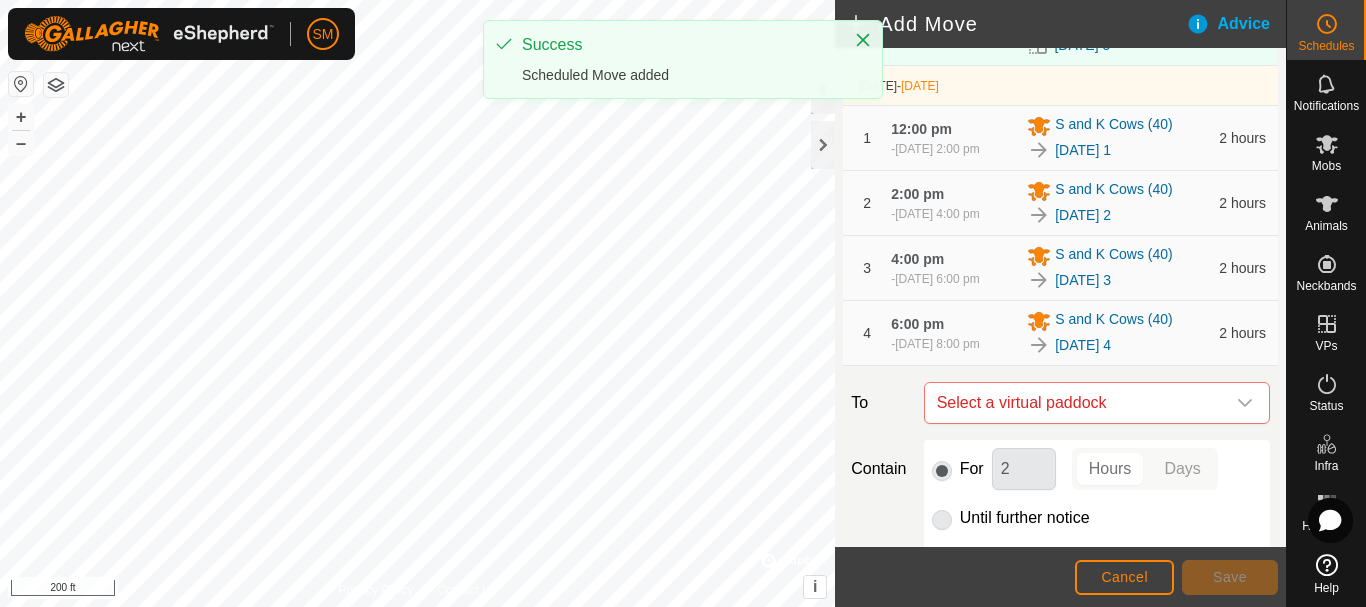 scroll, scrollTop: 200, scrollLeft: 0, axis: vertical 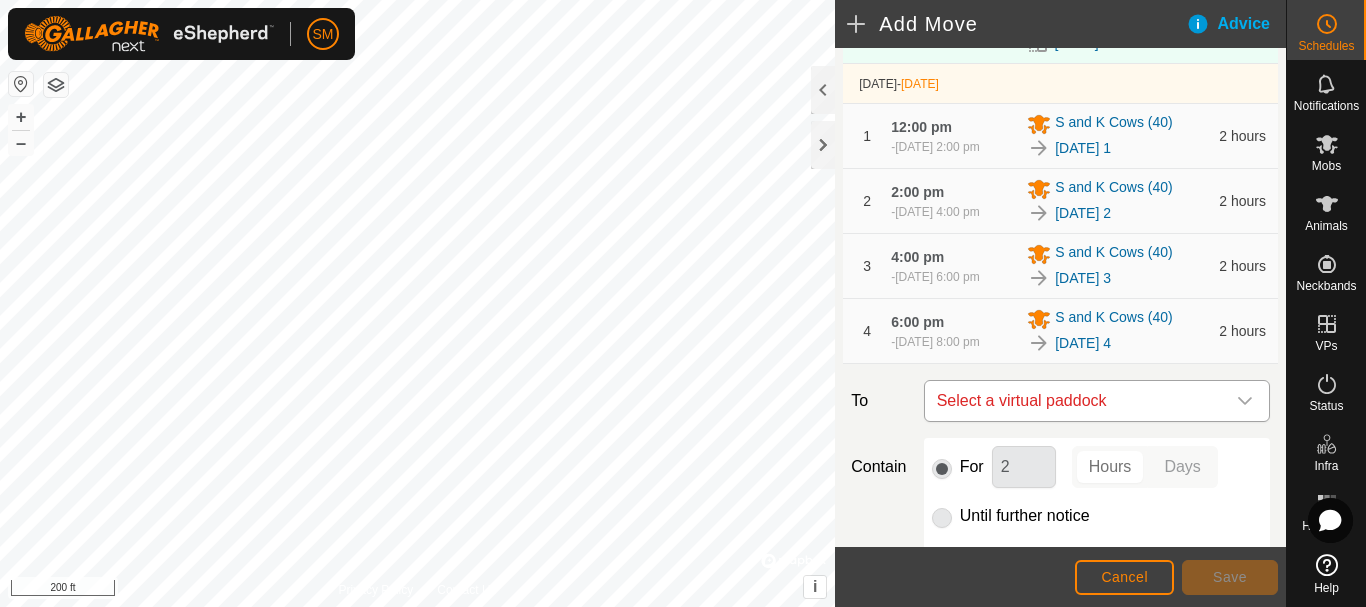 click at bounding box center (1245, 401) 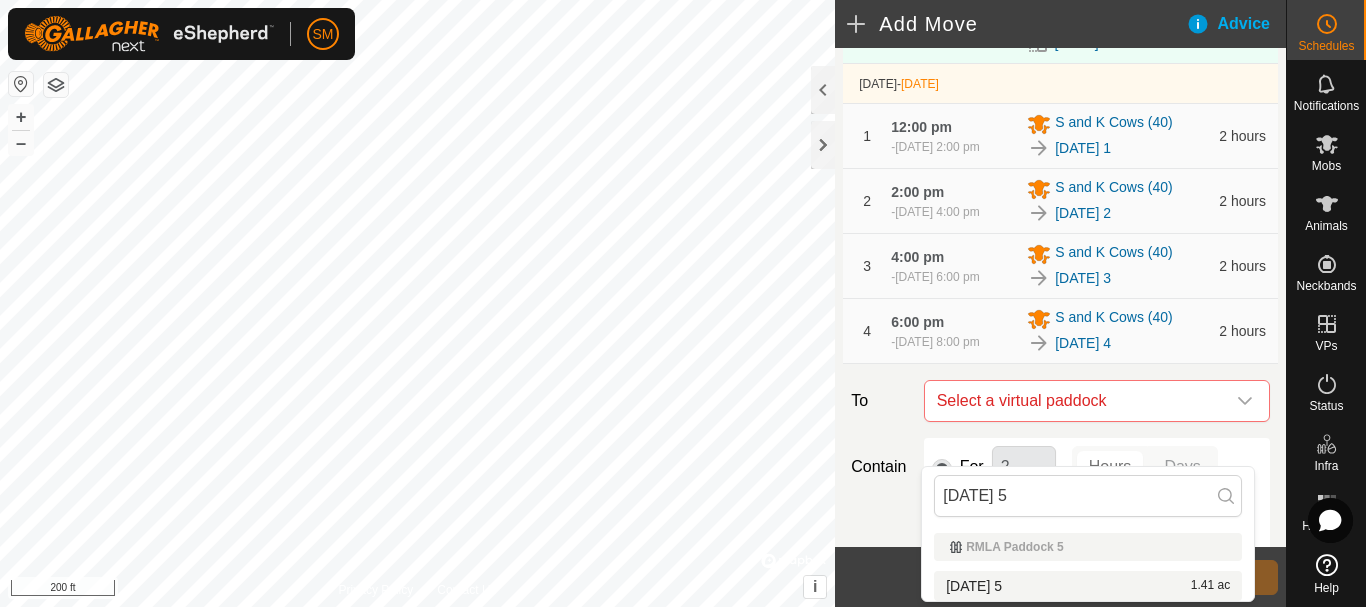 type on "[DATE] 5" 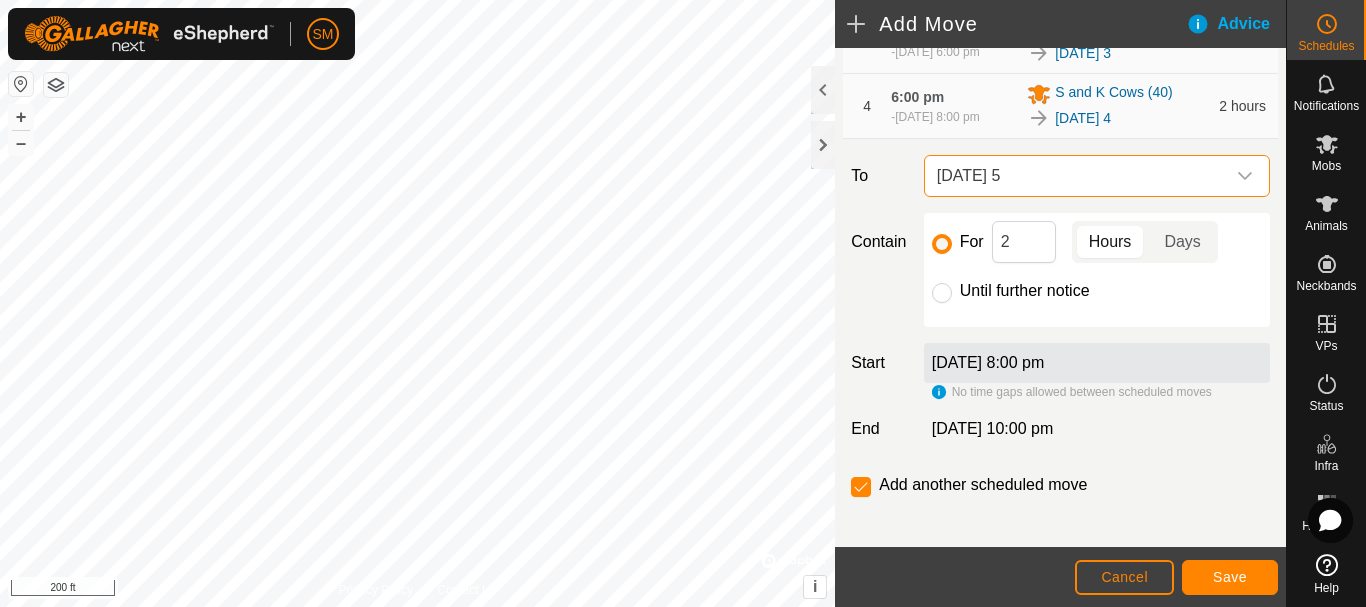 scroll, scrollTop: 481, scrollLeft: 0, axis: vertical 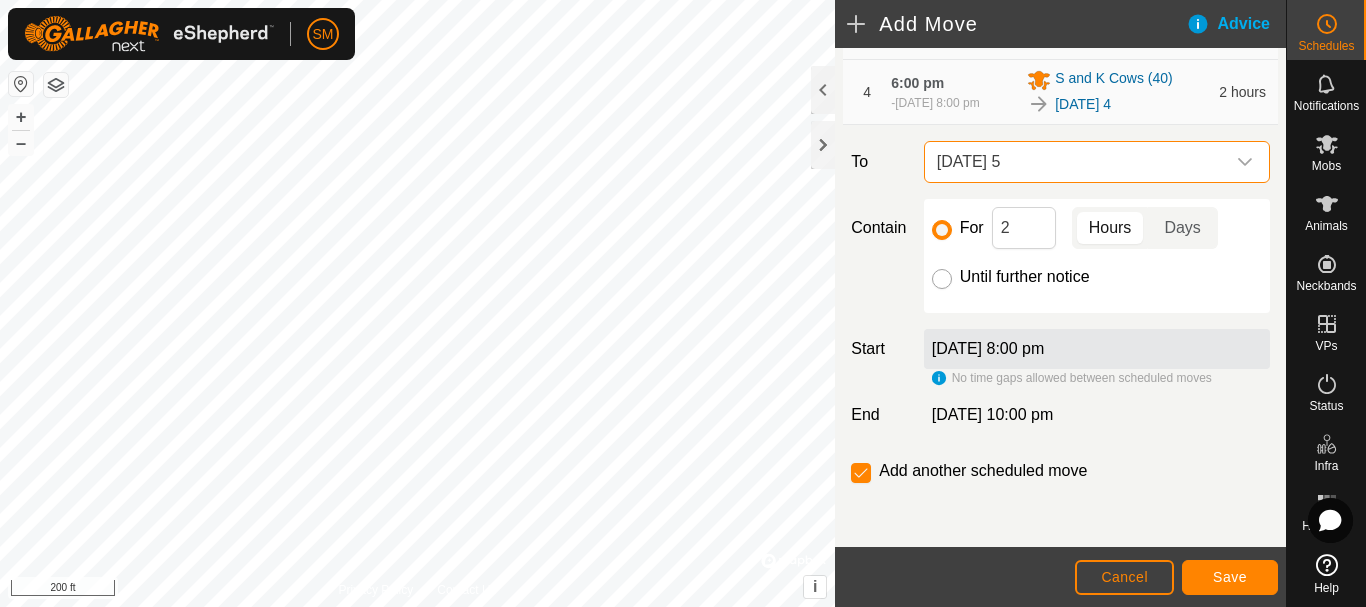 click on "Until further notice" at bounding box center [942, 279] 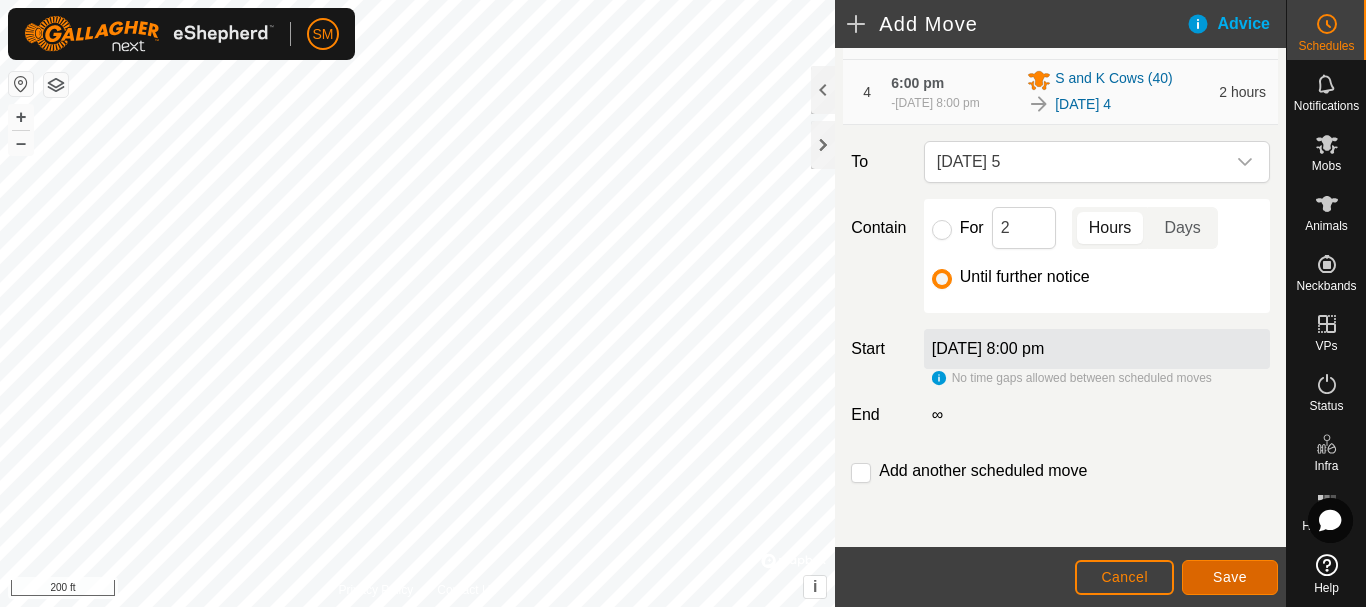 click on "Save" 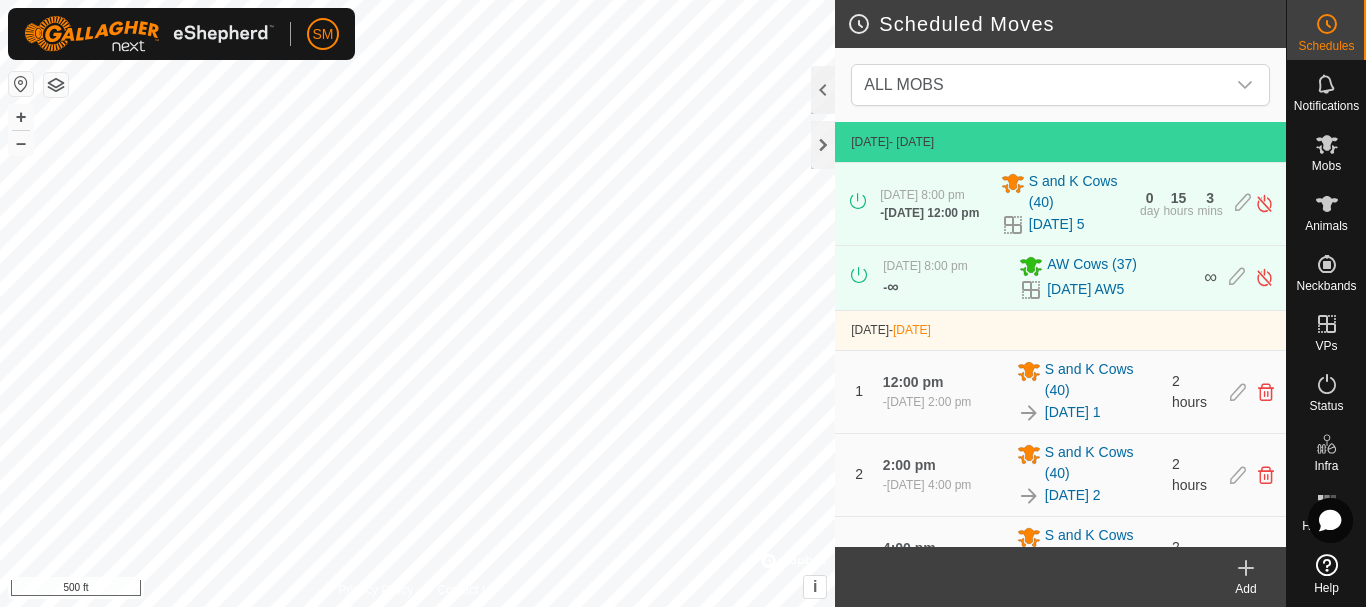 click on "SM Schedules Notifications Mobs Animals Neckbands VPs Status Infra Heatmap Help  Scheduled Moves  ALL MOBS  [DATE]  - [DATE] [DATE] 8:00 pm   -  [DATE] 12:00 pm S and K Cows [PHONE_NUMBER][DATE] 5 0  day  15  hours  3  mins  [DATE] 8:00 pm   -  ∞ AW Cows [PHONE_NUMBER][DATE] AW5 ∞  [DATE]  -  [DATE] 1 12:00 pm  [DATE], 2:00 pm S and K Cows [PHONE_NUMBER][DATE] 1 2 hours 2 2:00 pm  [DATE], 4:00 pm S and K Cows [PHONE_NUMBER][DATE] 2 2 hours 3 4:00 pm  [DATE], 6:00 pm S and K Cows [PHONE_NUMBER][DATE] 3 2 hours 4 6:00 pm  [DATE], 8:00 pm S and K Cows [PHONE_NUMBER][DATE] 4 2 hours 5 8:00 pm  -  ∞ S and K Cows [PHONE_NUMBER][DATE] 5 ∞  Add  Privacy Policy Contact Us + – ⇧ i ©  Mapbox , ©  OpenStreetMap ,  Improve this map 500 ft" at bounding box center (683, 303) 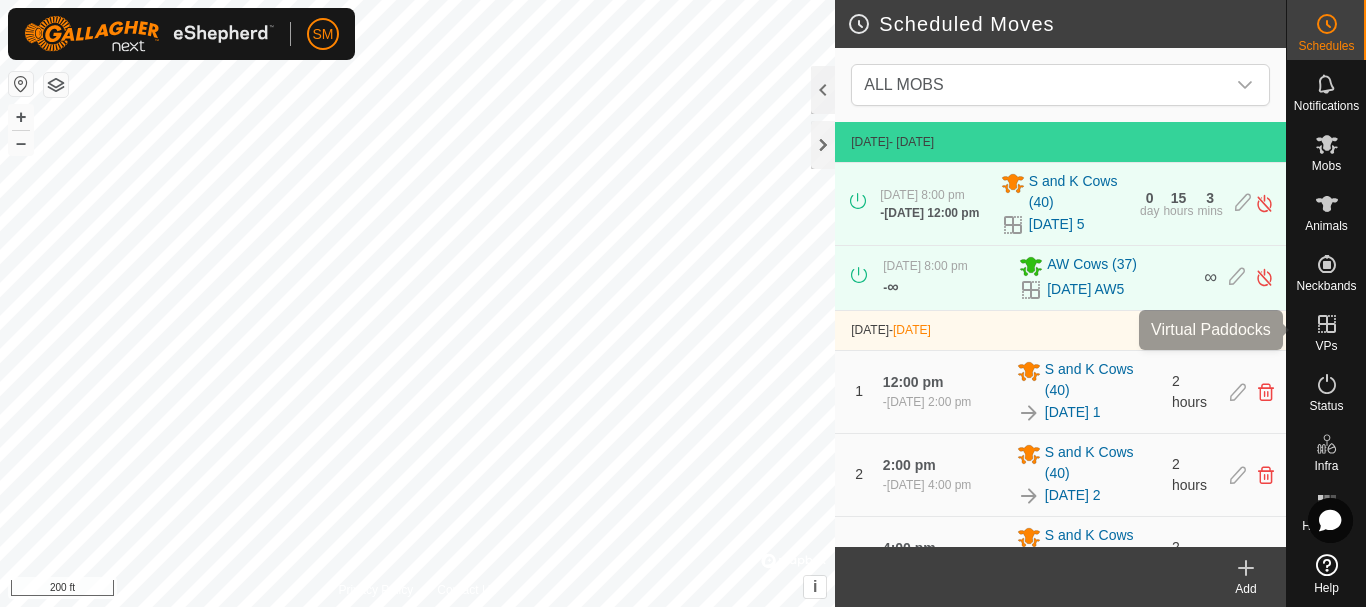 click 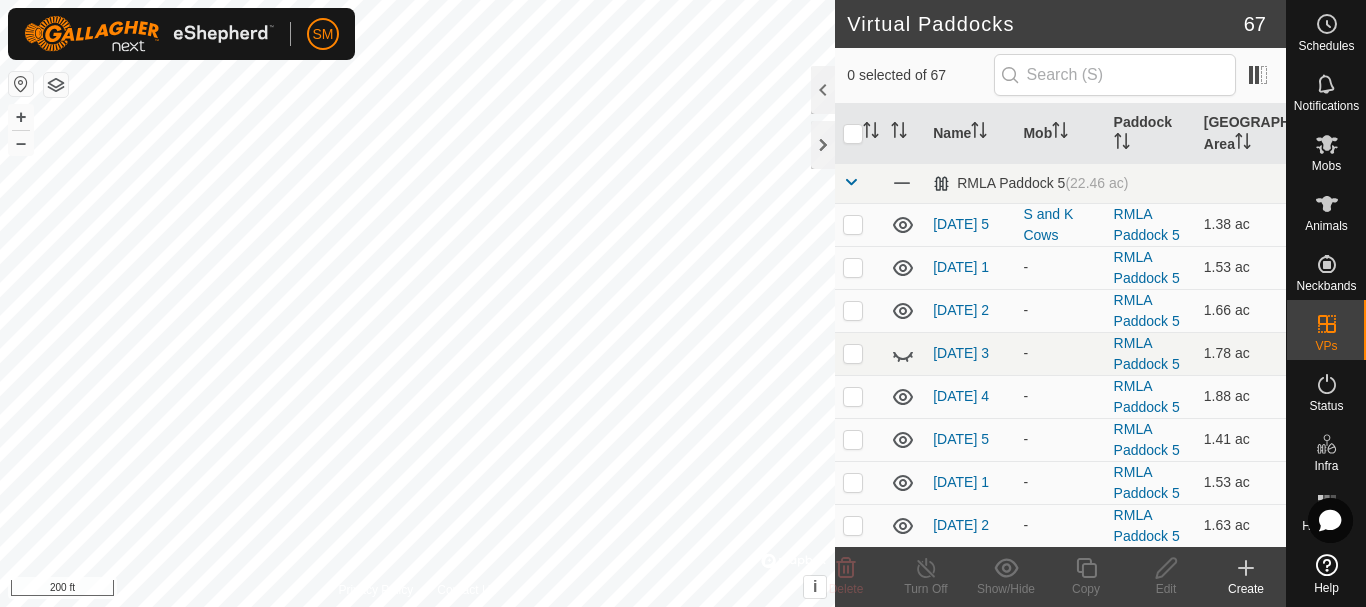 checkbox on "true" 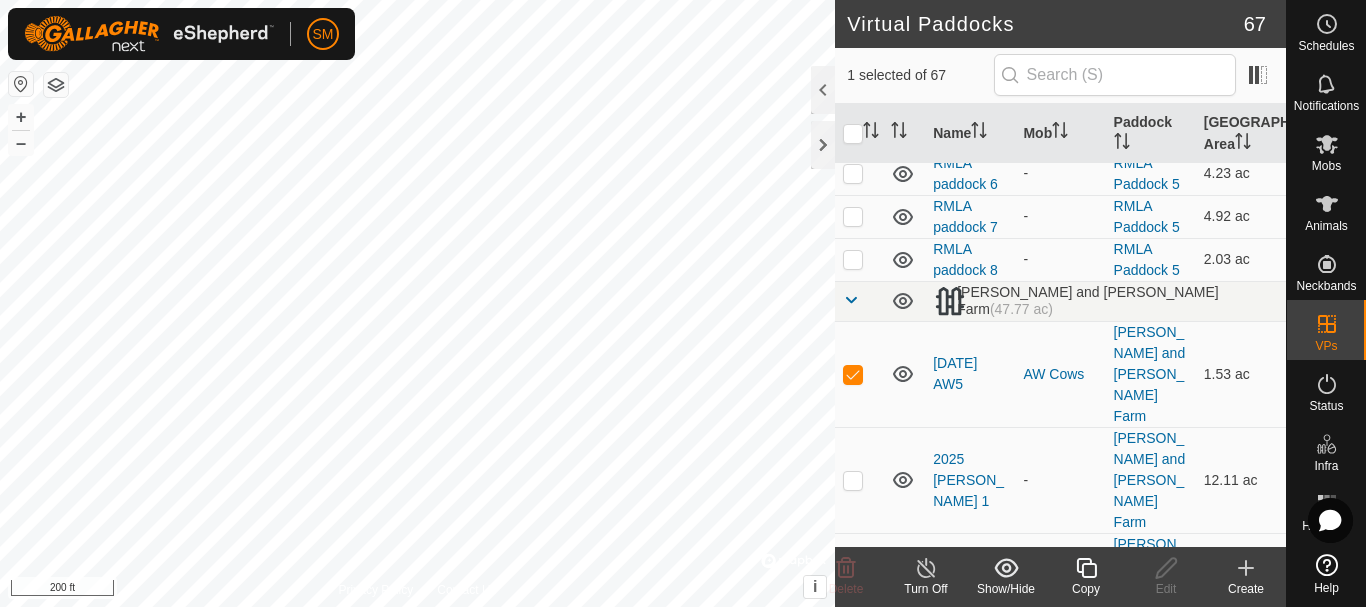 scroll, scrollTop: 1400, scrollLeft: 0, axis: vertical 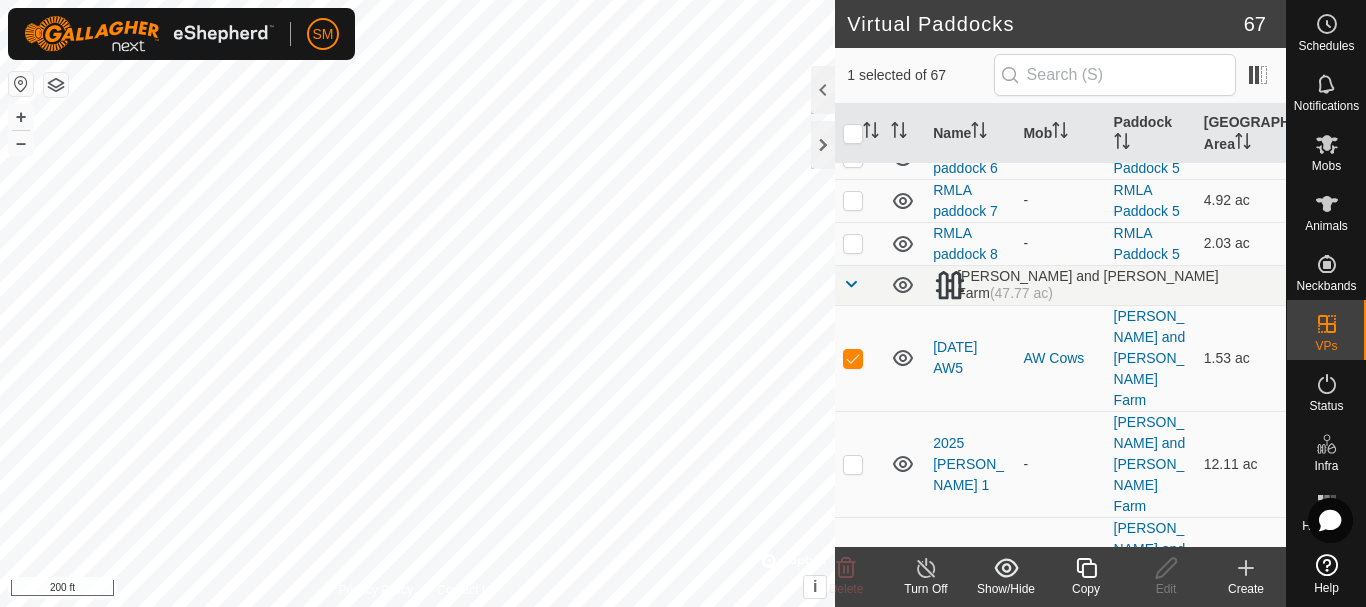 click 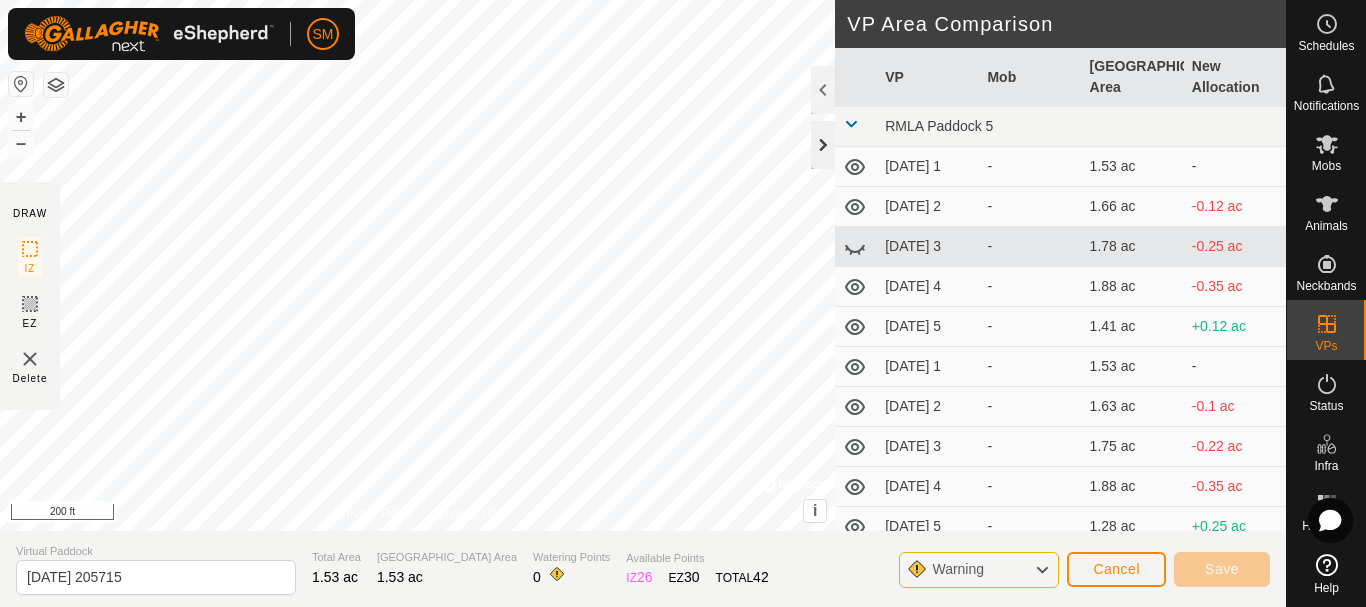 click 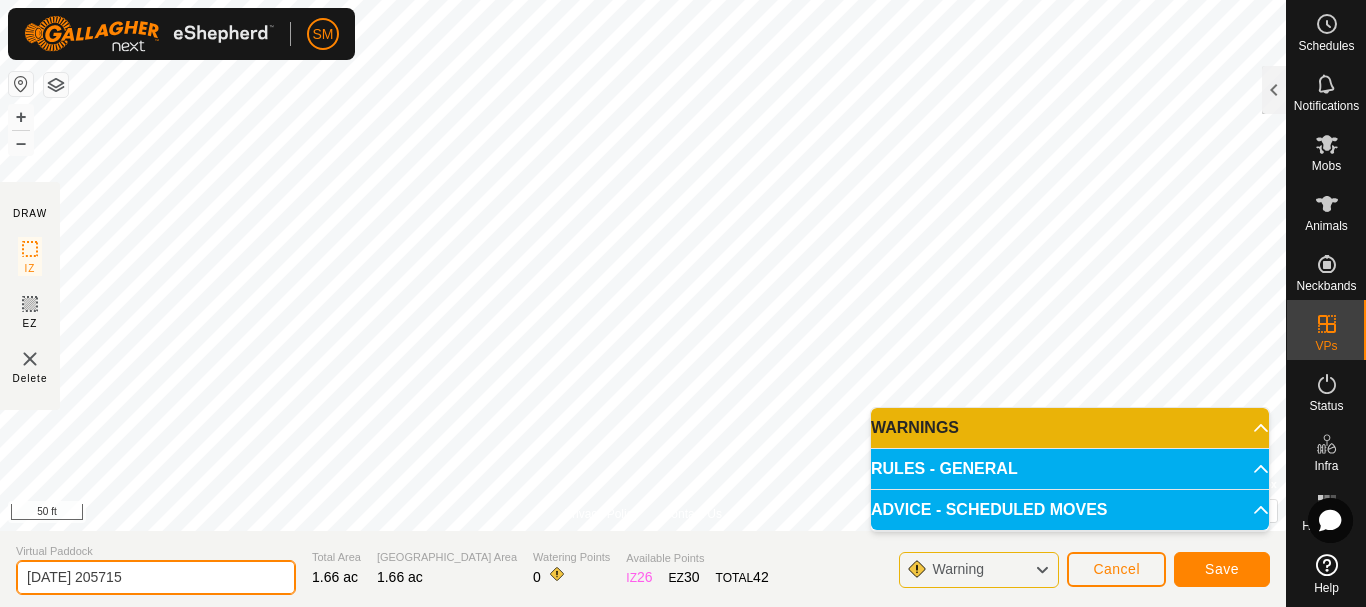 click on "Virtual Paddock [DATE] 205715 Total Area 1.66 ac Grazing Area 1.66 ac Watering Points 0 Available Points  IZ   26  EZ  30  TOTAL   42 Warning Cancel Save" 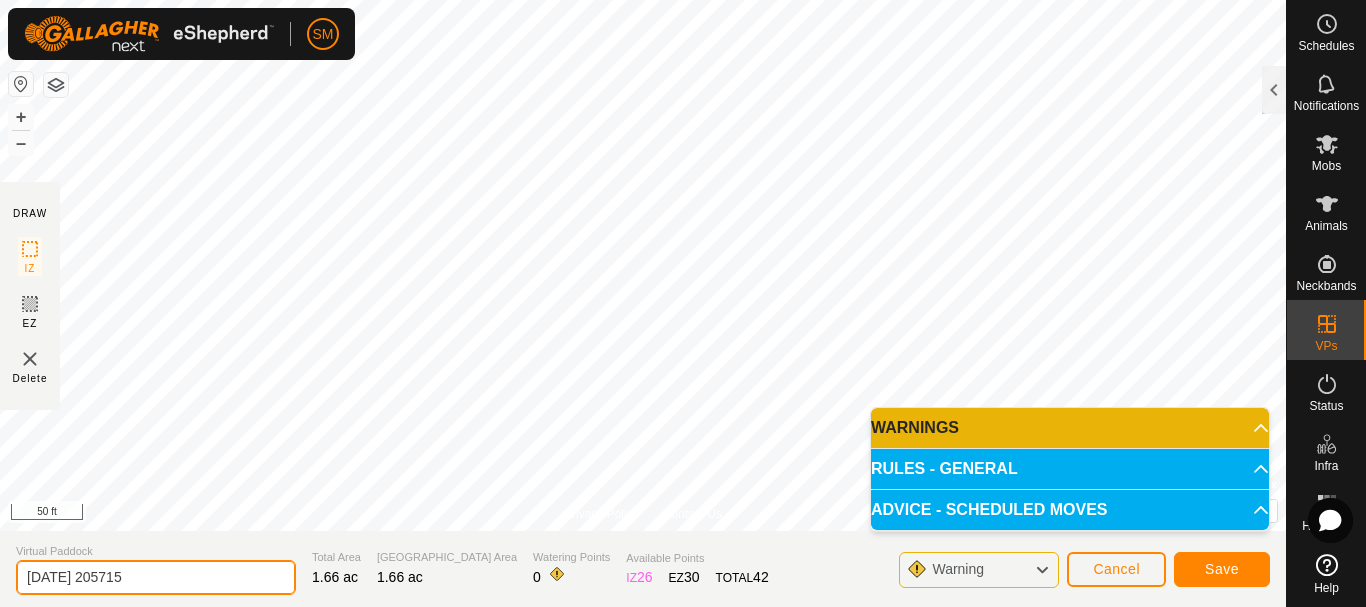 paste on "2" 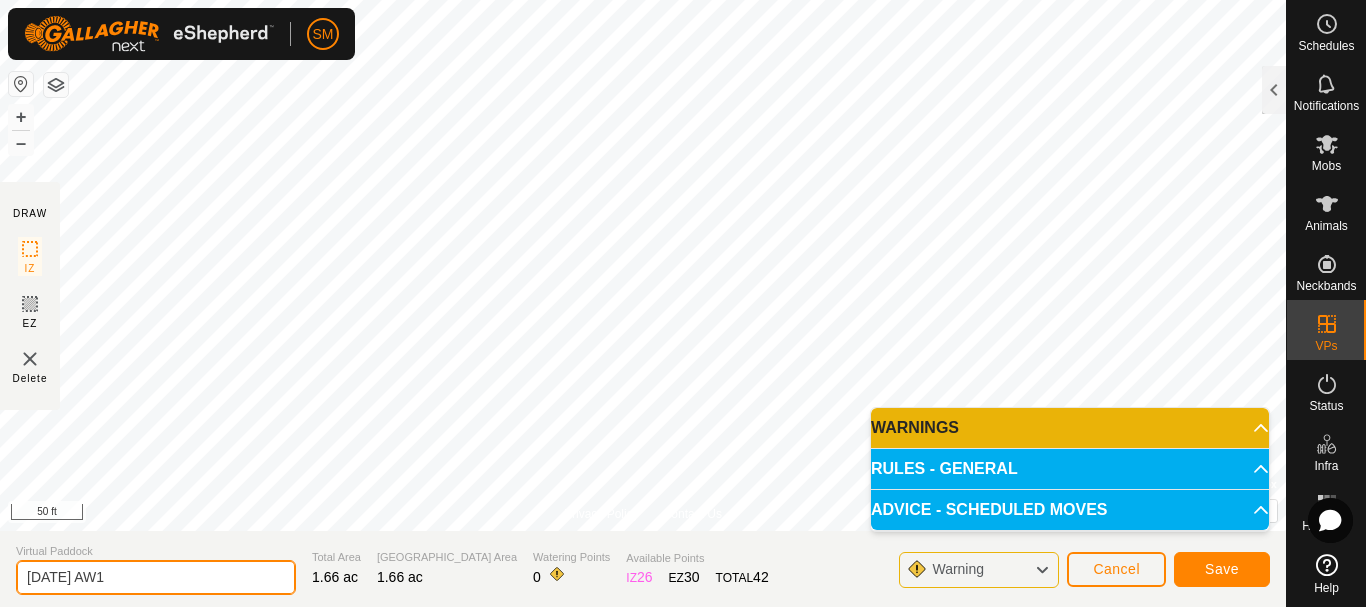 drag, startPoint x: 122, startPoint y: 575, endPoint x: 0, endPoint y: 572, distance: 122.03688 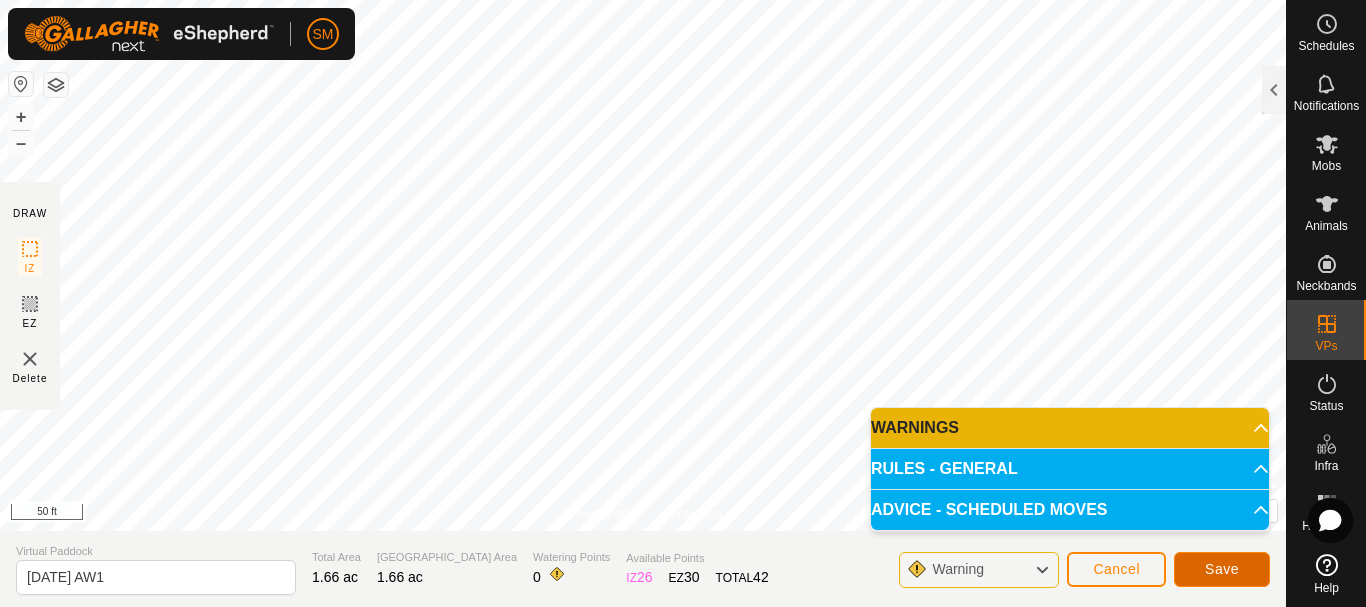 click on "Save" 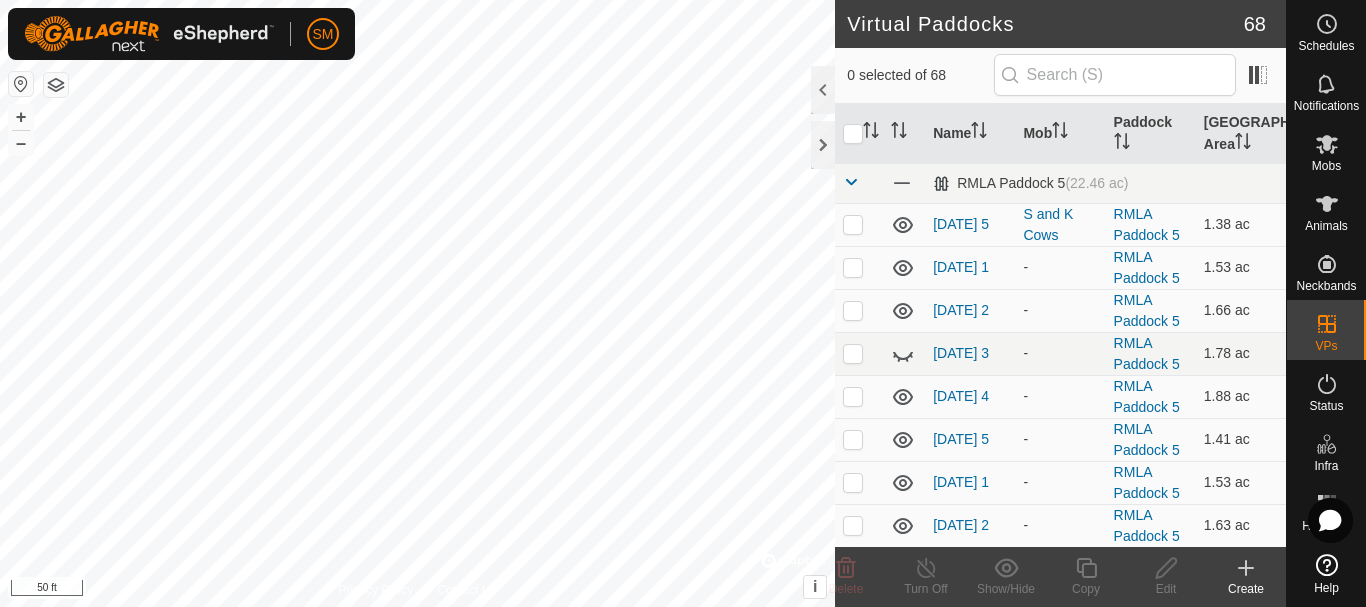 checkbox on "true" 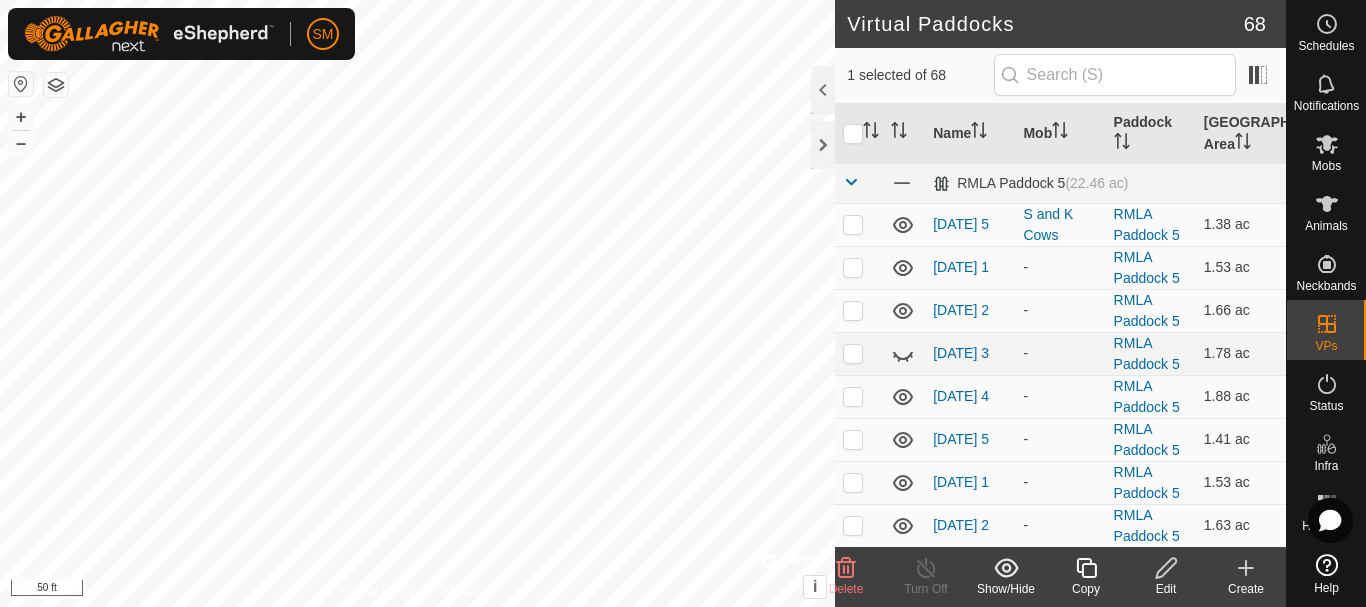 checkbox on "true" 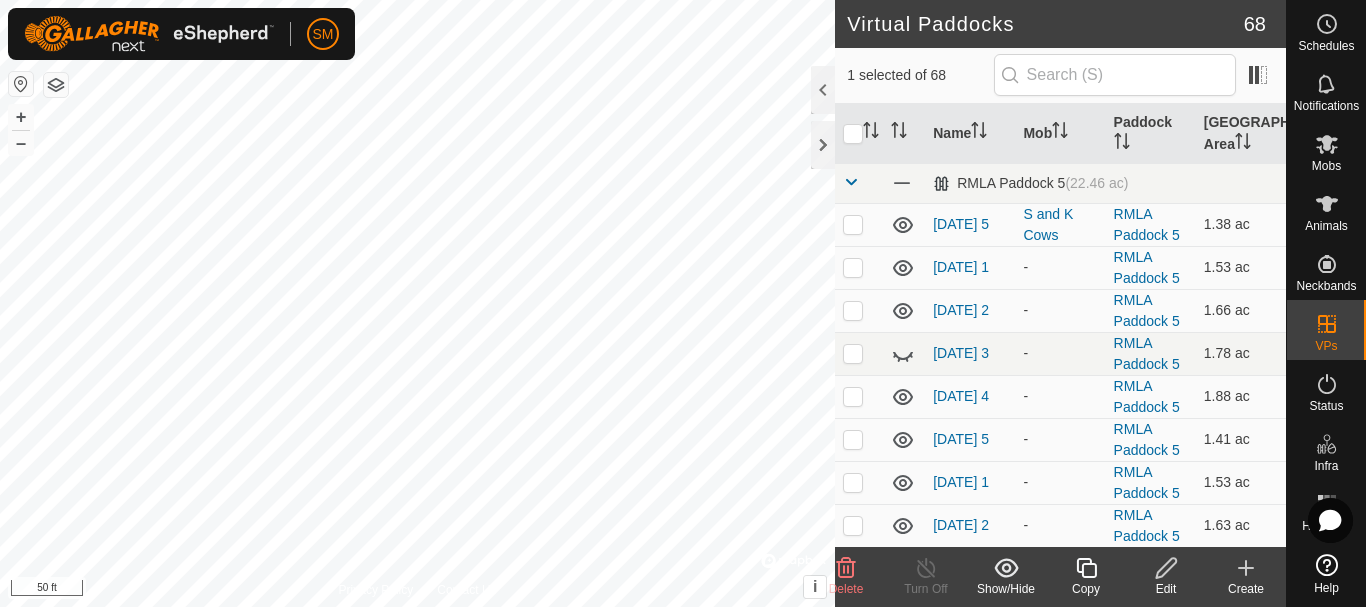 checkbox on "false" 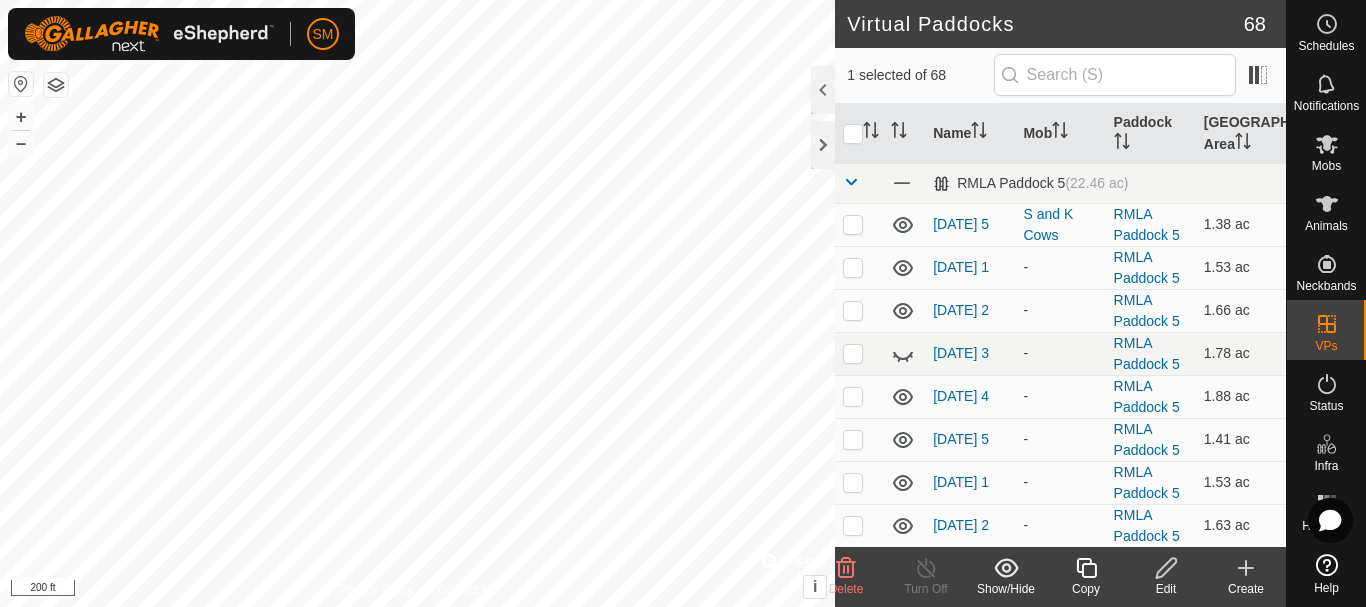 click 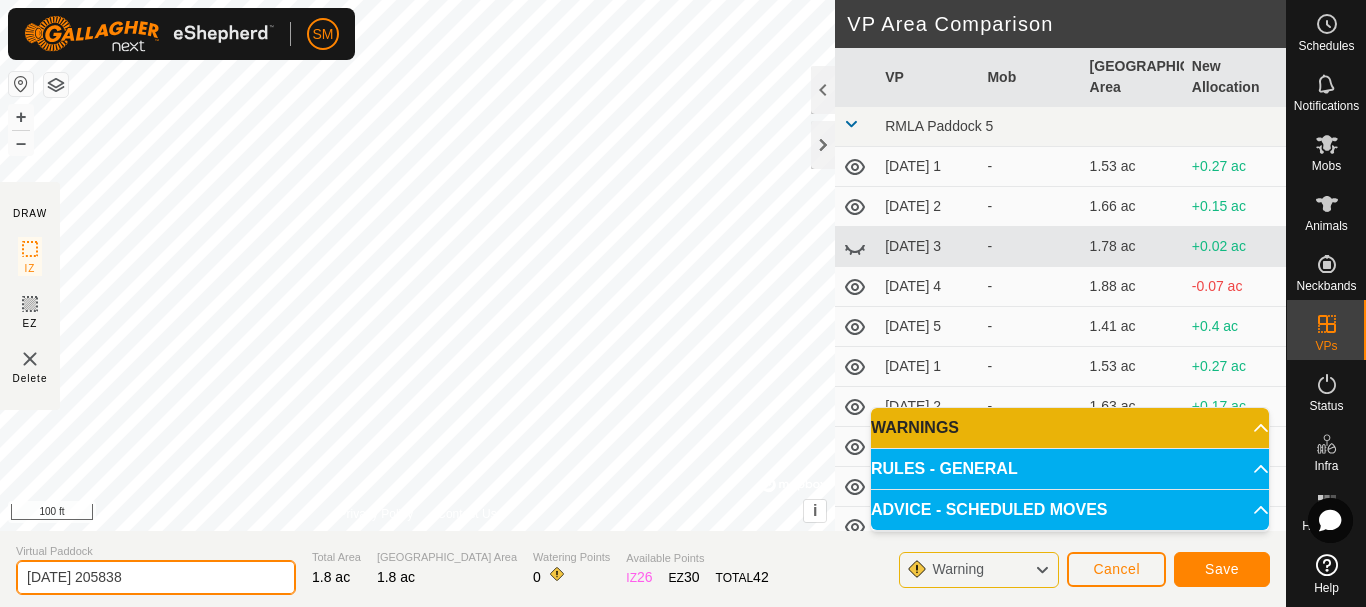 click on "Virtual Paddock [DATE] 205838 Total Area 1.8 ac [GEOGRAPHIC_DATA] Area 1.8 ac Watering Points 0 Available Points  IZ   26  EZ  30  TOTAL   42 Warning Cancel Save" 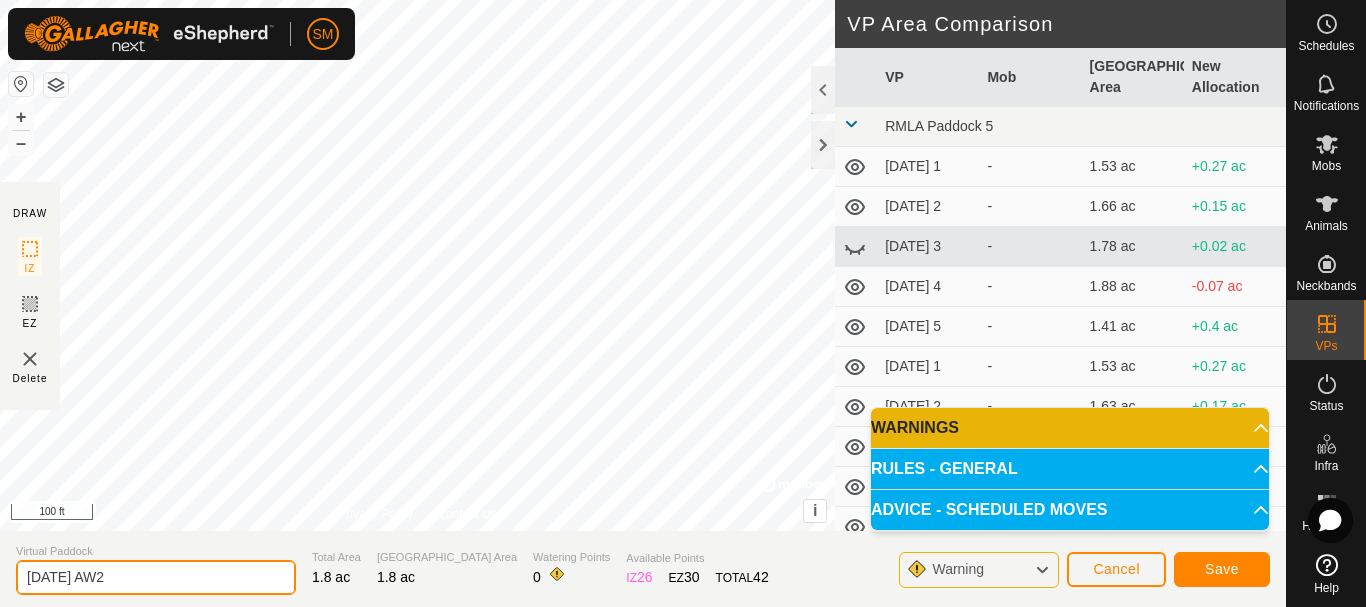 type on "[DATE] AW2" 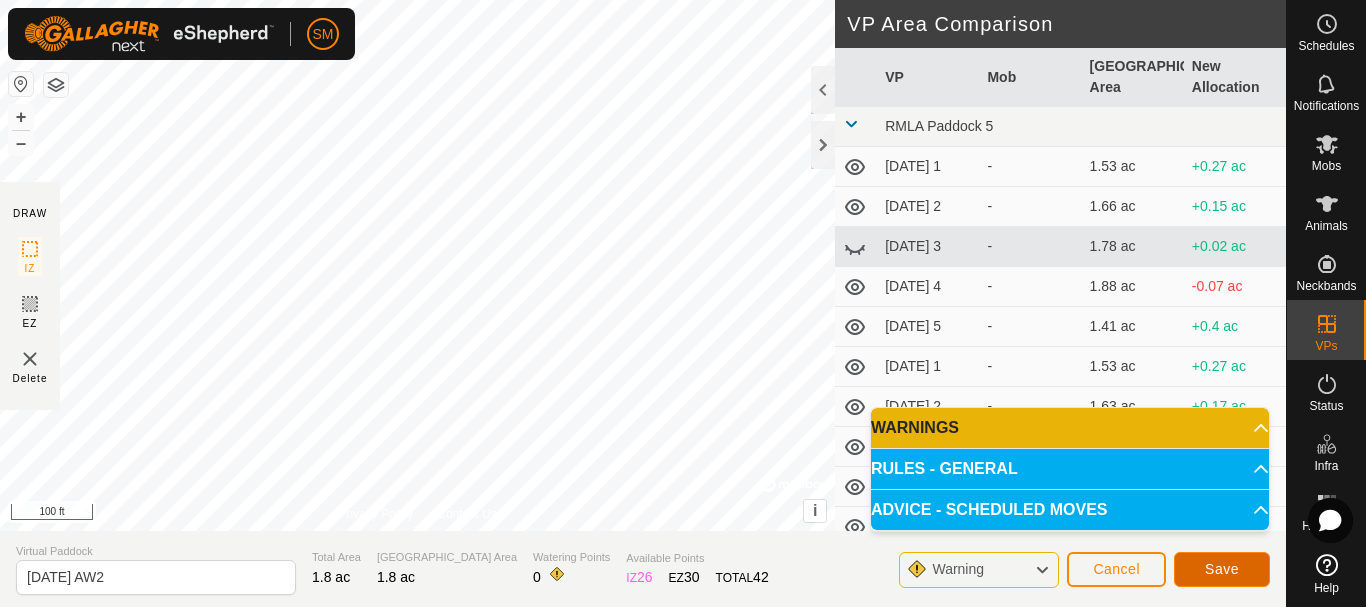 click on "Save" 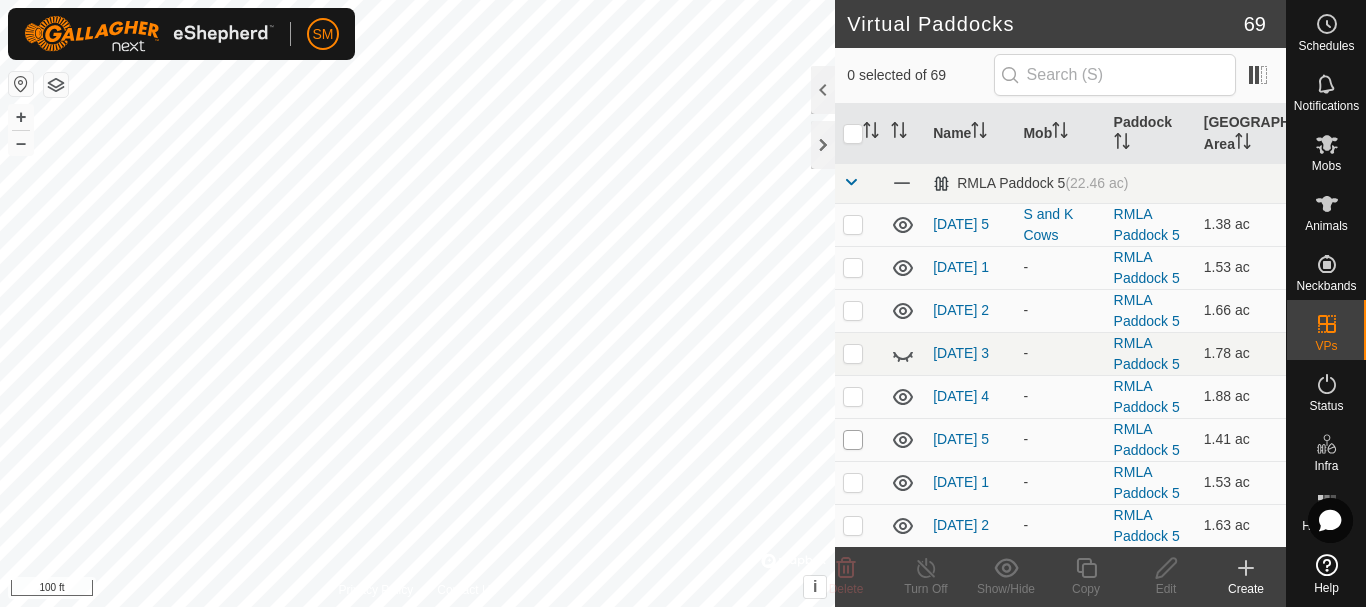 checkbox on "true" 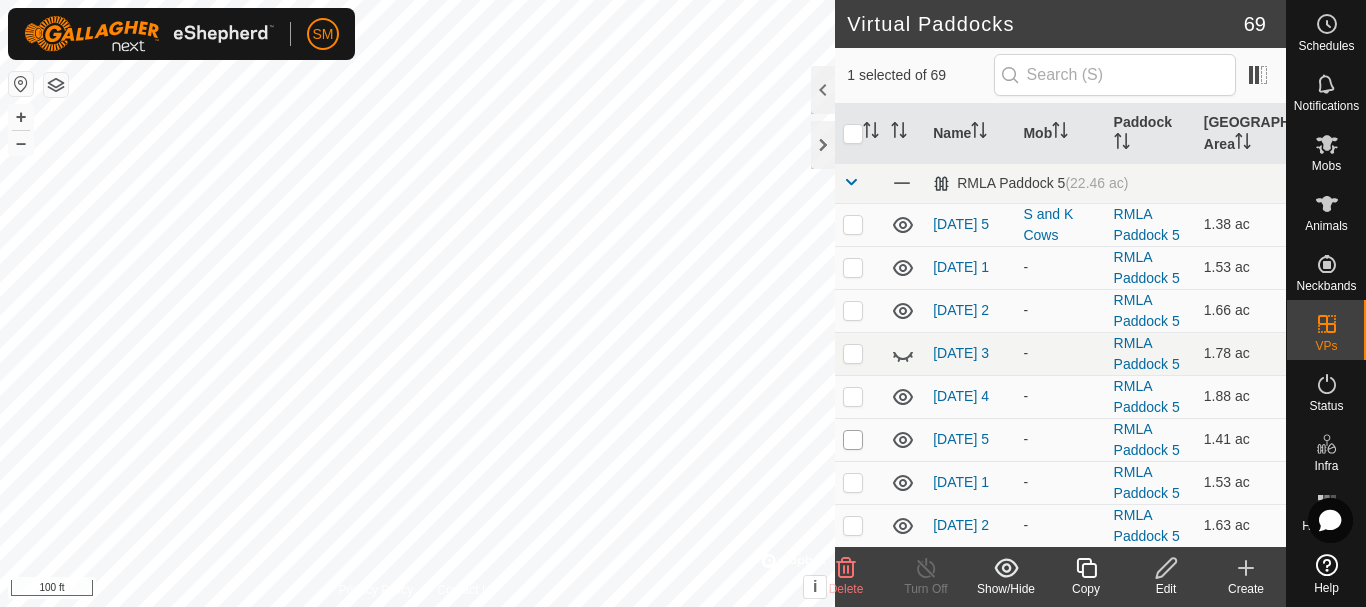 checkbox on "true" 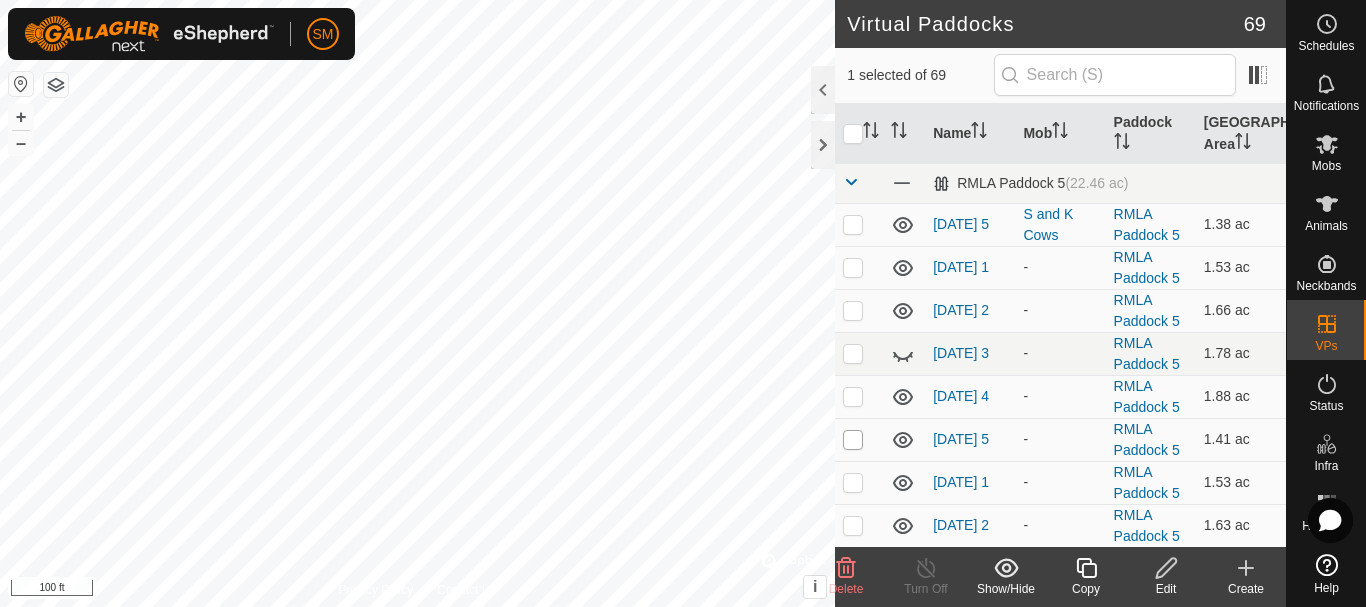 checkbox on "false" 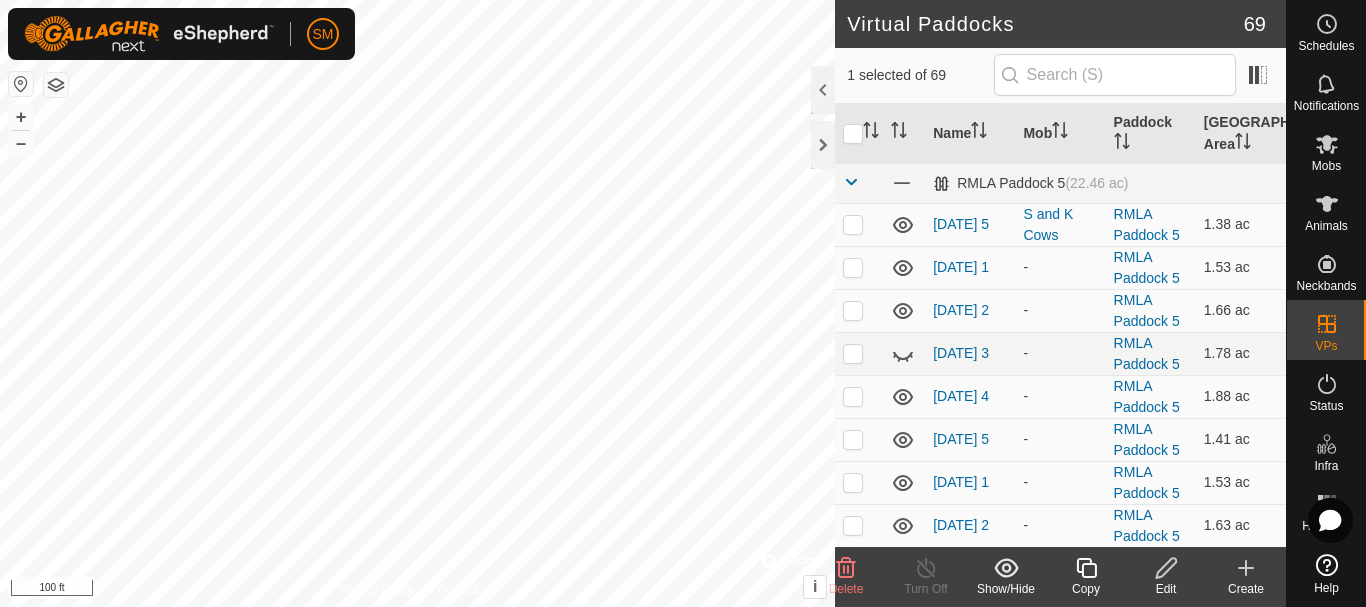 click 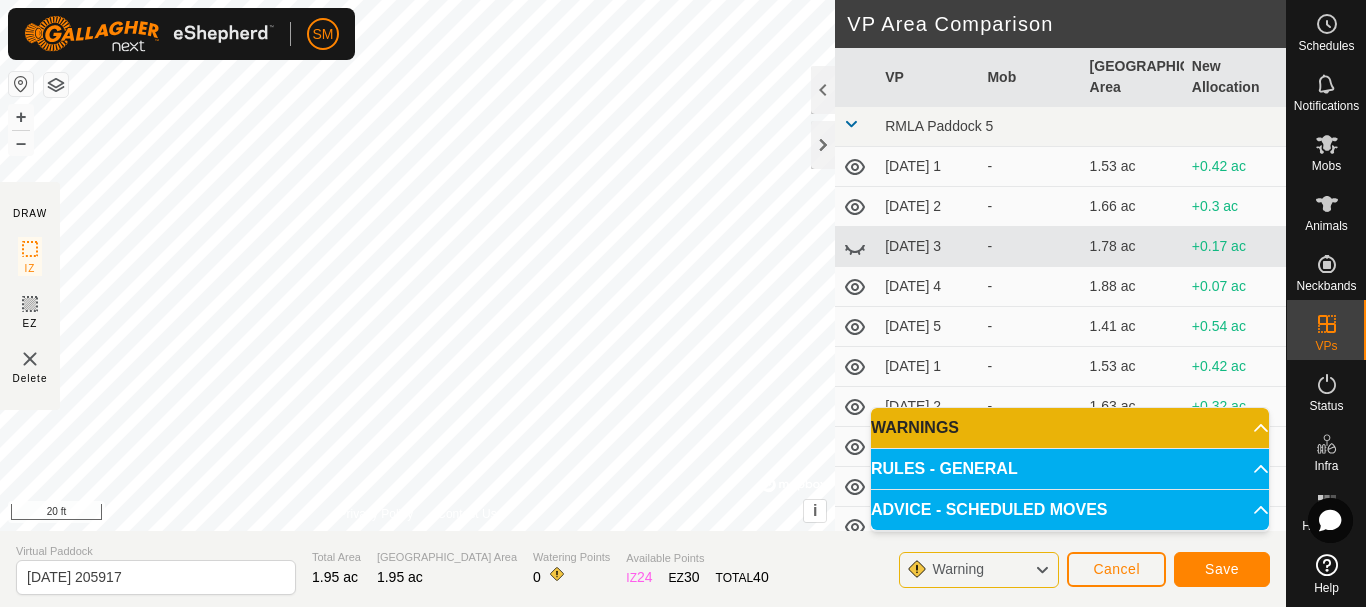 click on "SM Schedules Notifications Mobs Animals Neckbands VPs Status Infra Heatmap Help DRAW IZ EZ Delete Privacy Policy Contact Us + – ⇧ i ©  Mapbox , ©  OpenStreetMap ,  Improve this map 20 ft VP Area Comparison     VP   Mob   Grazing Area   New Allocation  RMLA Paddock 5  [DATE] 1  -  1.53 ac  +0.42 ac  [DATE] 2  -  1.66 ac  +0.3 ac  [DATE] 3  -  1.78 ac  +0.17 ac  [DATE] 4  -  1.88 ac  +0.07 ac  [DATE] 5  -  1.41 ac  +0.54 ac  [DATE] 1  -  1.53 ac  +0.42 ac  [DATE] 2  -  1.63 ac  +0.32 ac  [DATE] 3  -  1.75 ac  +0.2 ac  [DATE] 4  -  1.88 ac  +0.07 ac  [DATE] 5  -  1.28 ac  +0.67 ac  [DATE]  -  1.73 ac  +0.22 ac  [DATE] 1  -  1.41 ac  +0.54 ac  [DATE] 2  -  1.51 ac  +0.44 ac  [DATE] 3  -  1.63 ac  +0.32 ac  [DATE] 4  -  1.73 ac  +0.22 ac  [DATE] 5  -  1.26 ac  +0.69 ac  [DATE] 1  -  1.36 ac  +0.59 ac  [DATE] 2  -  1.48 ac  +0.47 ac  [DATE] 3  -  1.58 ac  +0.37 ac  [DATE] 4  -  1.71 ac  +0.25 ac  [DATE] 5   1.38 ac" at bounding box center (683, 303) 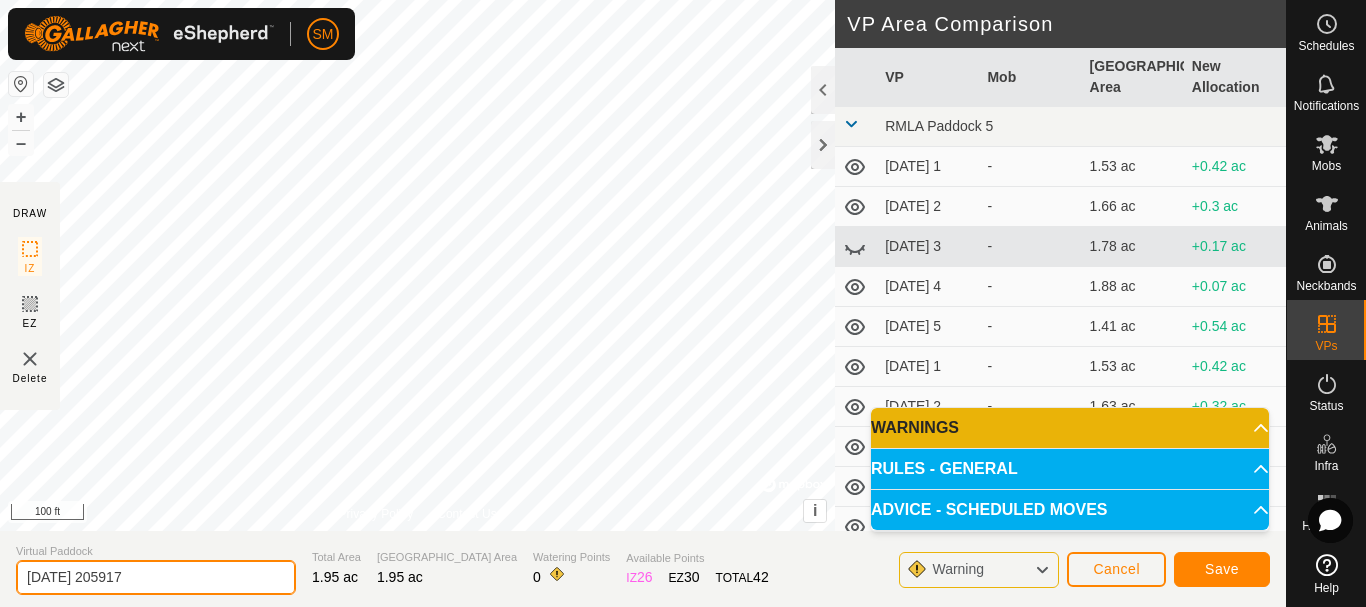 drag, startPoint x: 210, startPoint y: 586, endPoint x: 0, endPoint y: 590, distance: 210.03809 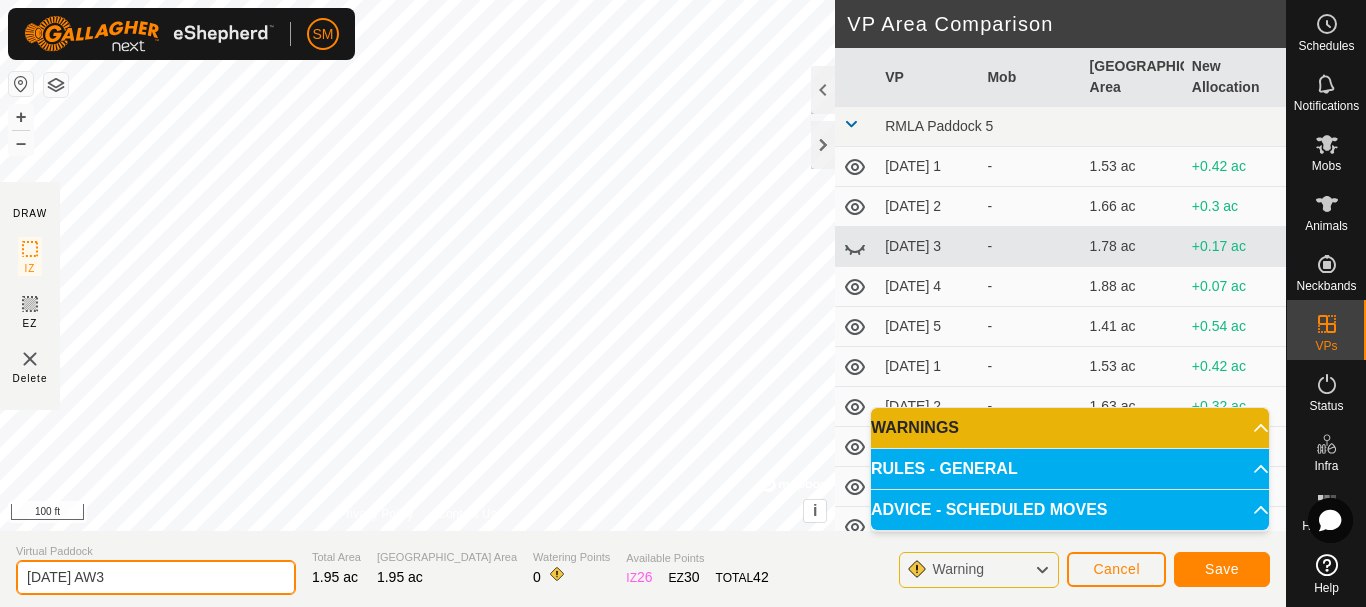 type on "[DATE] AW3" 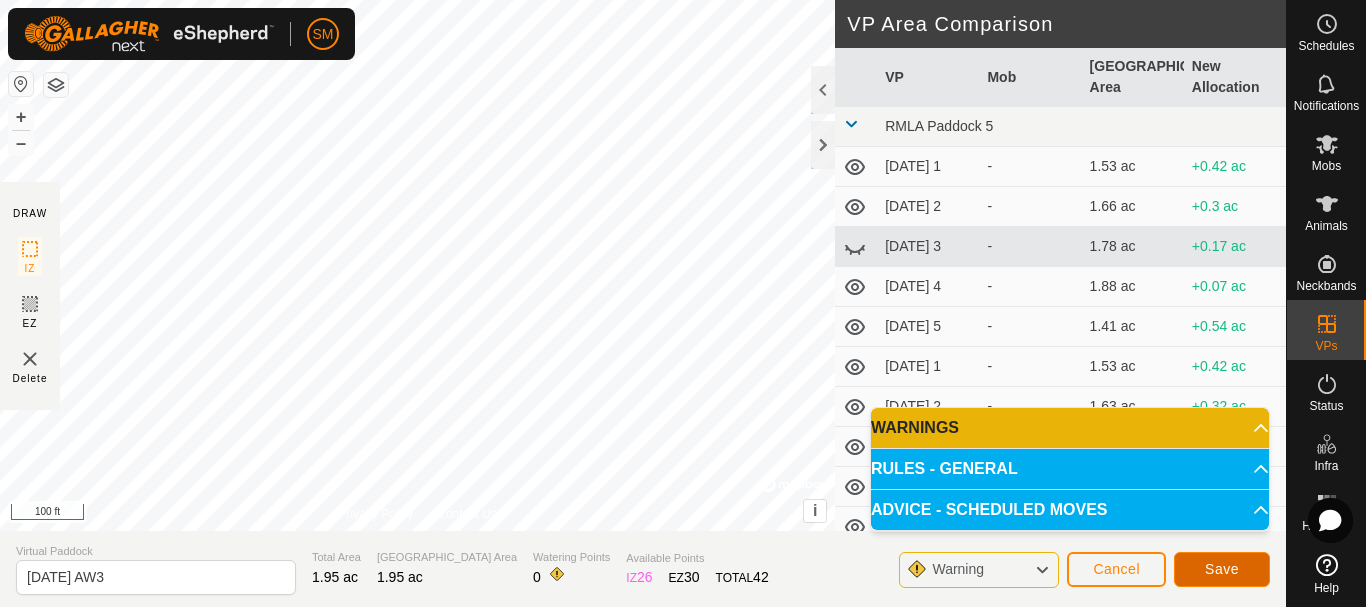 click on "Save" 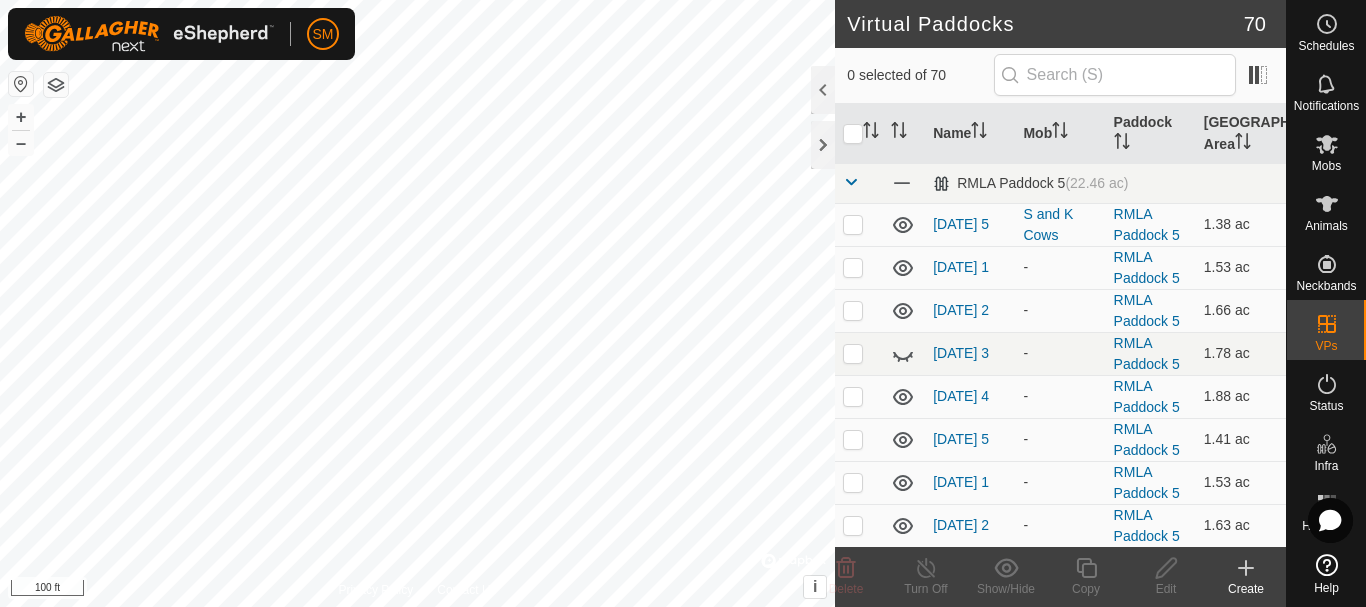 checkbox on "true" 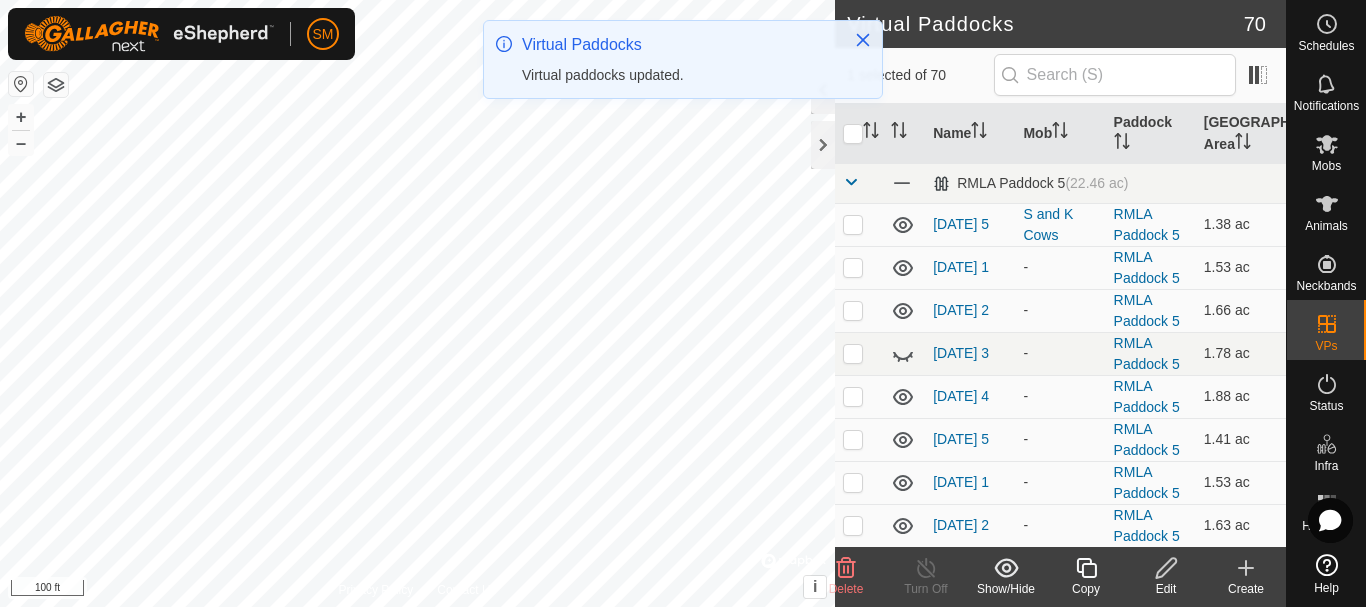 checkbox on "true" 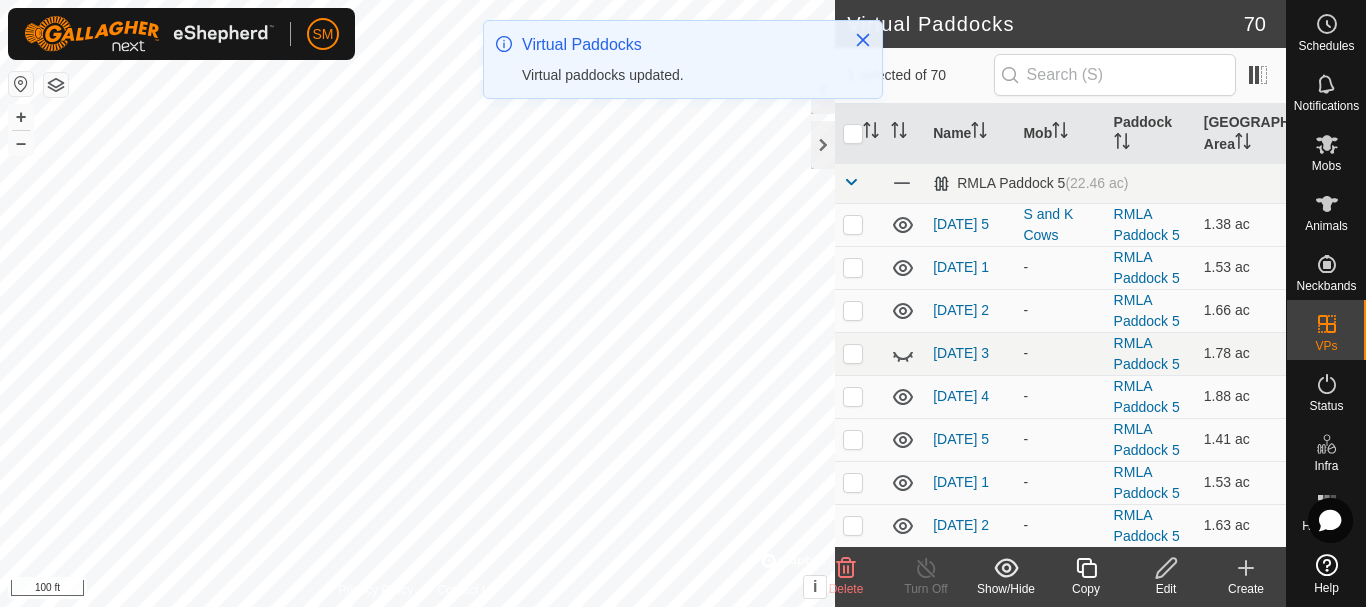 checkbox on "false" 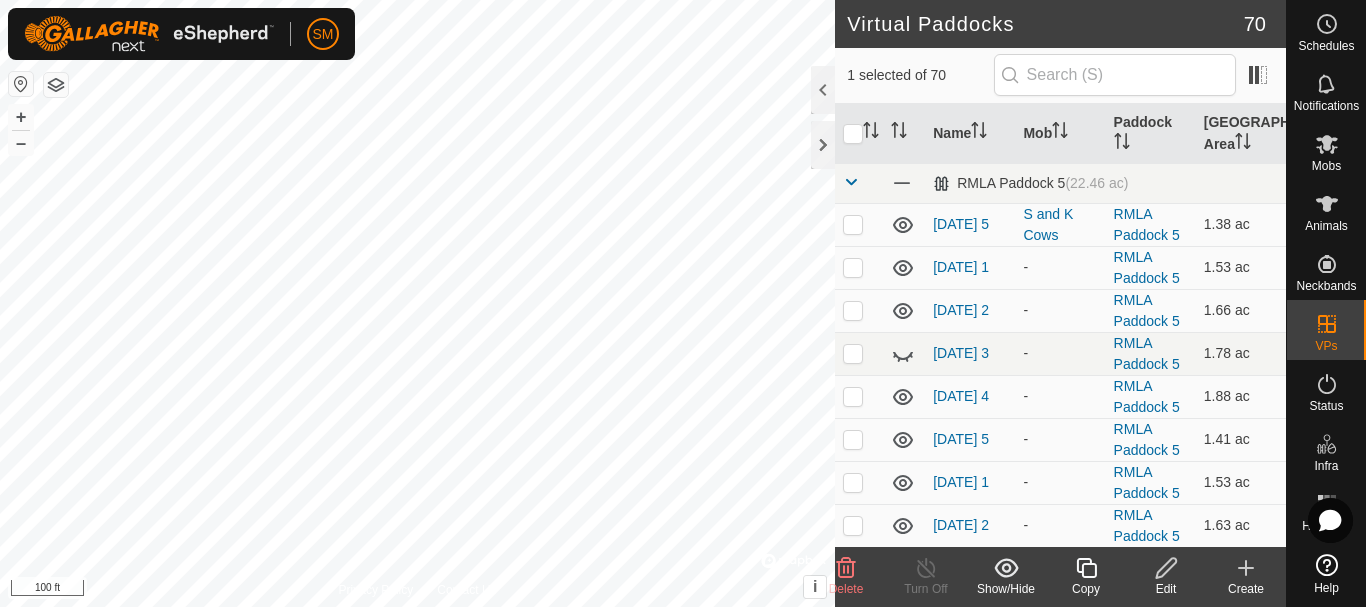 click 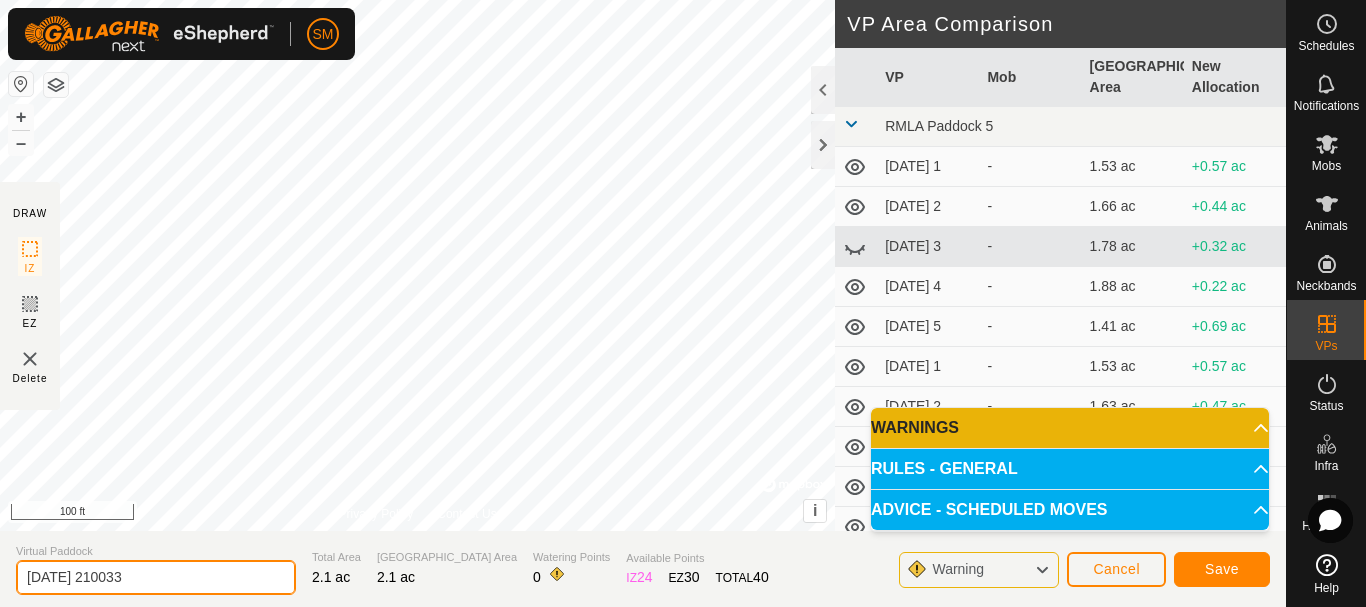 drag, startPoint x: 200, startPoint y: 576, endPoint x: 0, endPoint y: 570, distance: 200.08998 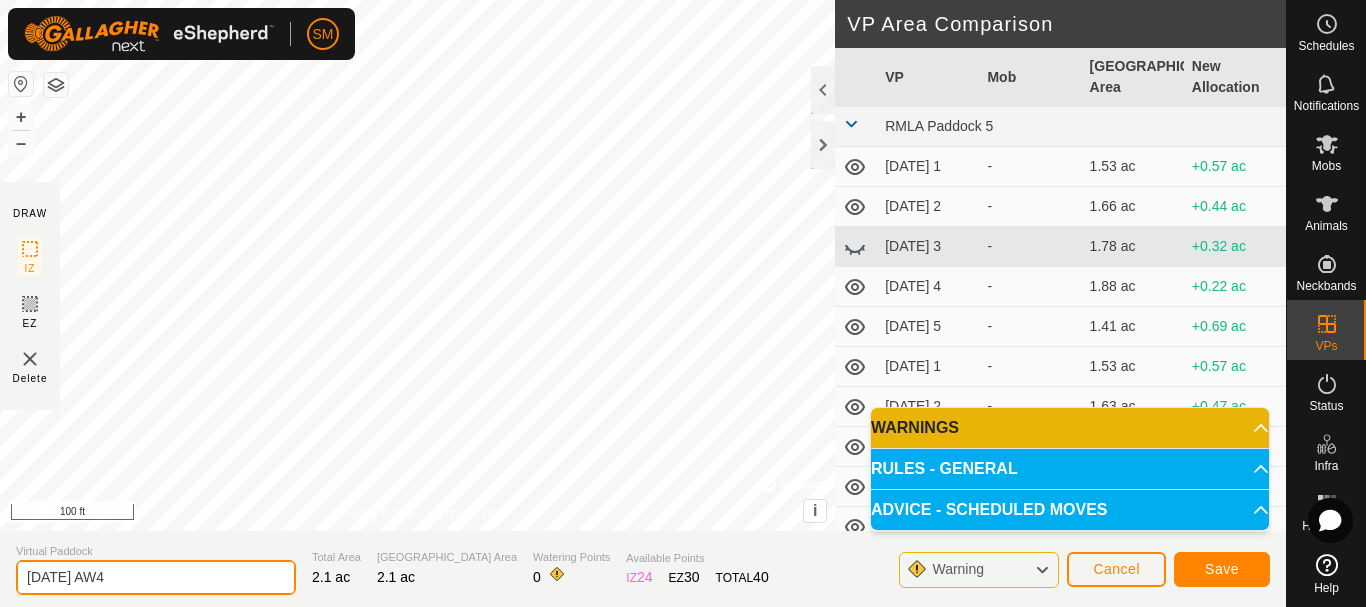 type on "[DATE] AW4" 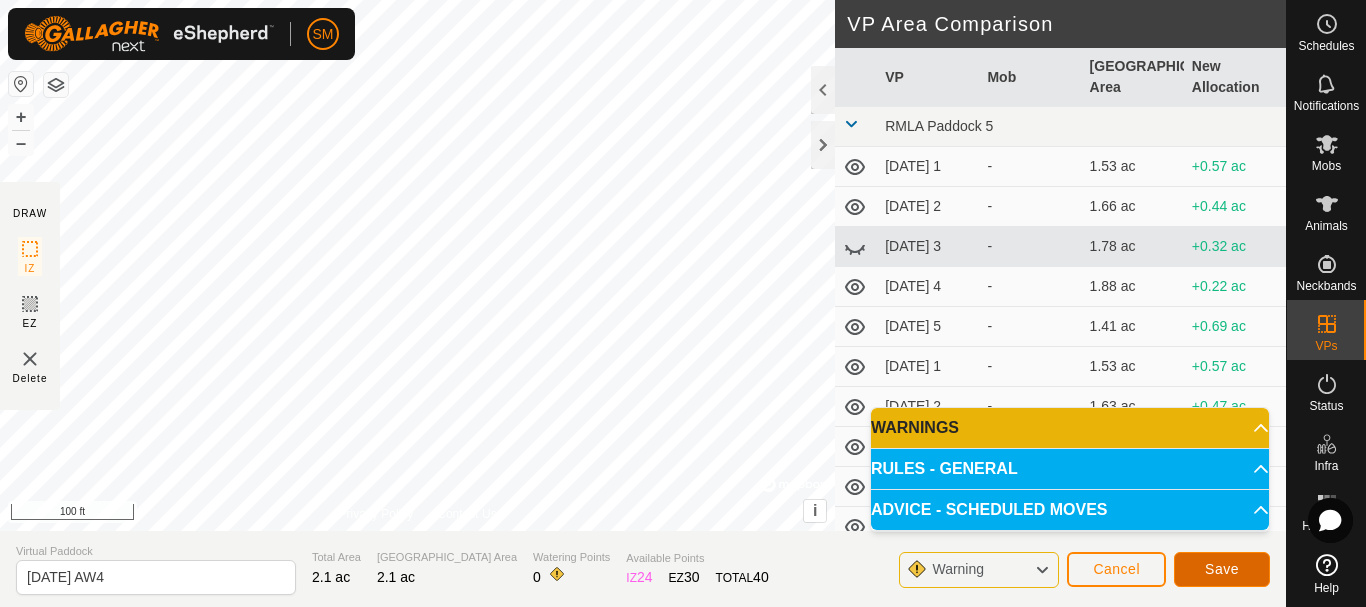 click on "Save" 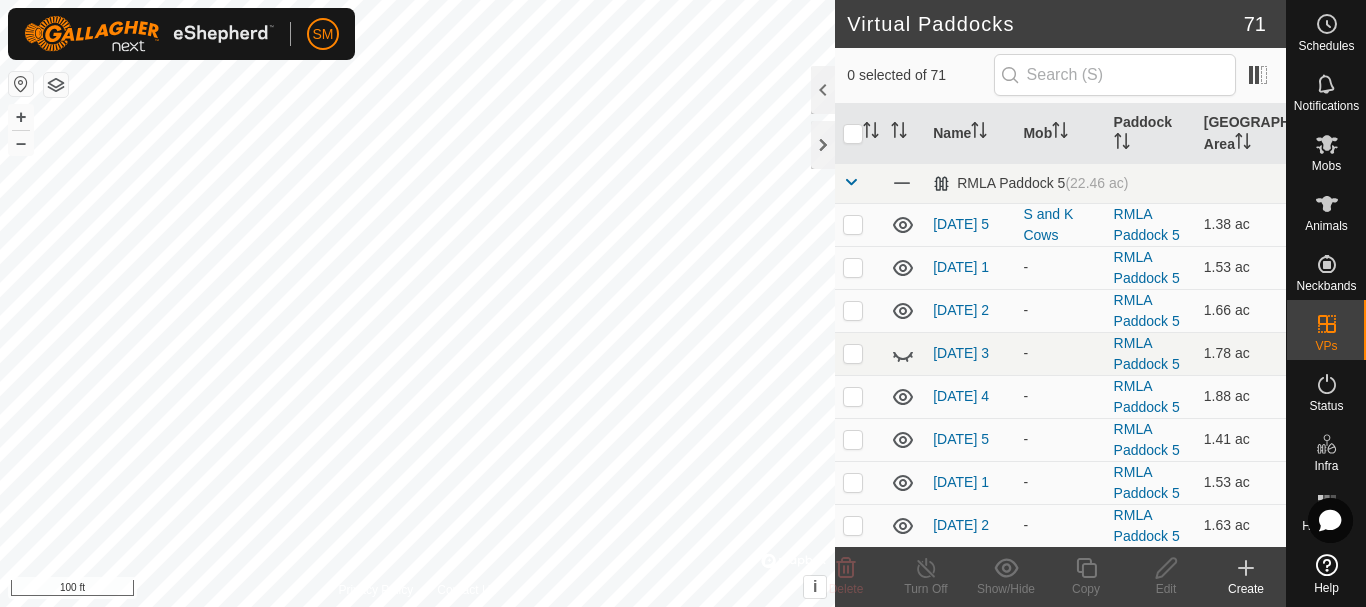 click 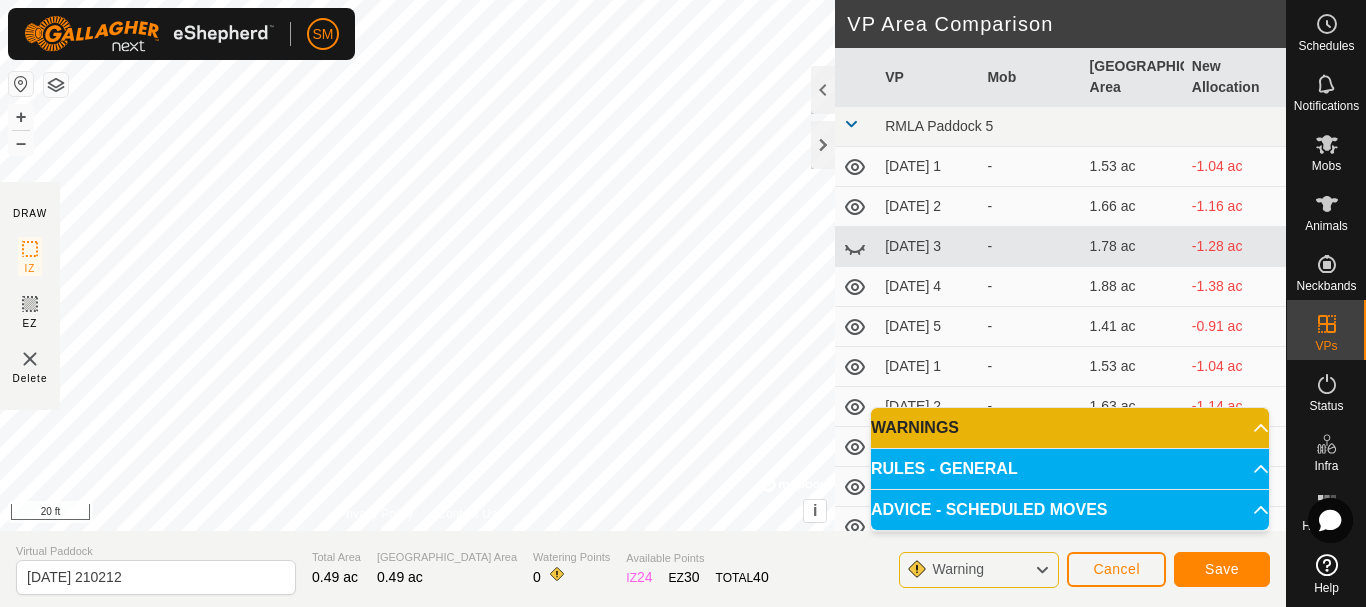 click on "DRAW IZ EZ Delete Privacy Policy Contact Us + – ⇧ i ©  Mapbox , ©  OpenStreetMap ,  Improve this map 20 ft VP Area Comparison     VP   Mob   [GEOGRAPHIC_DATA] Area   New Allocation  RMLA Paddock 5  [DATE] 1  -  1.53 ac  -1.04 ac  [DATE] 2  -  1.66 ac  -1.16 ac  [DATE] 3  -  1.78 ac  -1.28 ac  [DATE] 4  -  1.88 ac  -1.38 ac  [DATE] 5  -  1.41 ac  -0.91 ac  [DATE] 1  -  1.53 ac  -1.04 ac  [DATE] 2  -  1.63 ac  -1.14 ac  [DATE] 3  -  1.75 ac  -1.26 ac  [DATE] 4  -  1.88 ac  -1.38 ac  [DATE] 5  -  1.28 ac  -0.79 ac  [DATE]  -  1.73 ac  -1.24 ac  [DATE] 1  -  1.41 ac  -0.91 ac  [DATE] 2  -  1.51 ac  -1.01 ac  [DATE] 3  -  1.63 ac  -1.14 ac  [DATE] 4  -  1.73 ac  -1.24 ac  [DATE] 5  -  1.26 ac  -0.77 ac  [DATE] 1  -  1.36 ac  -0.86 ac  [DATE] 2  -  1.48 ac  -0.99 ac  [DATE] 3  -  1.58 ac  -1.09 ac  [DATE] 4  -  1.71 ac  -1.21 ac  [DATE] 5   S and K Cows   1.38 ac  -0.89 ac  [DATE] 1  -  1.51 ac  -1.01 ac  [DATE] 2  -  1.61 ac  -" 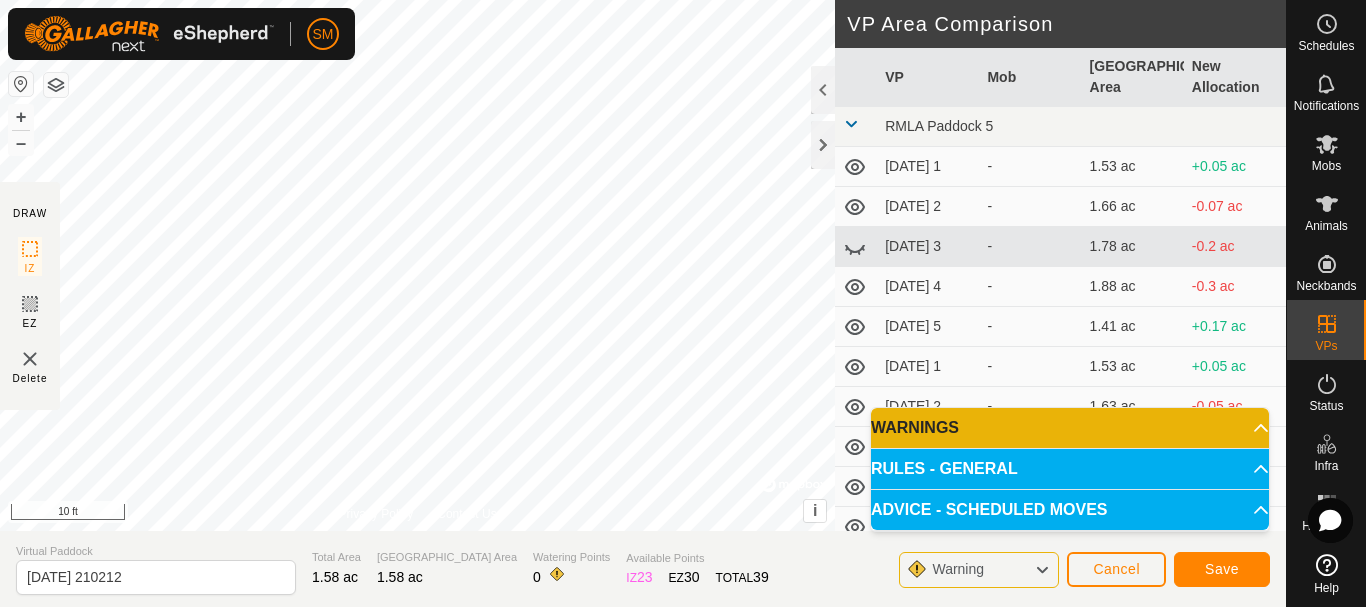 click on "Privacy Policy Contact Us + – ⇧ i ©  Mapbox , ©  OpenStreetMap ,  Improve this map 10 ft" at bounding box center [417, 265] 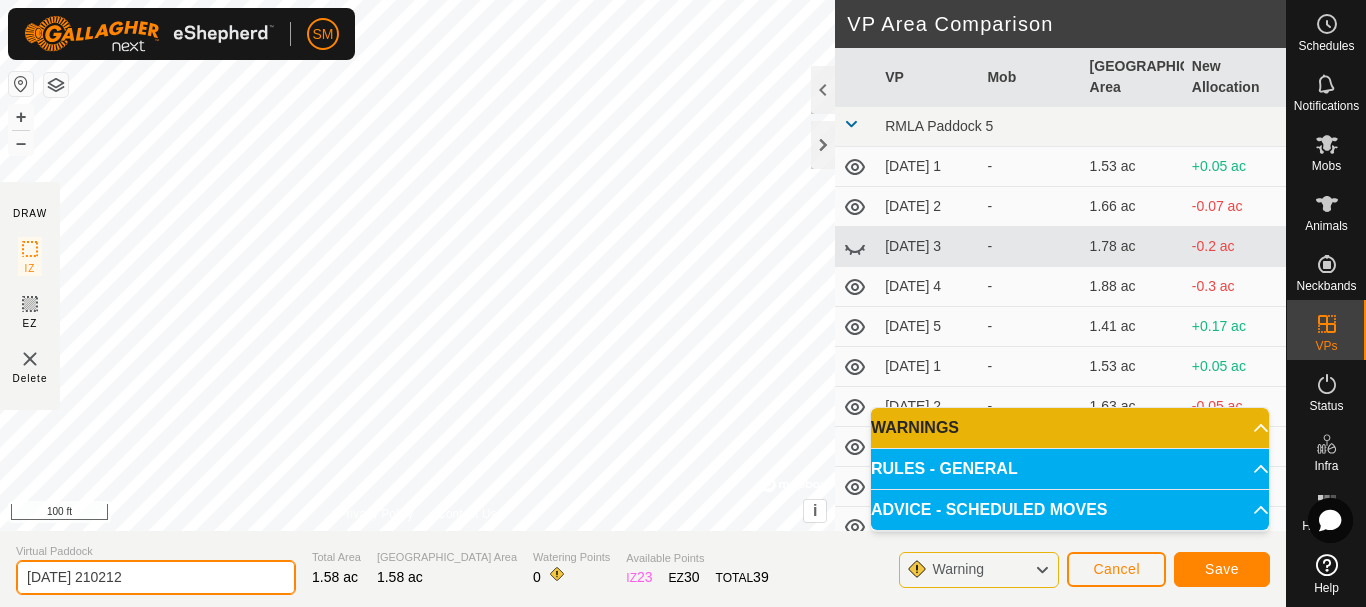 drag, startPoint x: 174, startPoint y: 580, endPoint x: 0, endPoint y: 573, distance: 174.14075 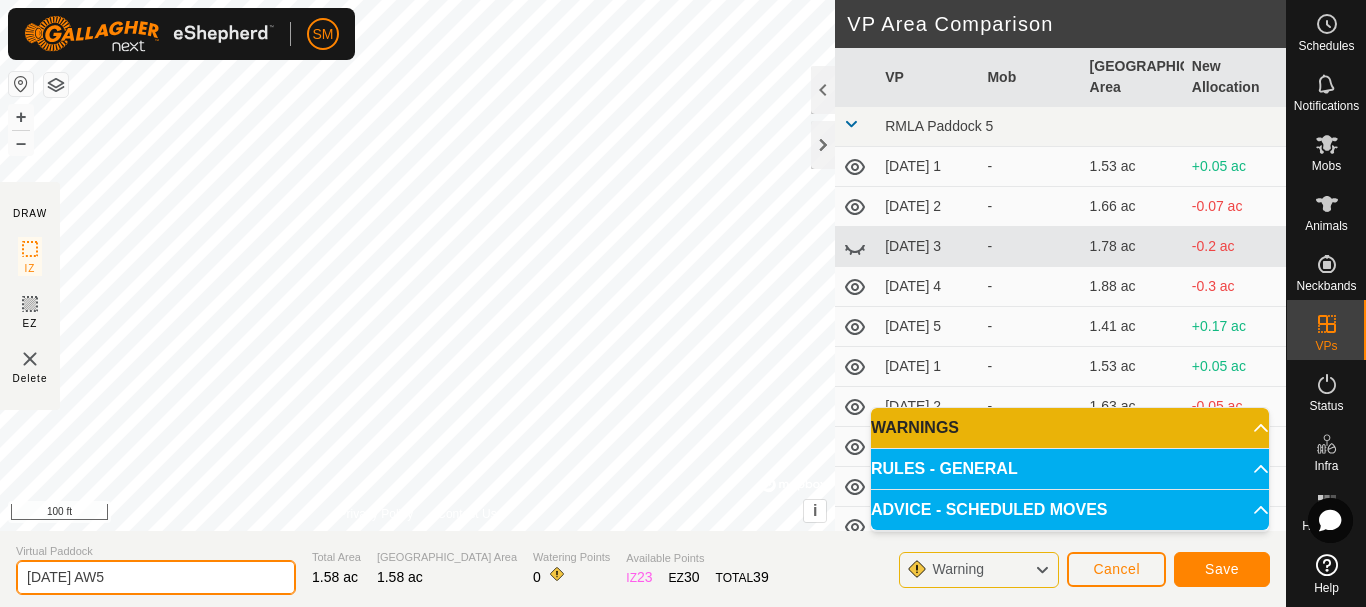 type on "[DATE] AW5" 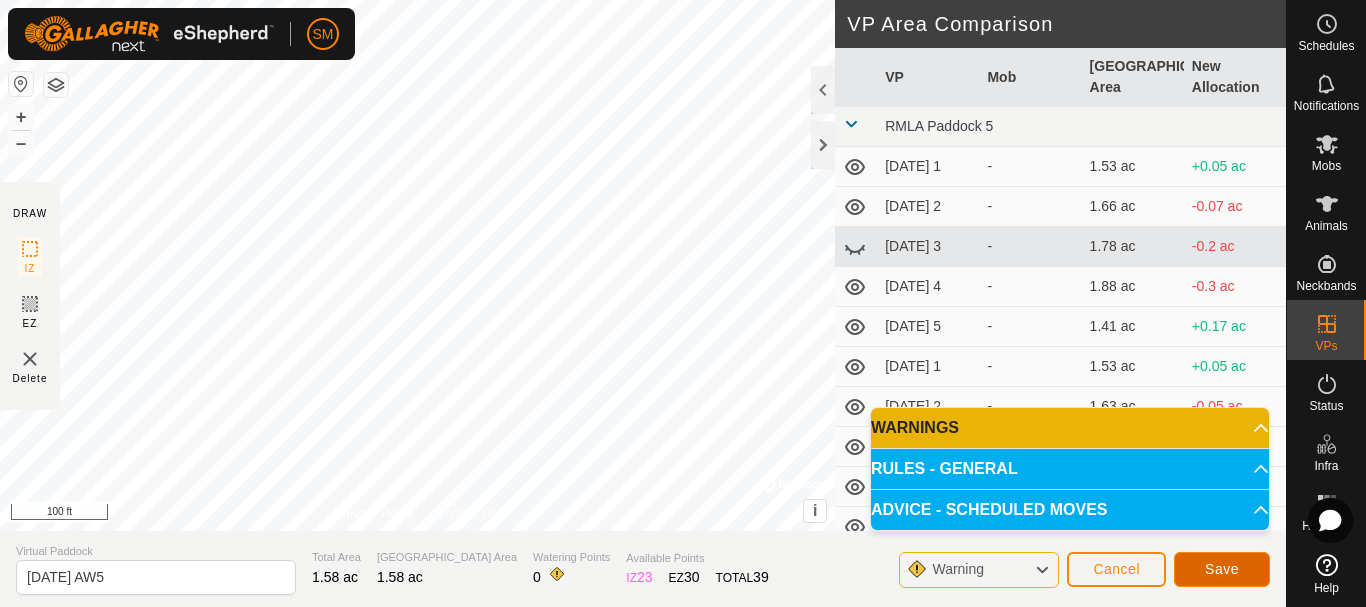 click on "Save" 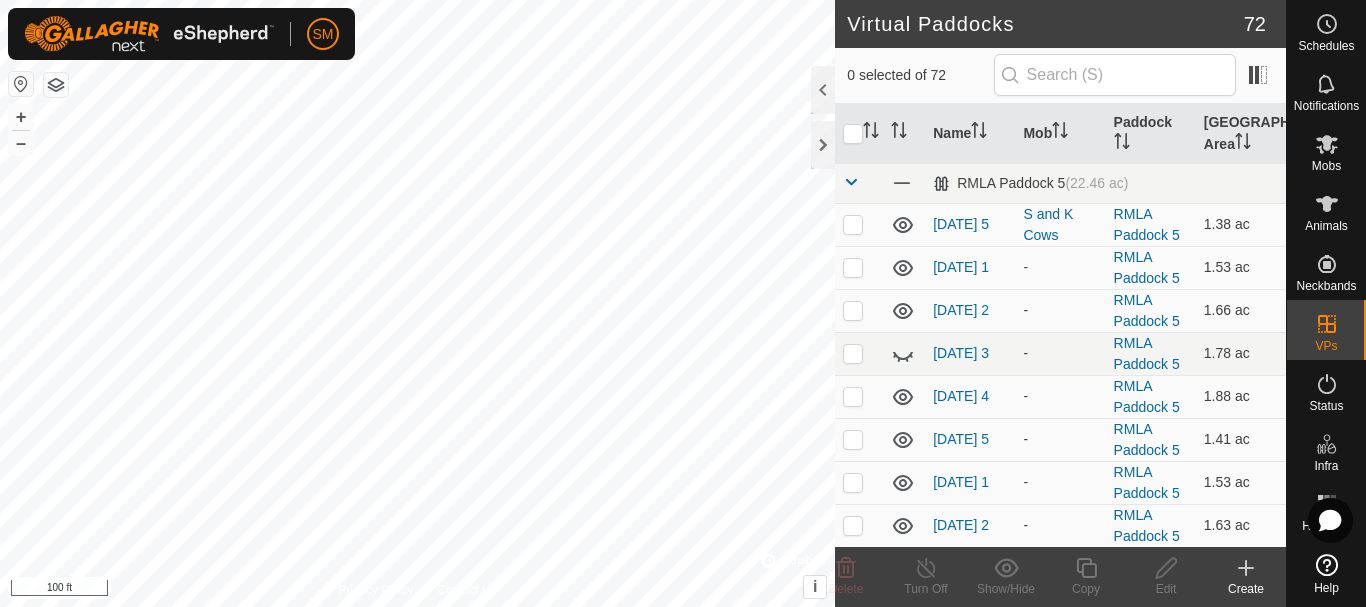 checkbox on "true" 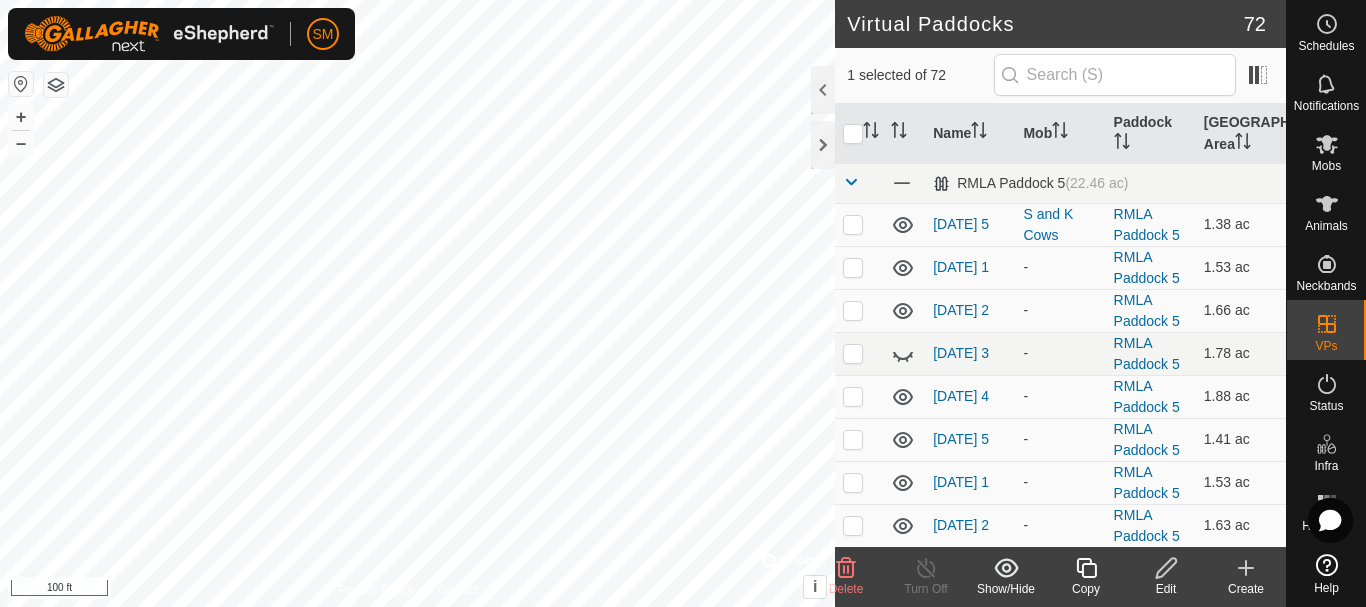 checkbox on "true" 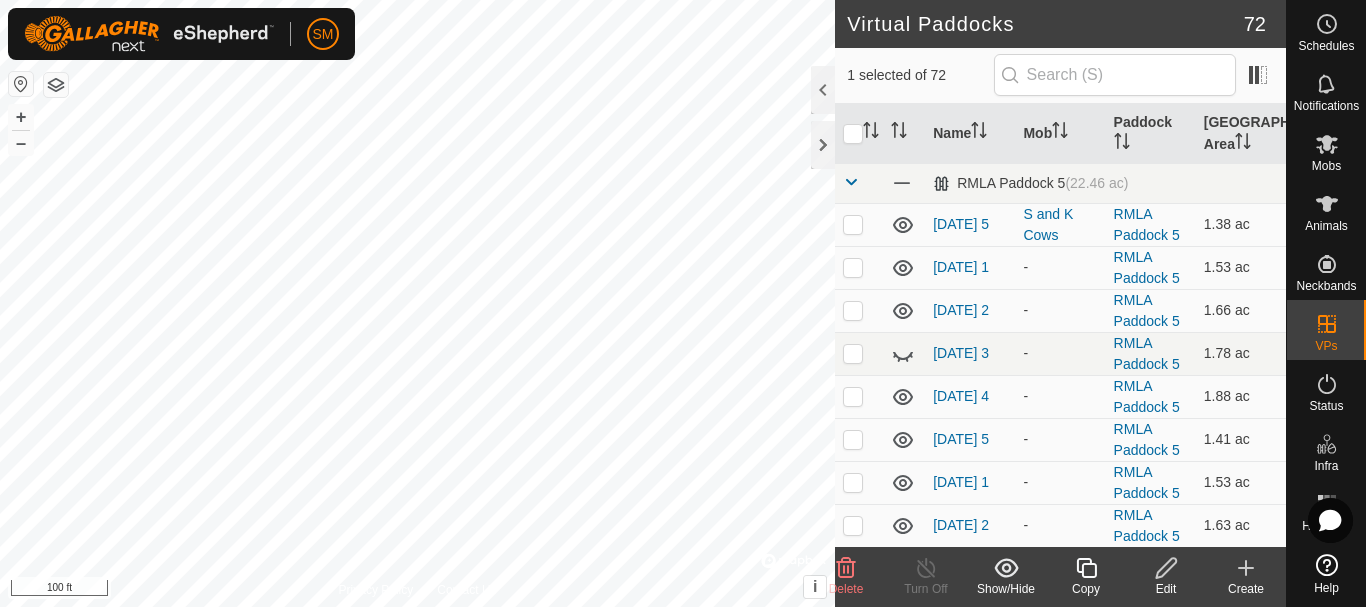 checkbox on "false" 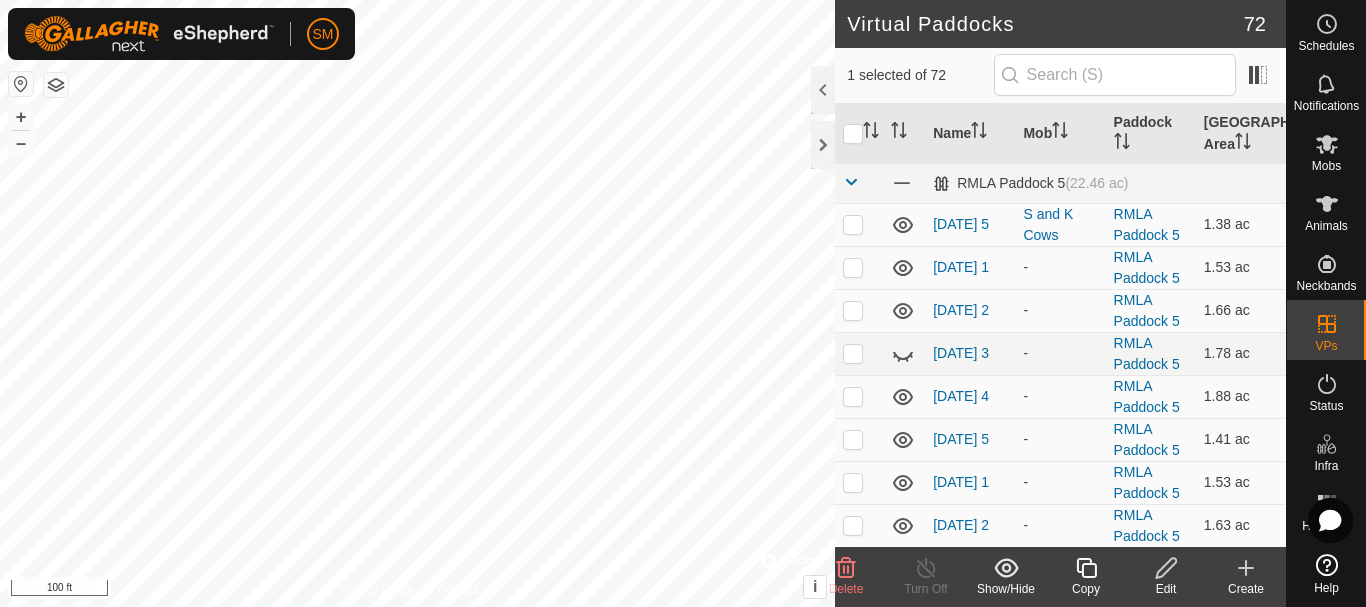 checkbox on "true" 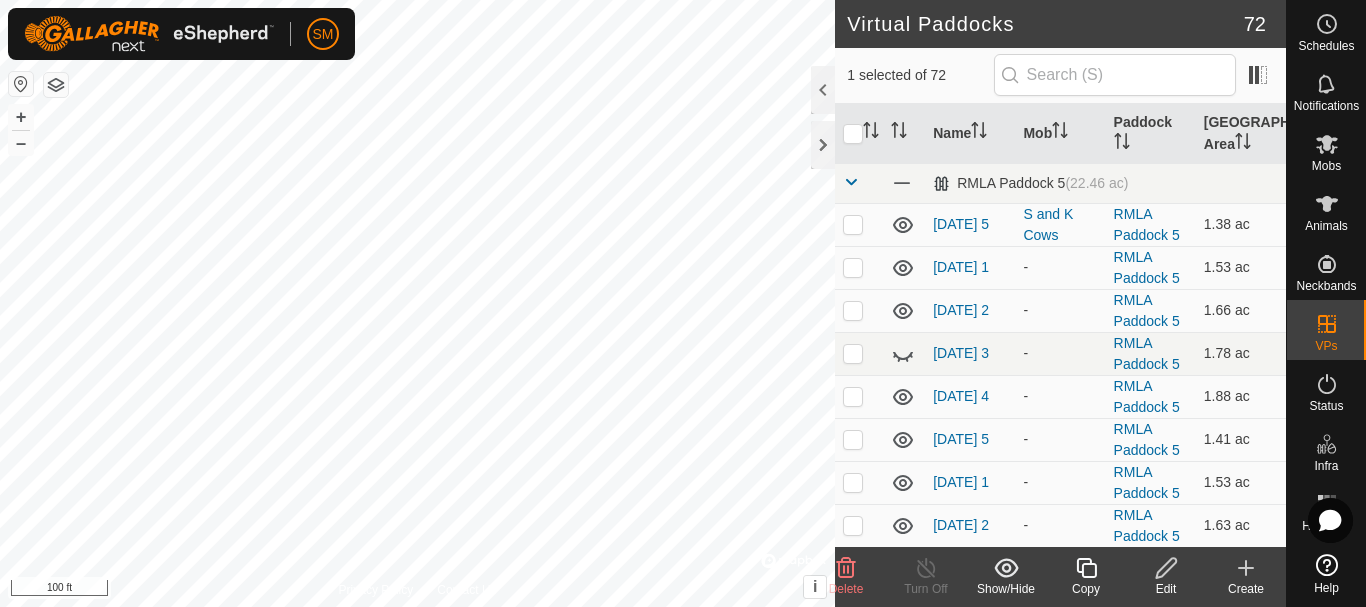 checkbox on "false" 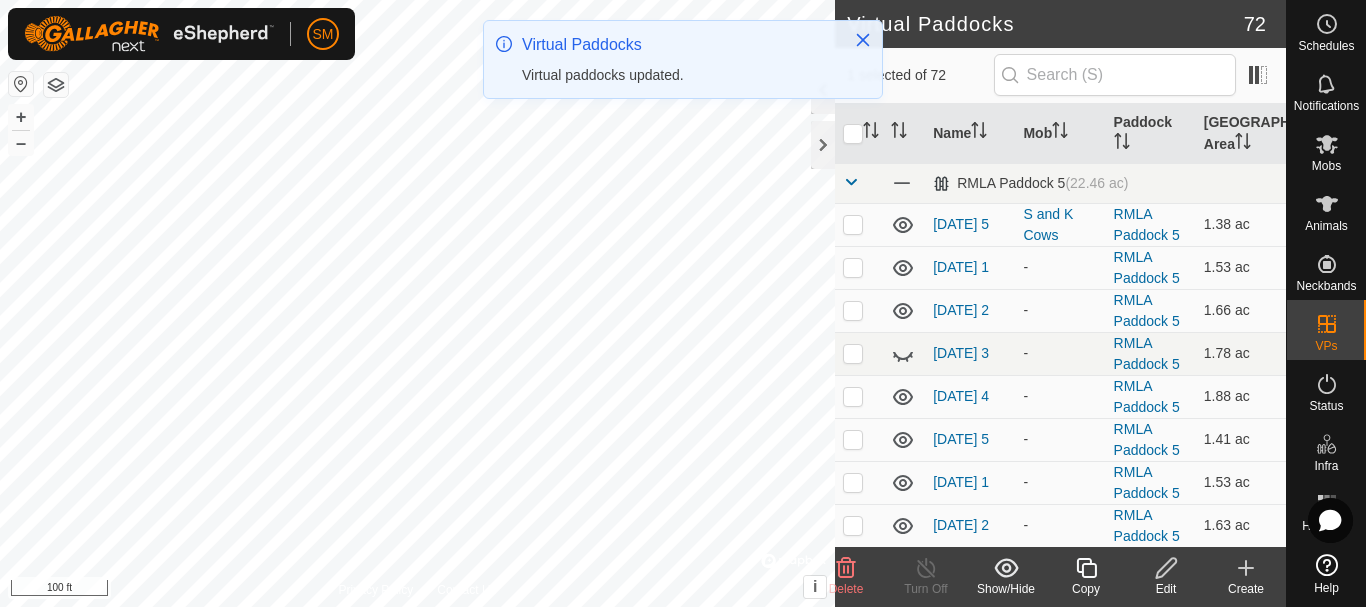 checkbox on "false" 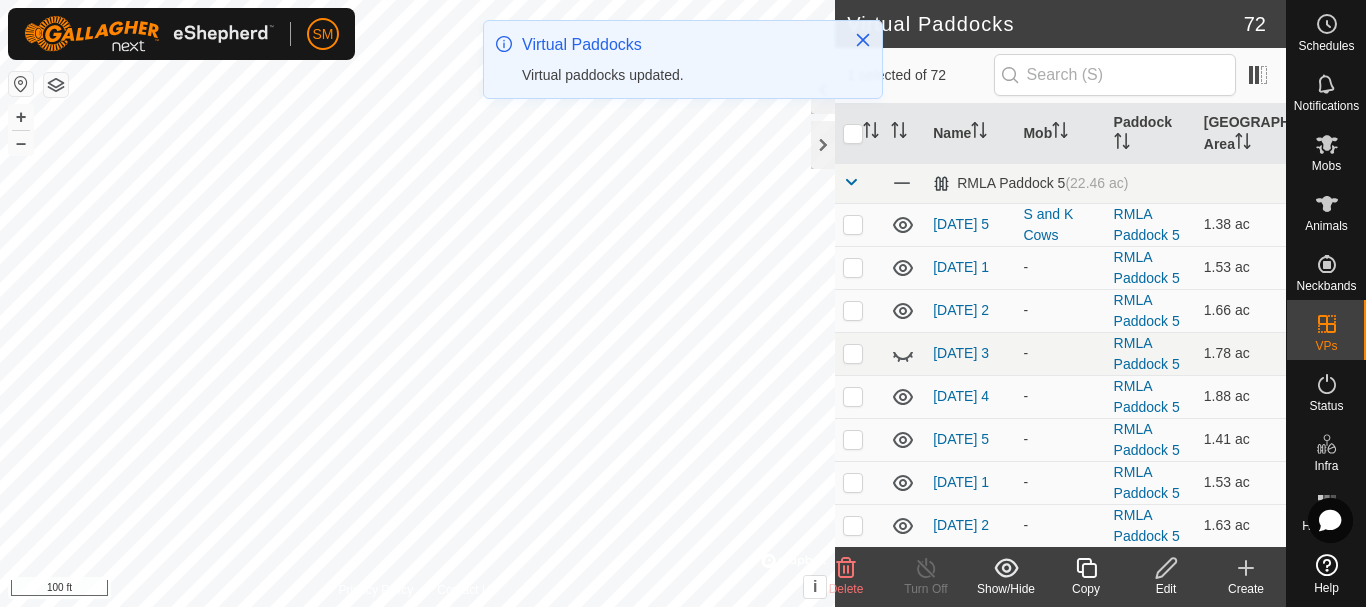 checkbox on "true" 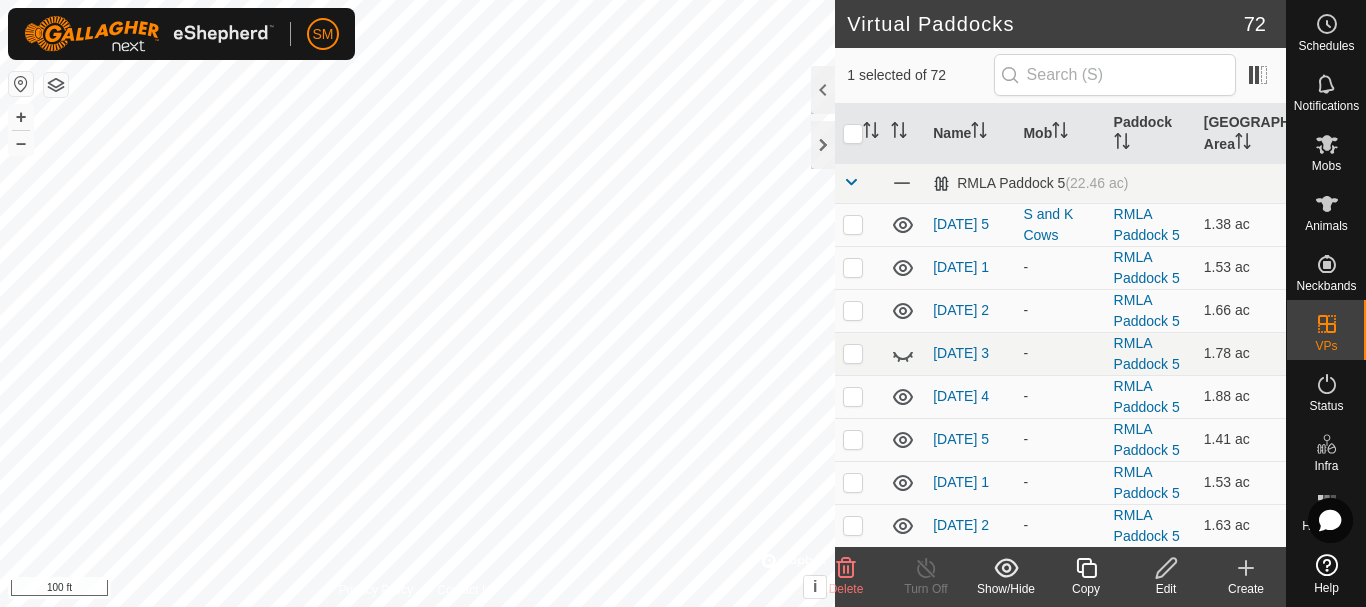 click 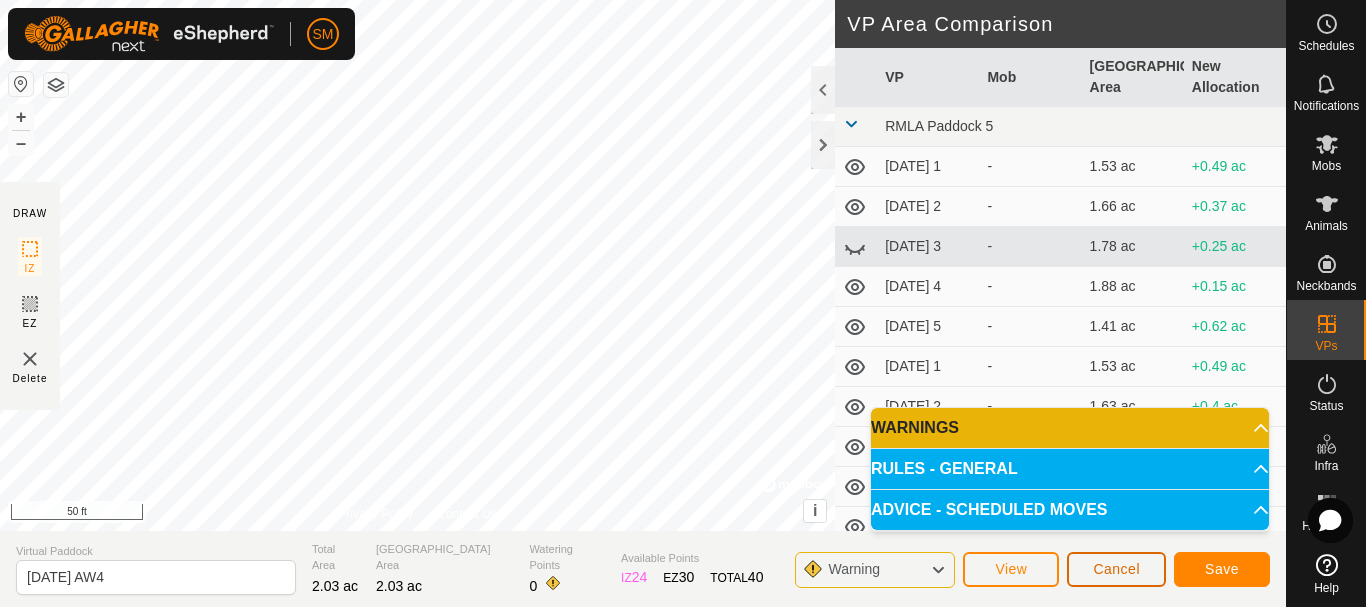 click on "Cancel" 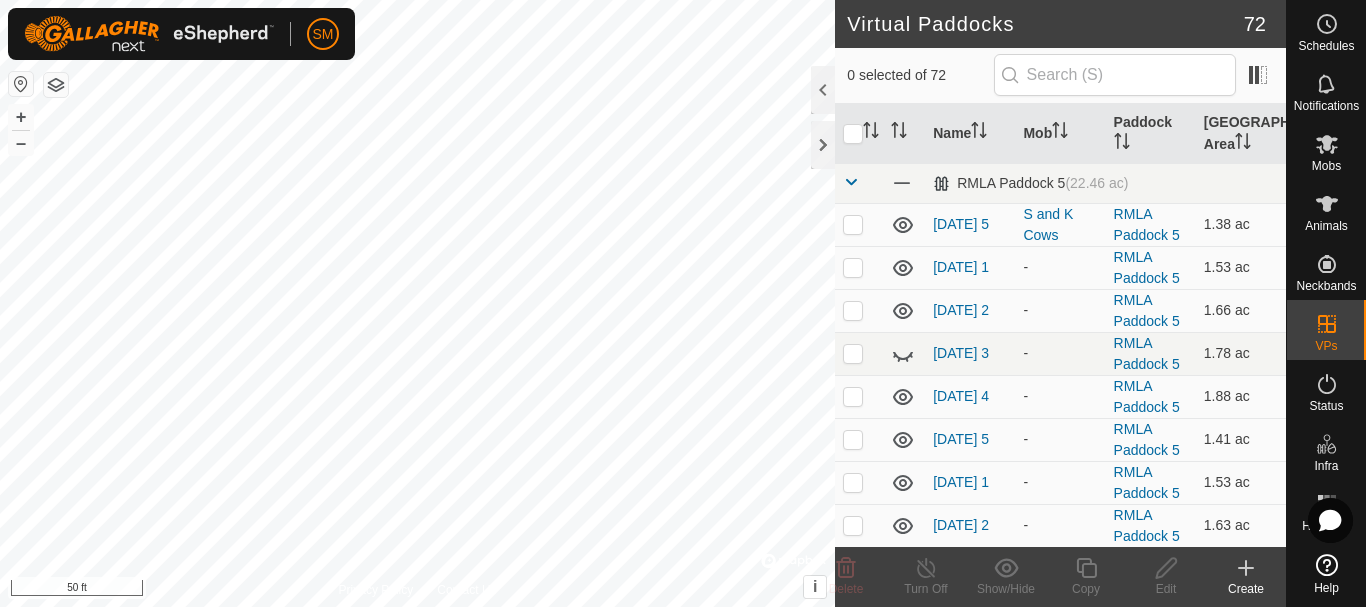 checkbox on "true" 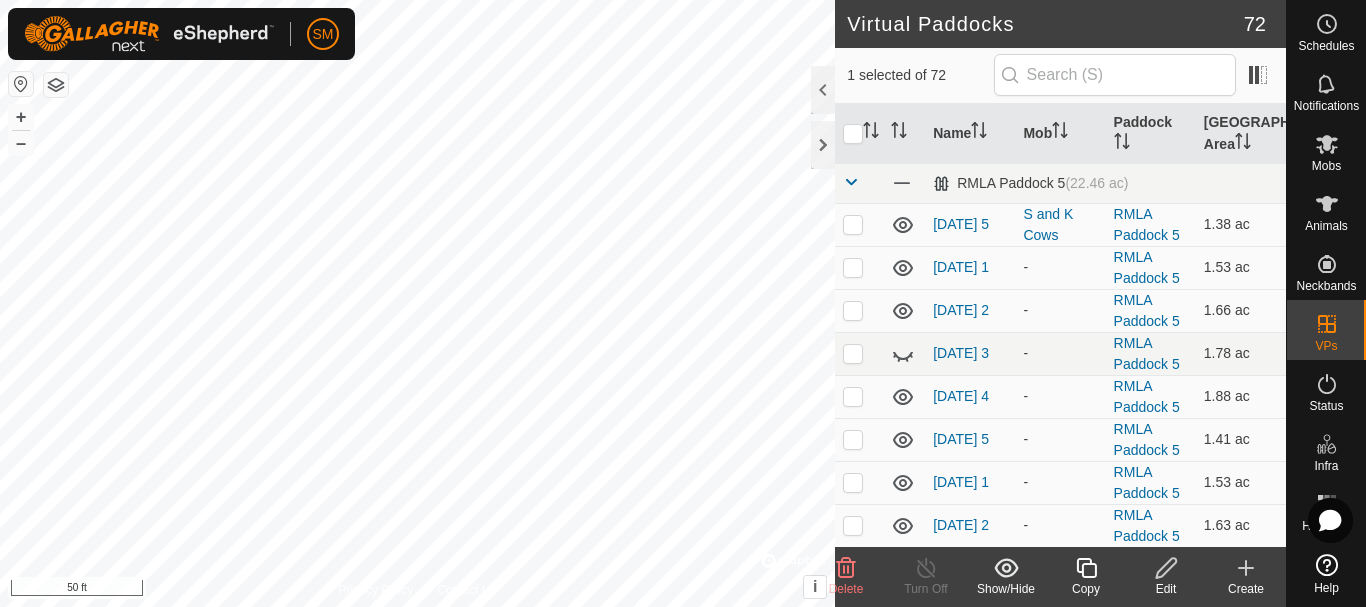 checkbox on "true" 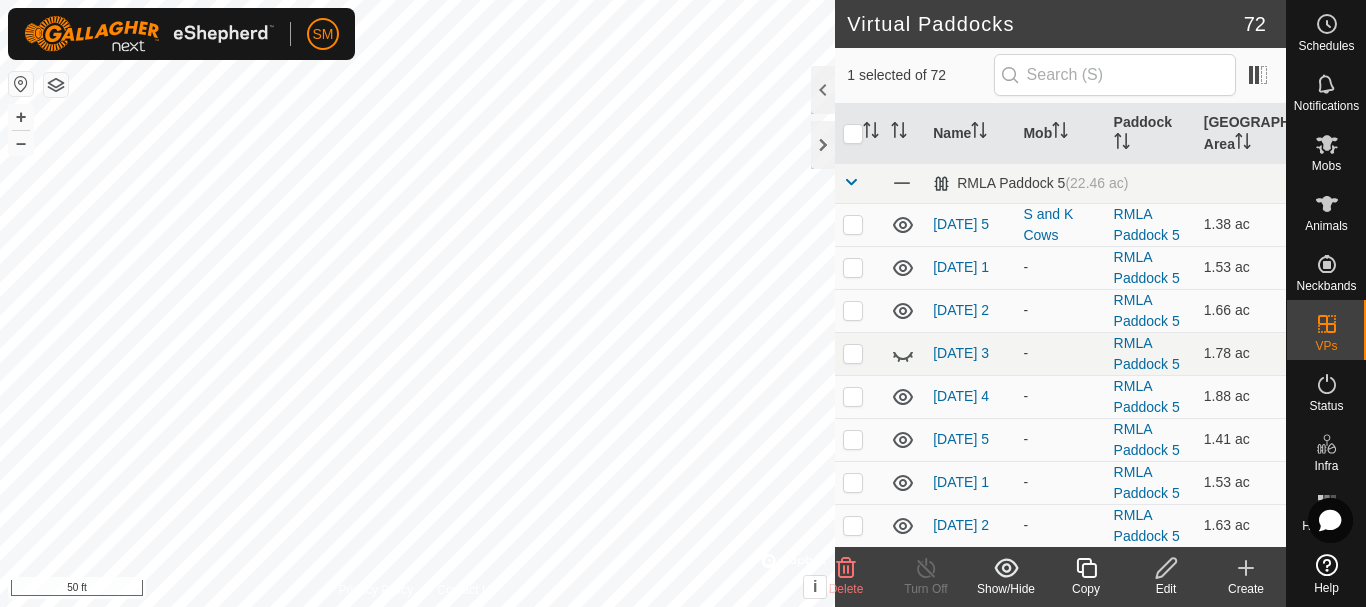 checkbox on "false" 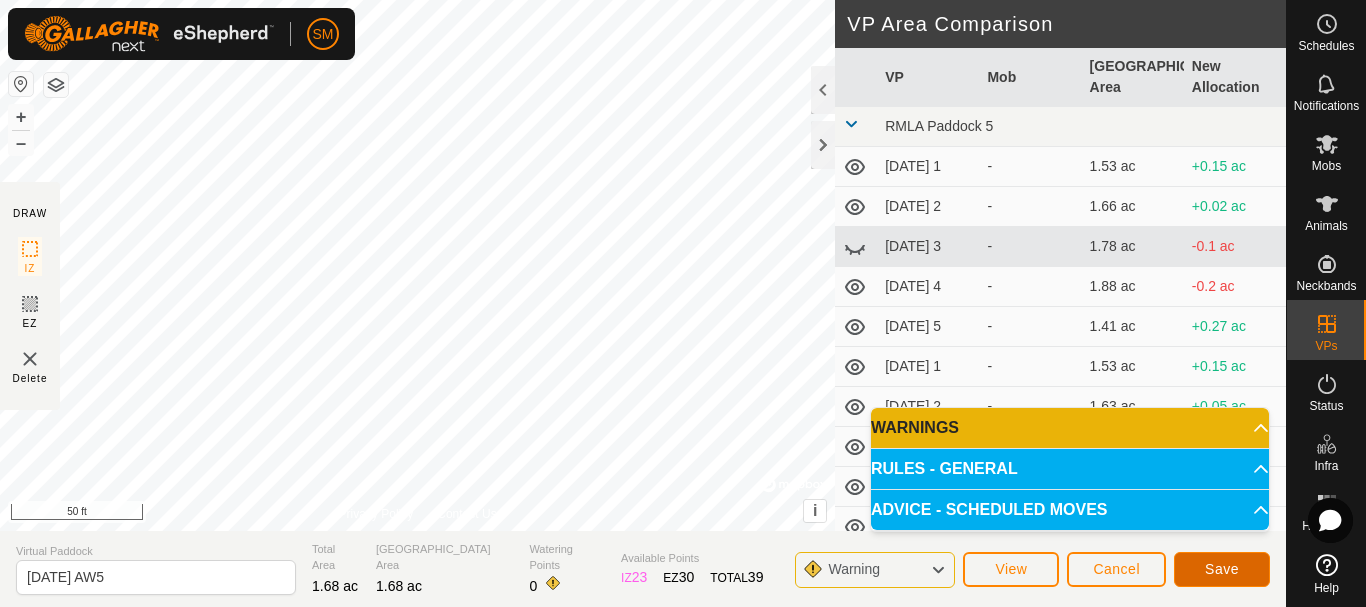 click on "Save" 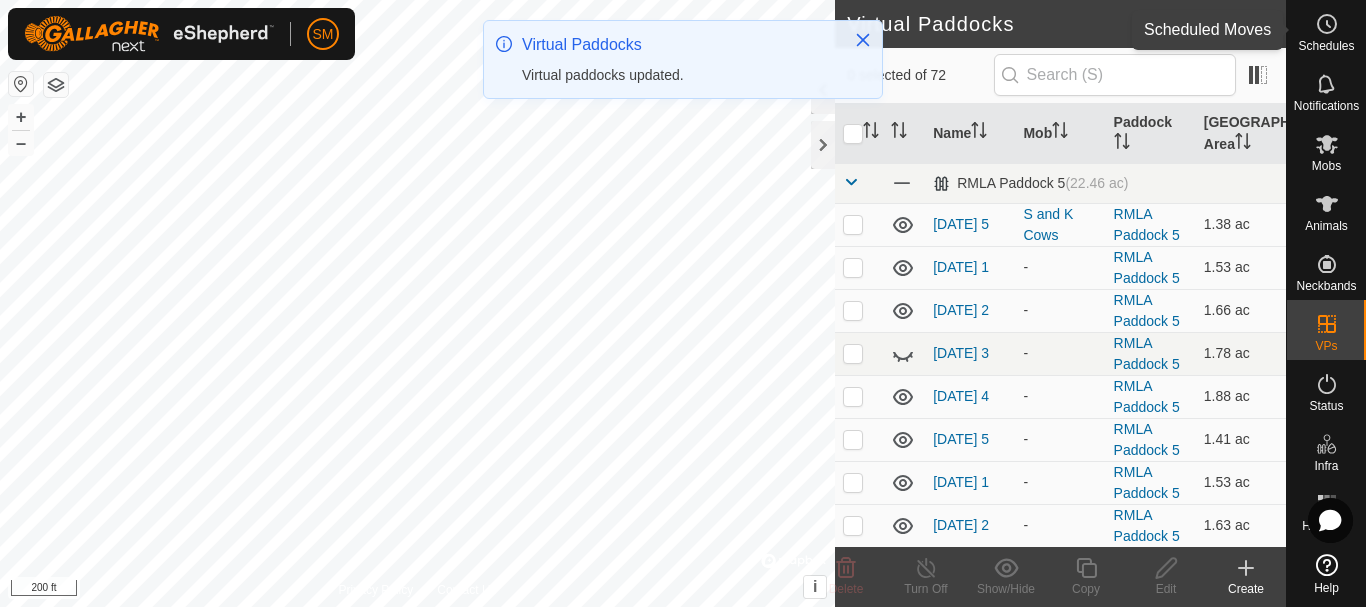 click on "Schedules" at bounding box center [1326, 46] 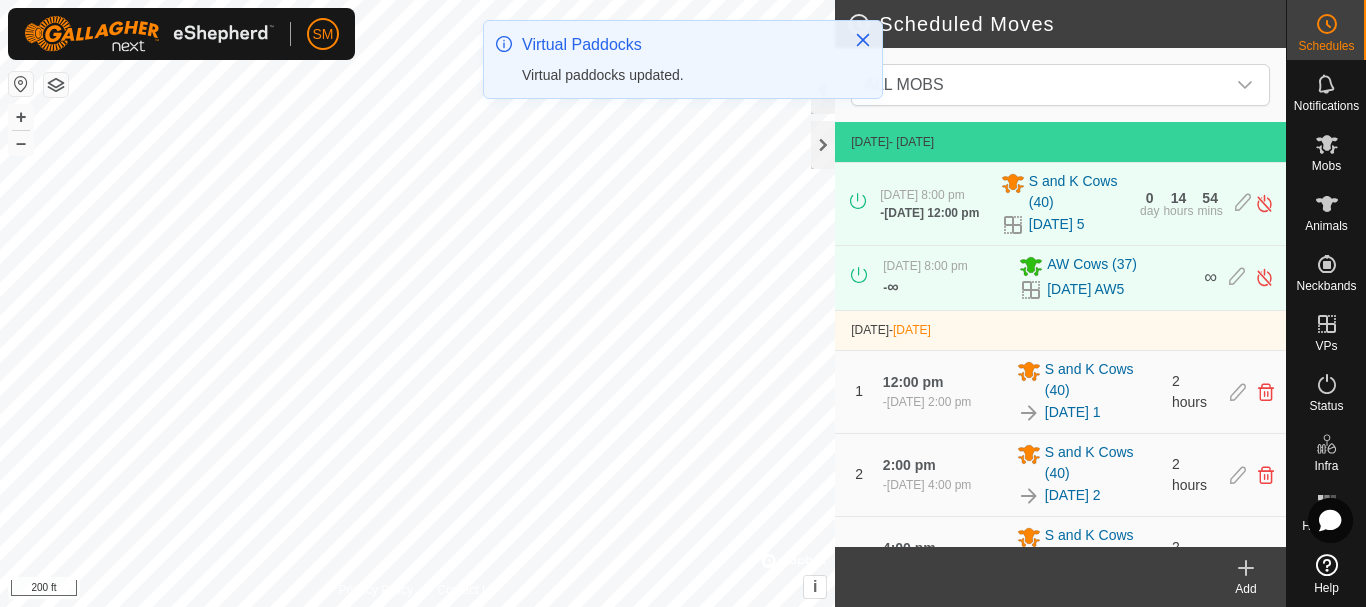 click on "Add" 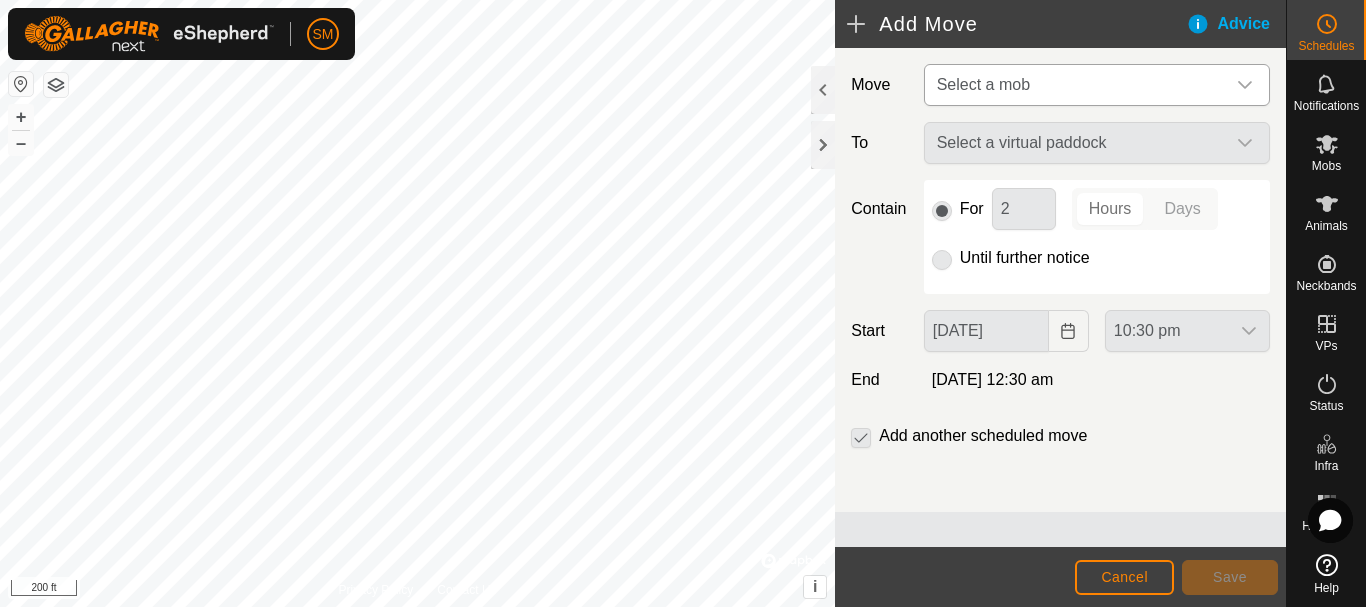 click on "Select a mob" at bounding box center (983, 84) 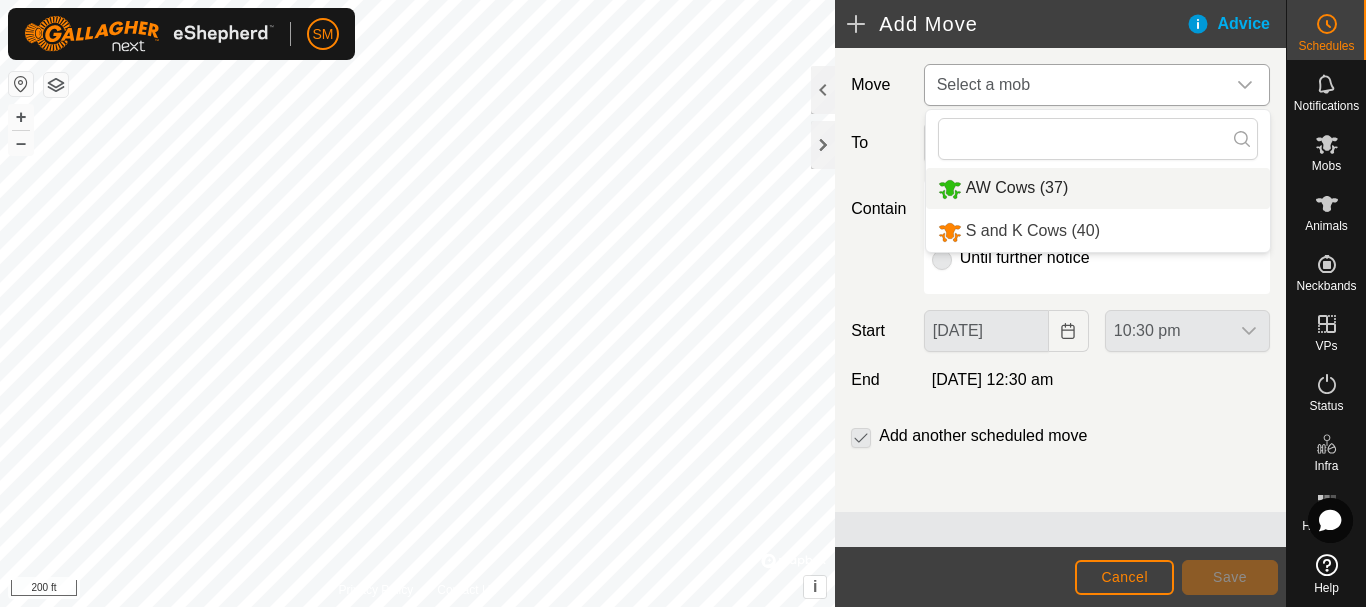 click on "AW Cows (37)" at bounding box center (1098, 188) 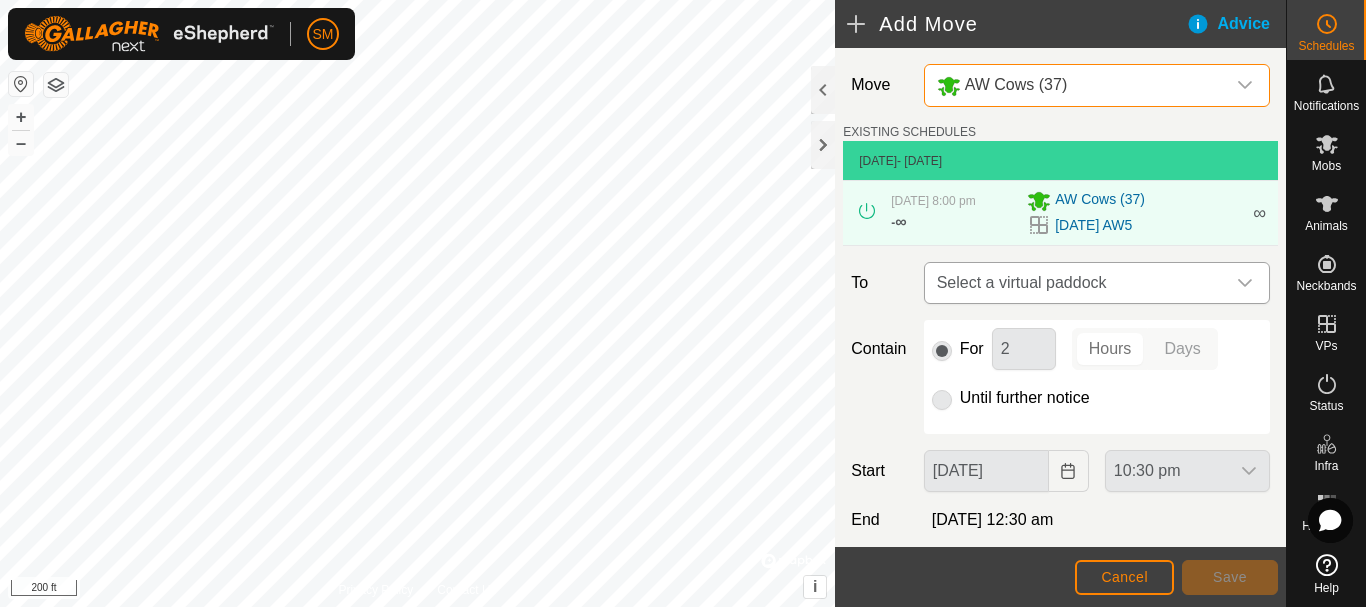 click at bounding box center [1245, 283] 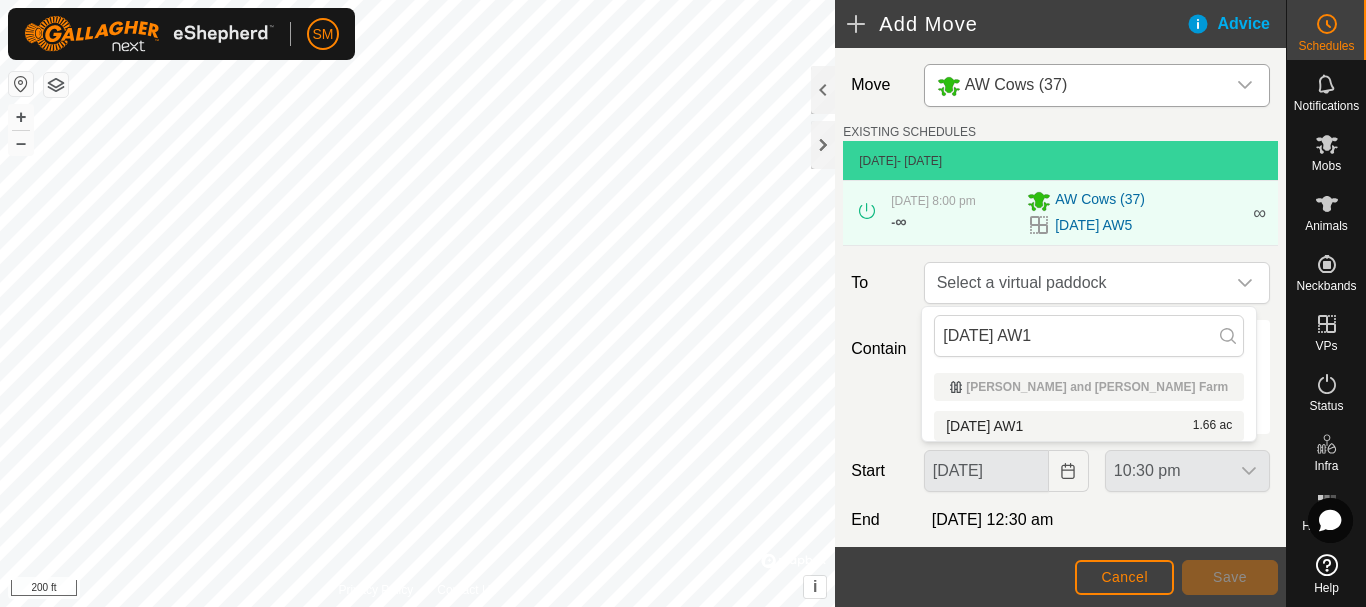 type on "[DATE] AW1" 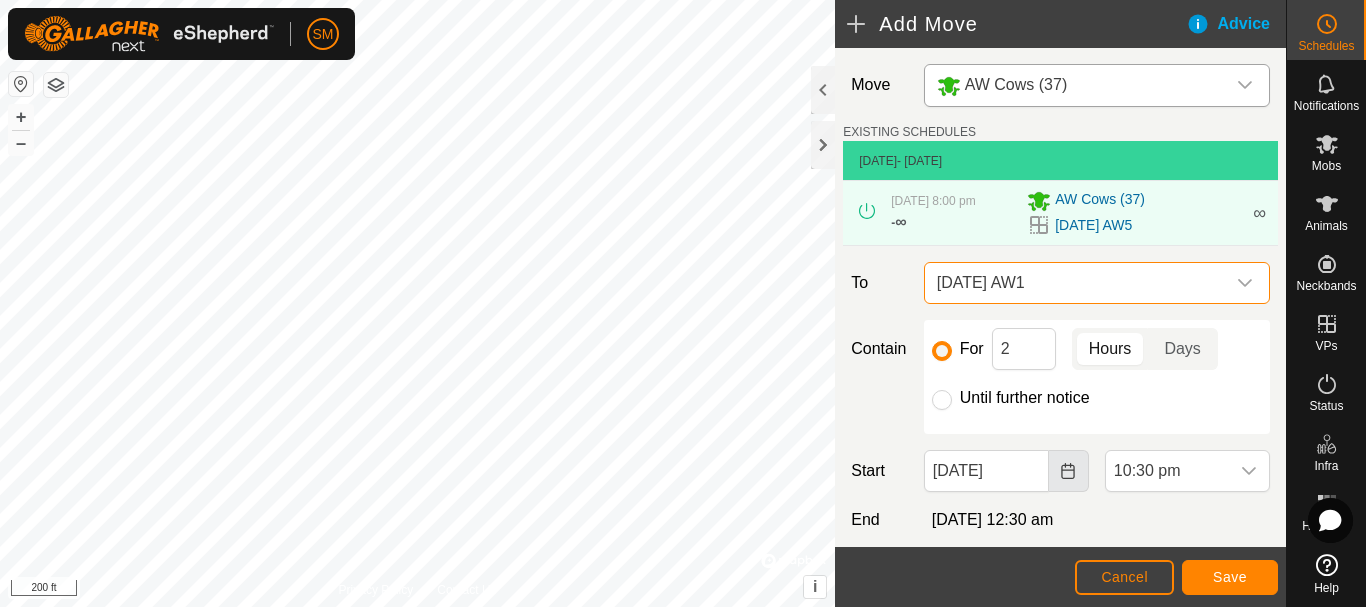 click 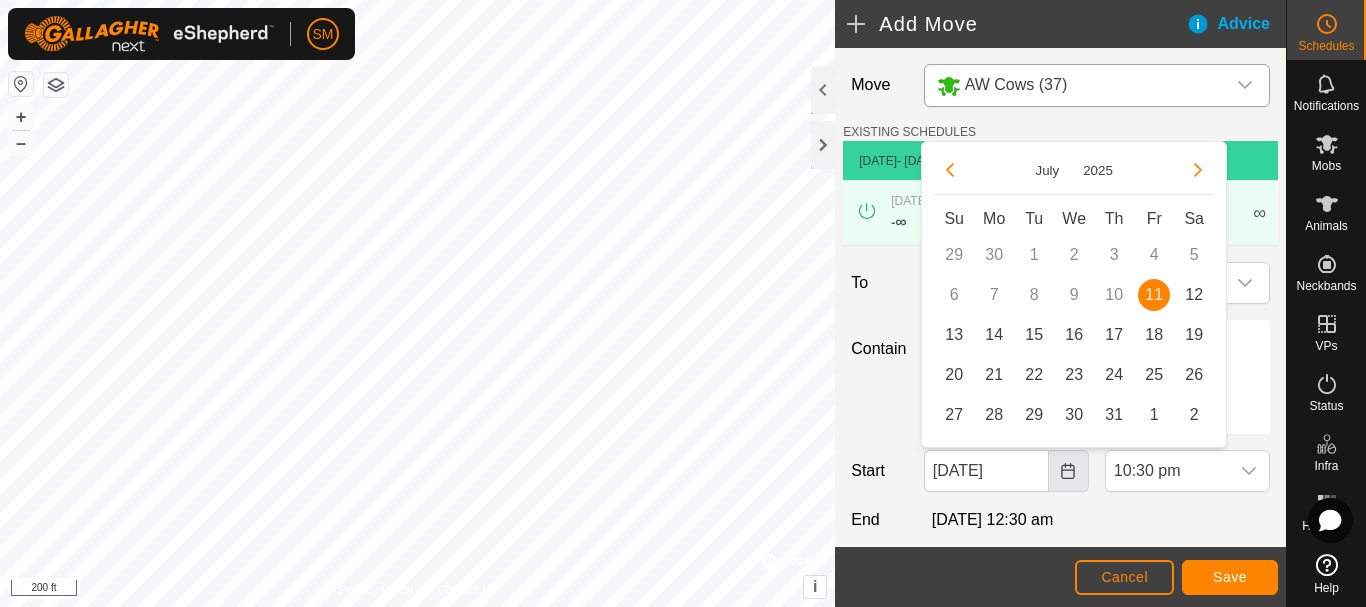 click on "12" at bounding box center [1194, 295] 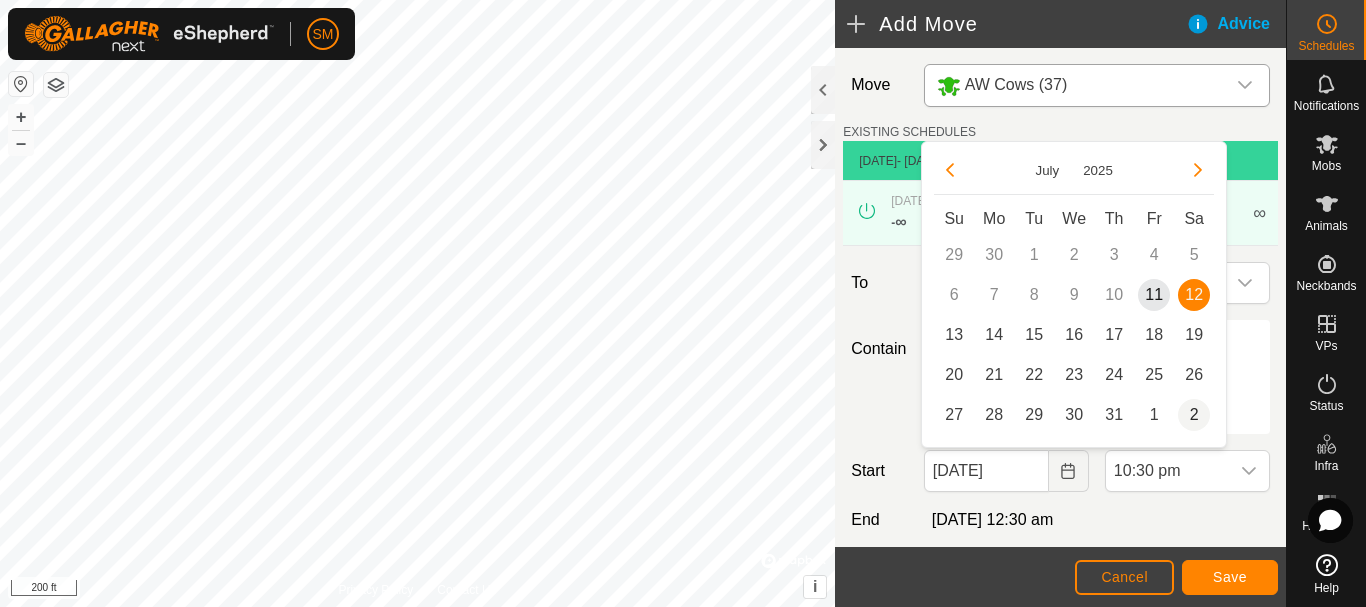 type on "[DATE]" 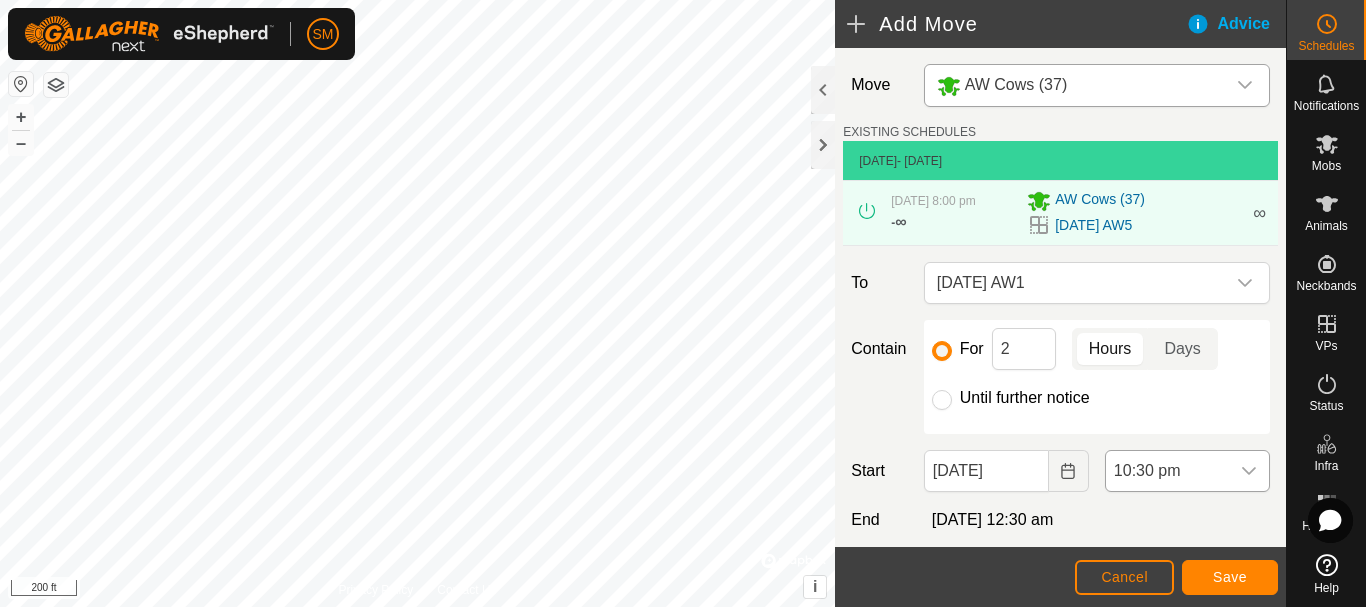 click 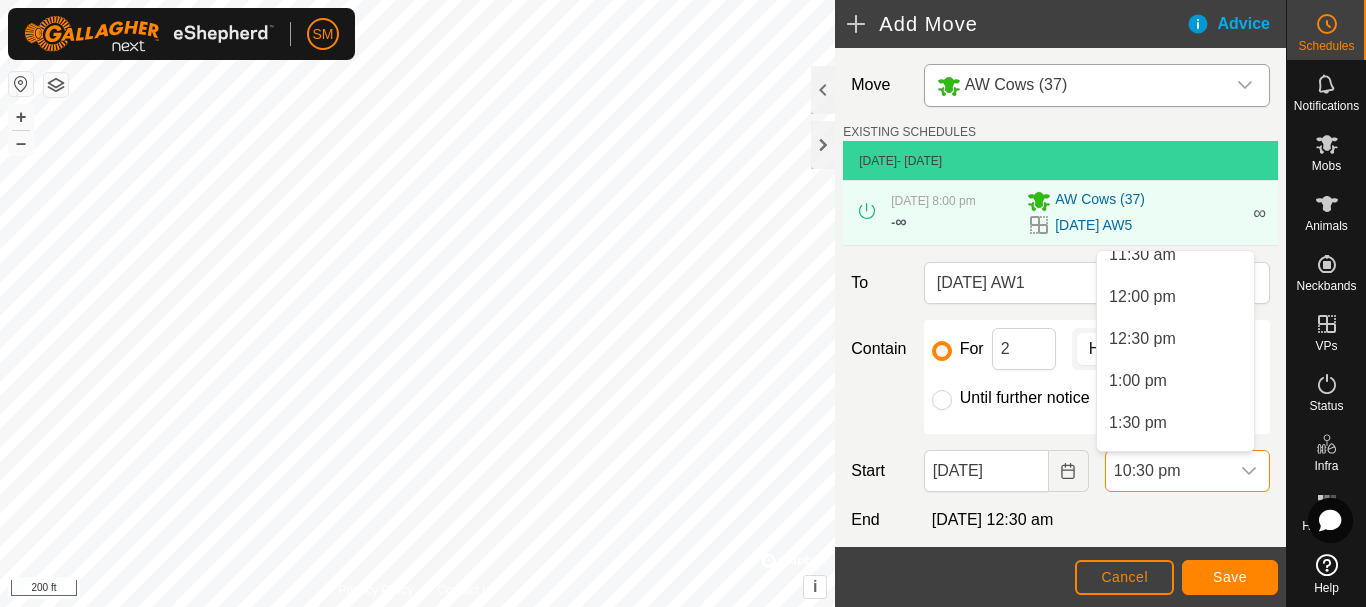 scroll, scrollTop: 930, scrollLeft: 0, axis: vertical 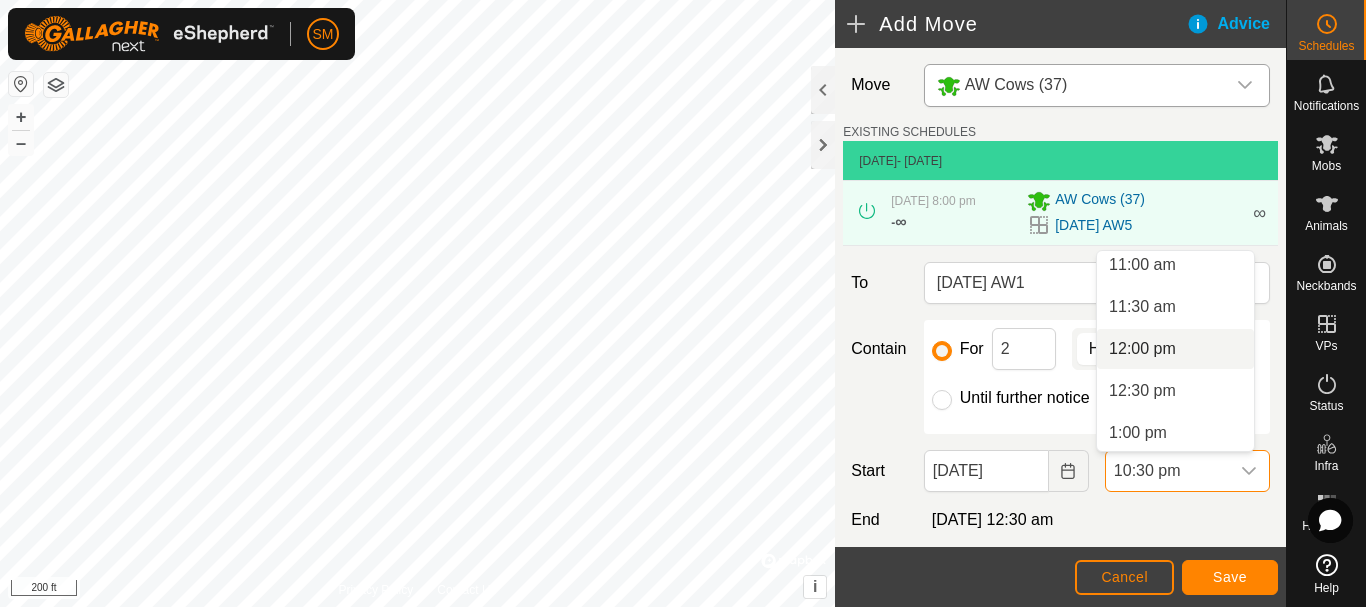 click on "12:00 pm" at bounding box center [1142, 349] 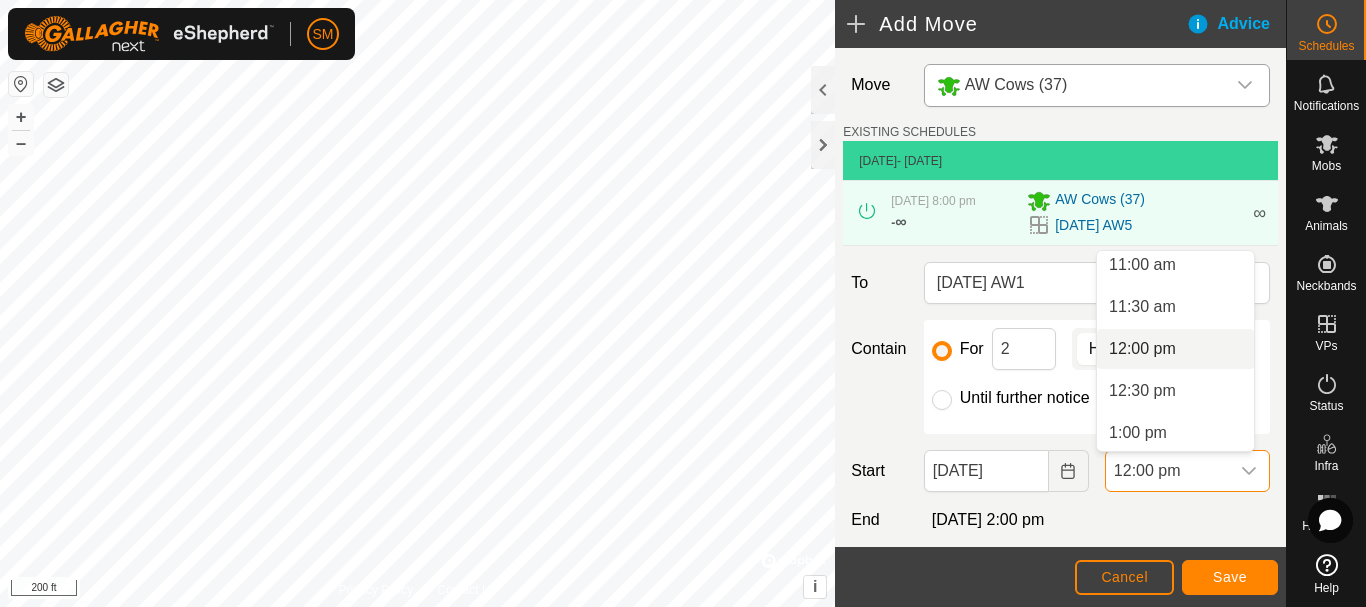 scroll, scrollTop: 0, scrollLeft: 0, axis: both 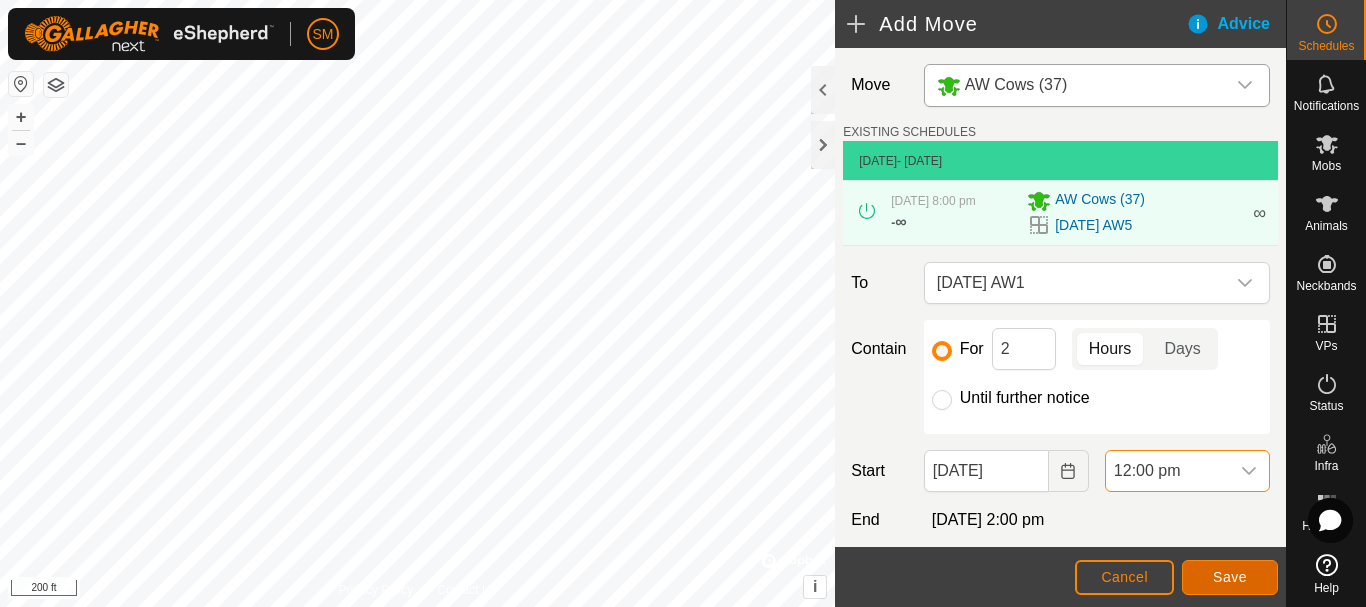 click on "Save" 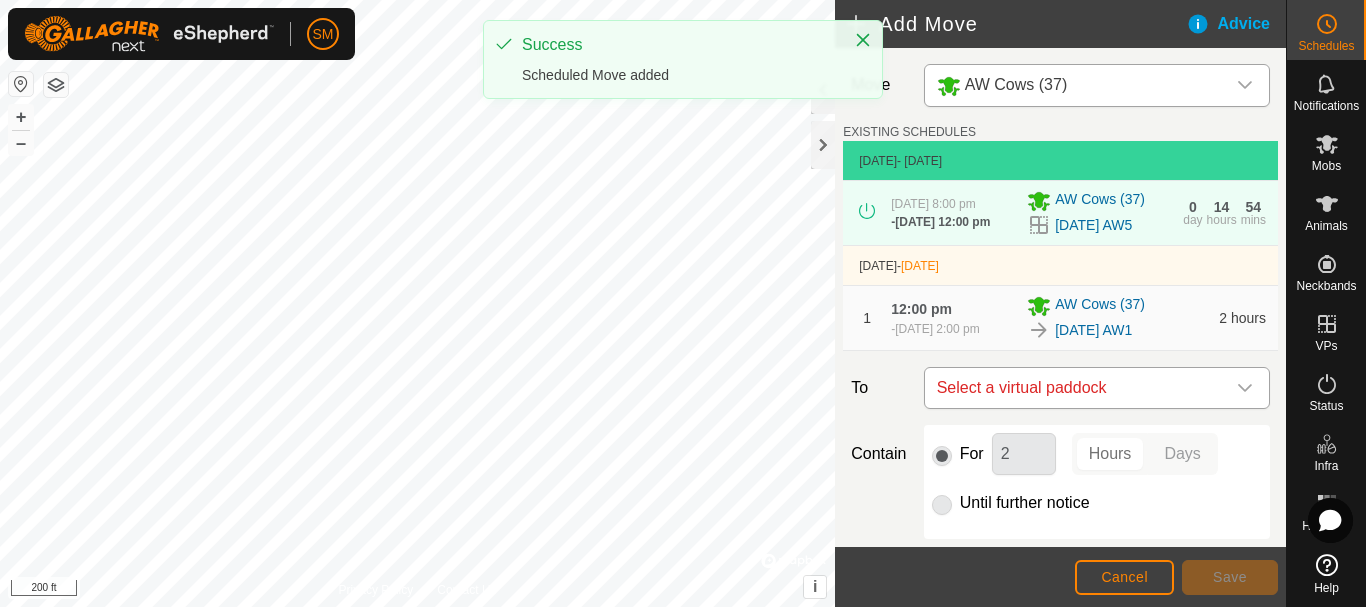click 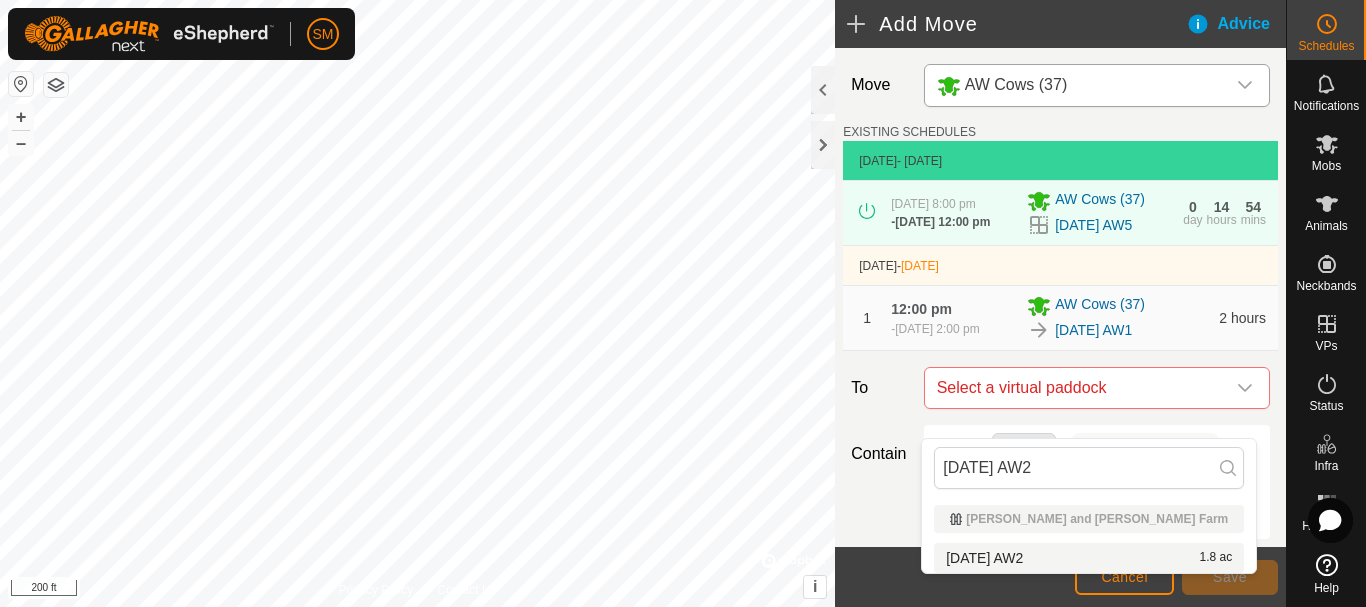 type on "[DATE] AW2" 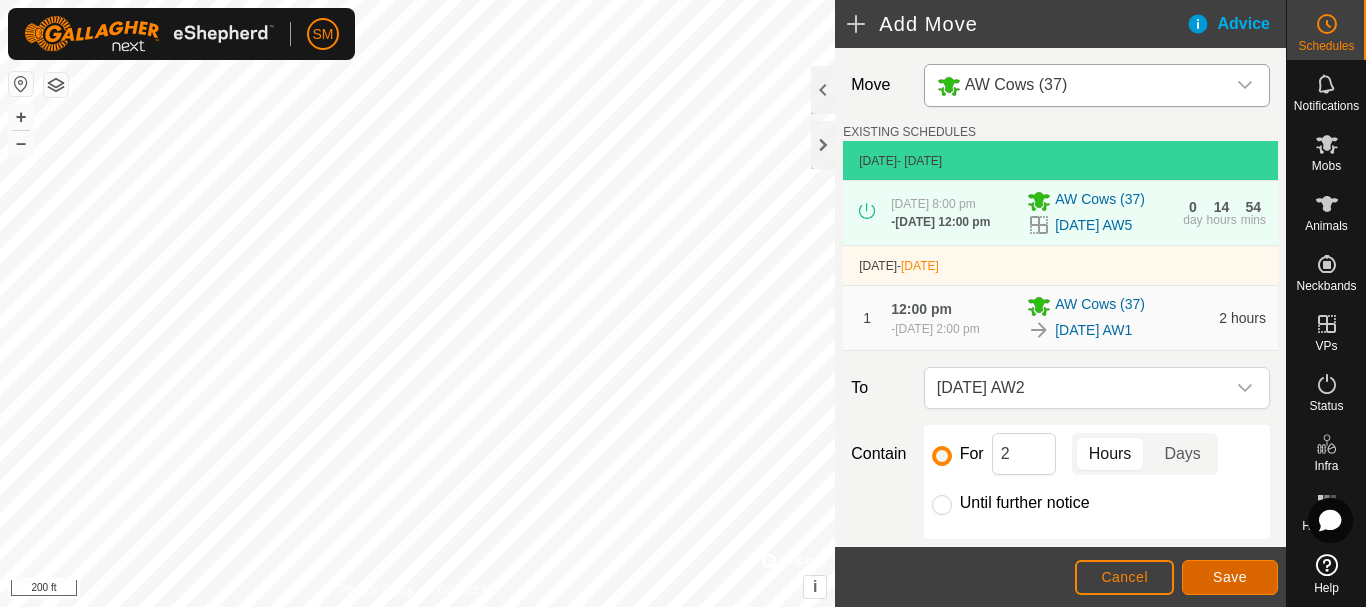 click on "Save" 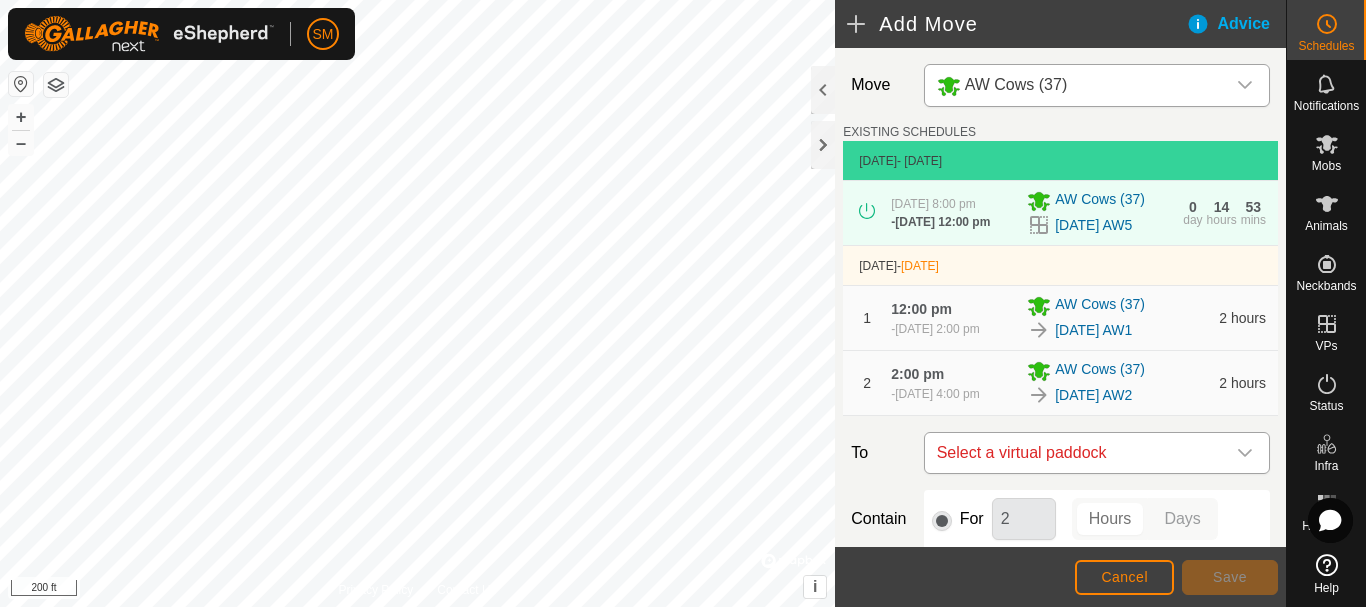 click 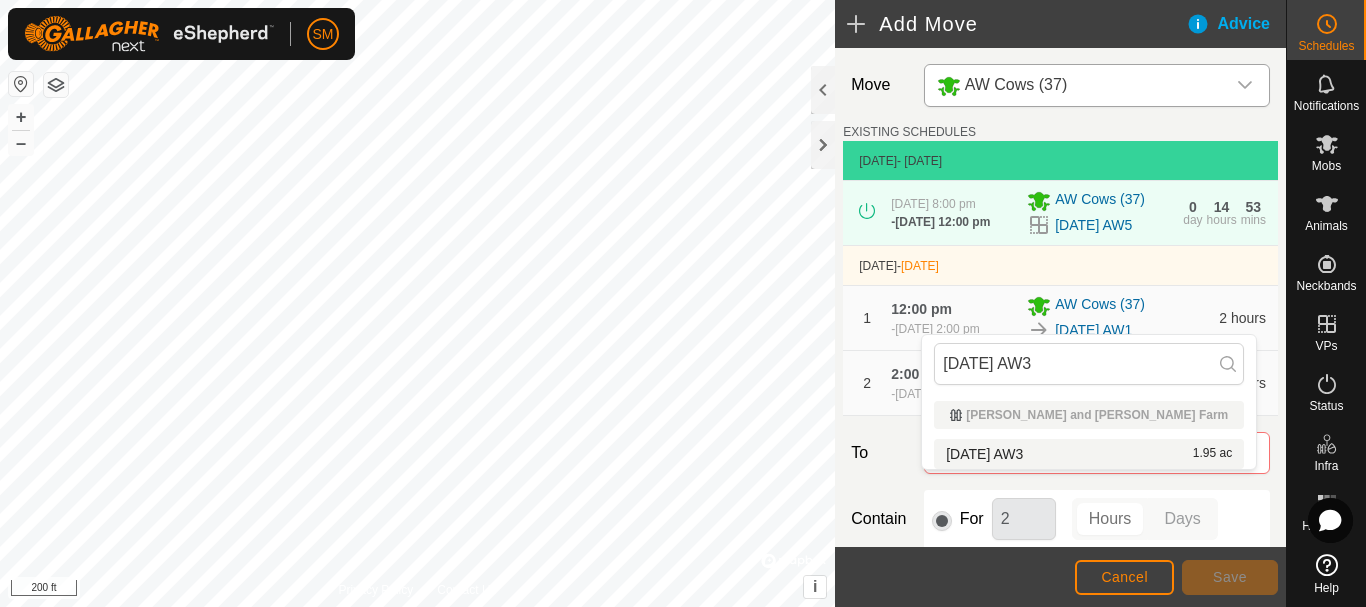 type on "[DATE] AW3" 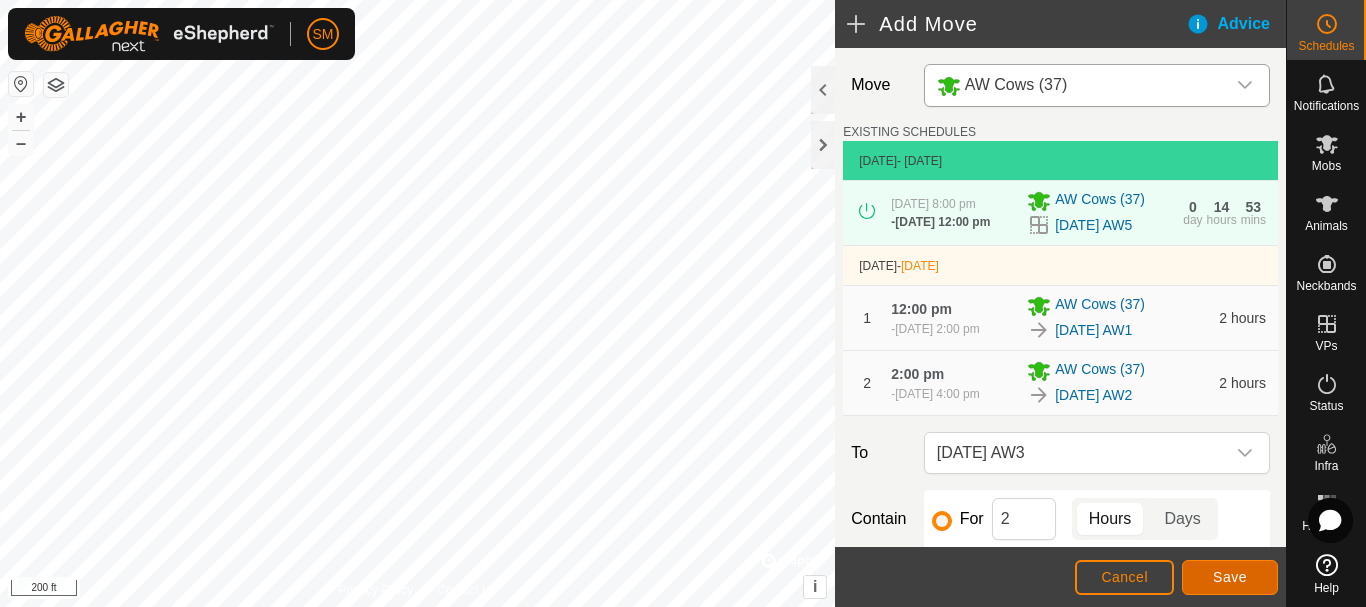 click on "Save" 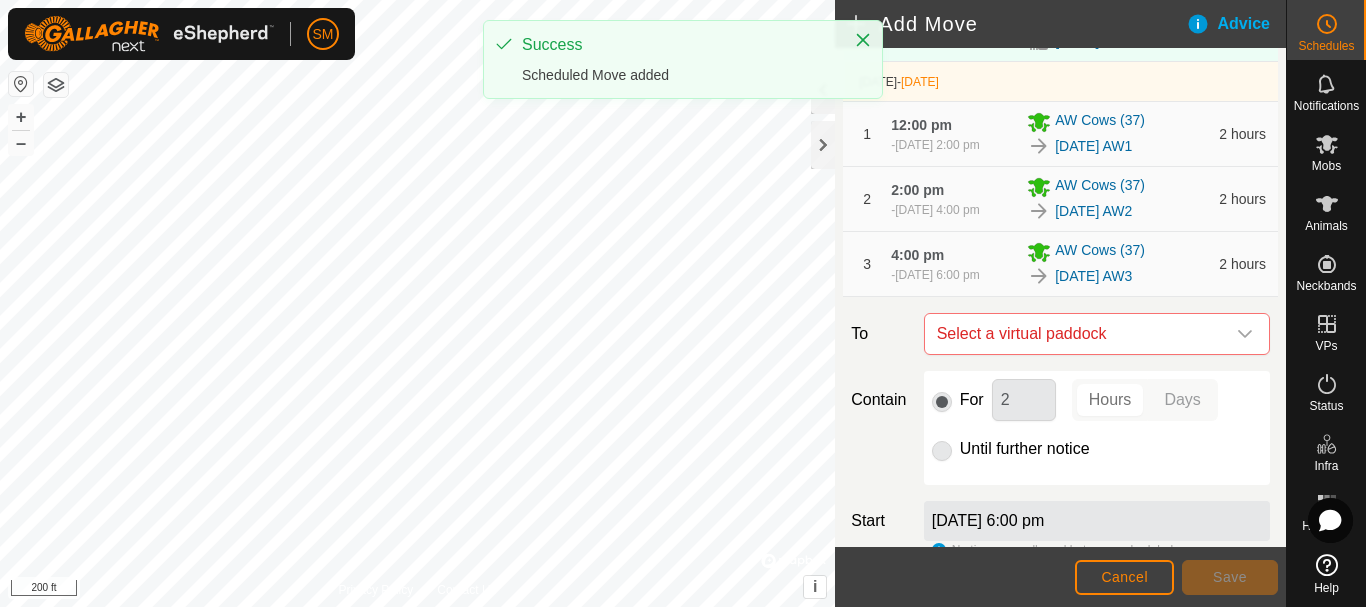 scroll, scrollTop: 200, scrollLeft: 0, axis: vertical 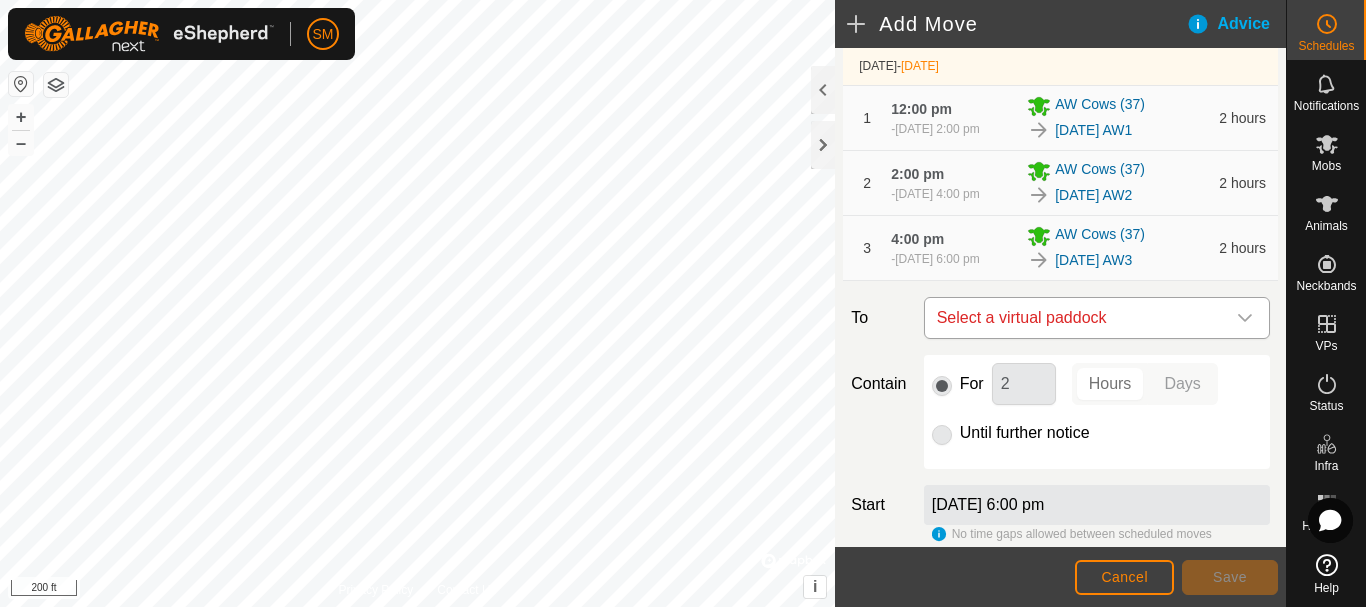 click 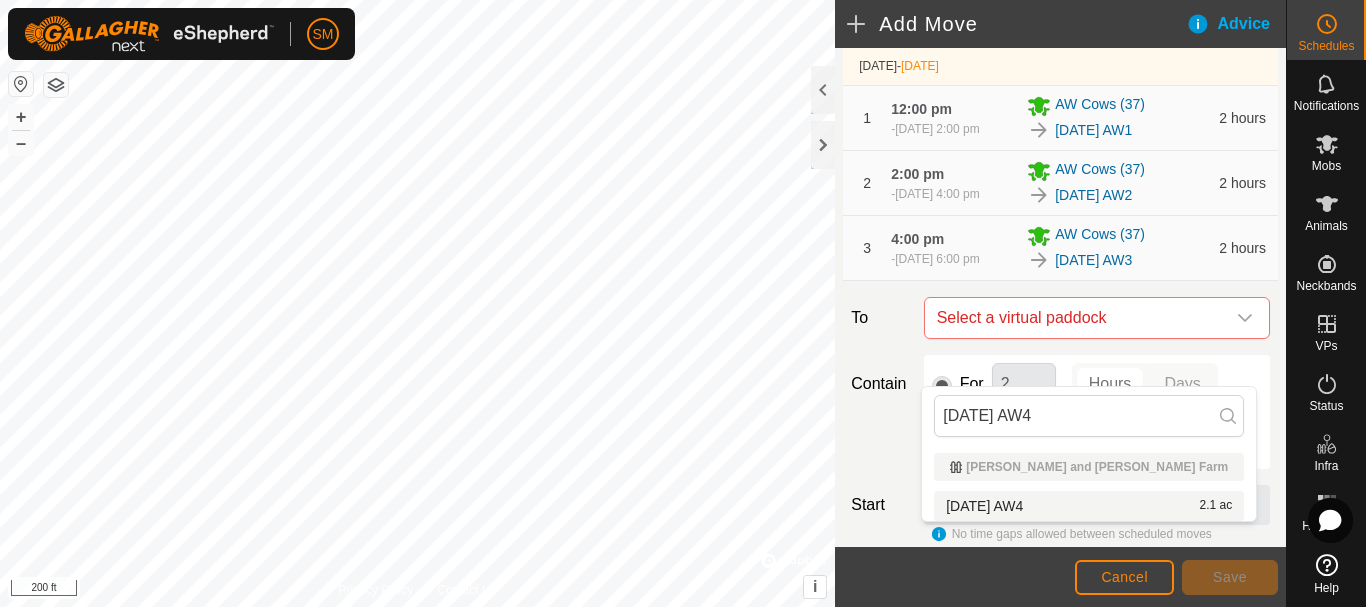 type on "[DATE] AW4" 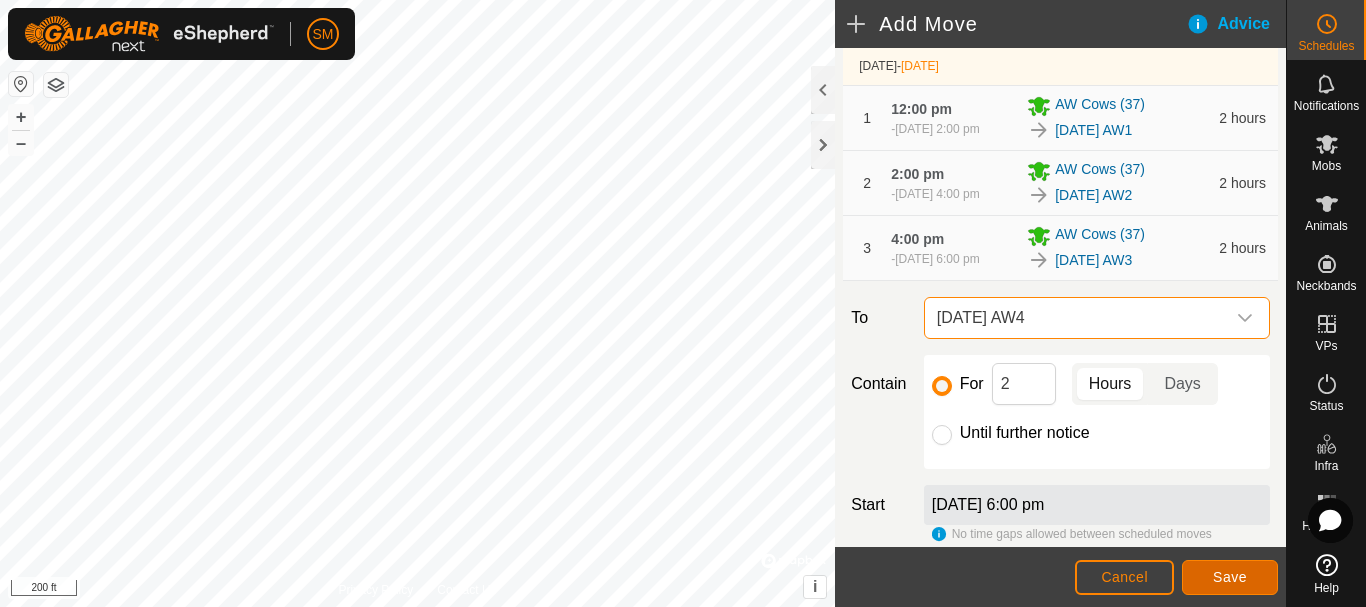 click on "Save" 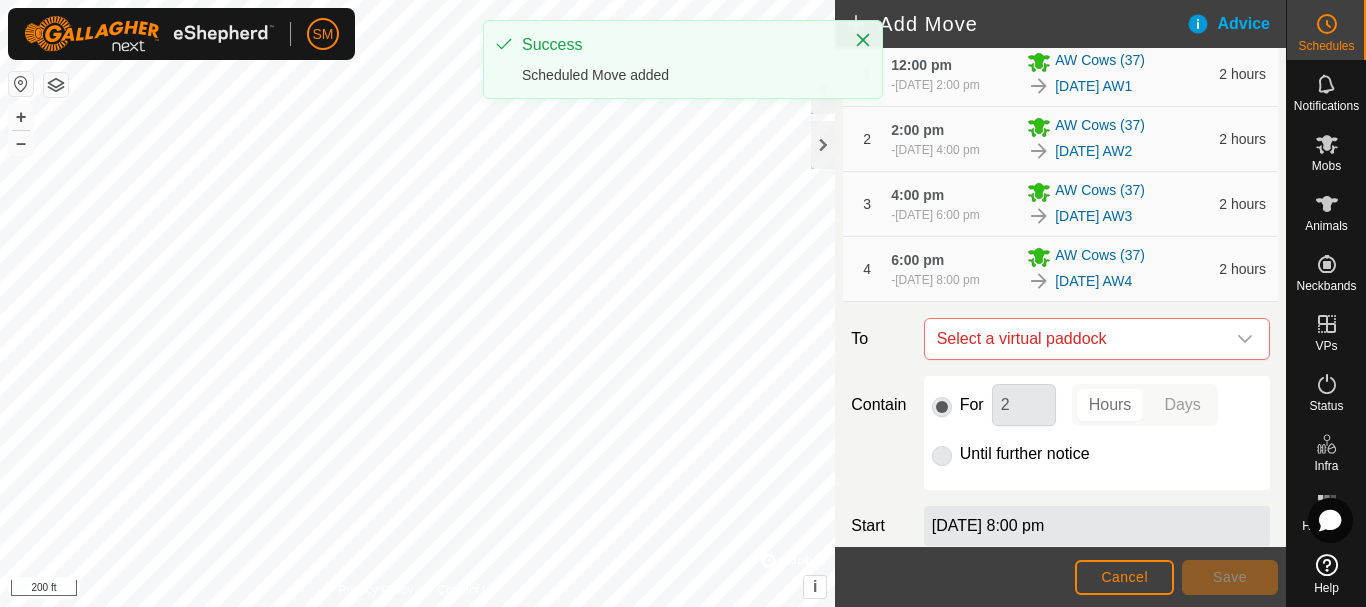 scroll, scrollTop: 400, scrollLeft: 0, axis: vertical 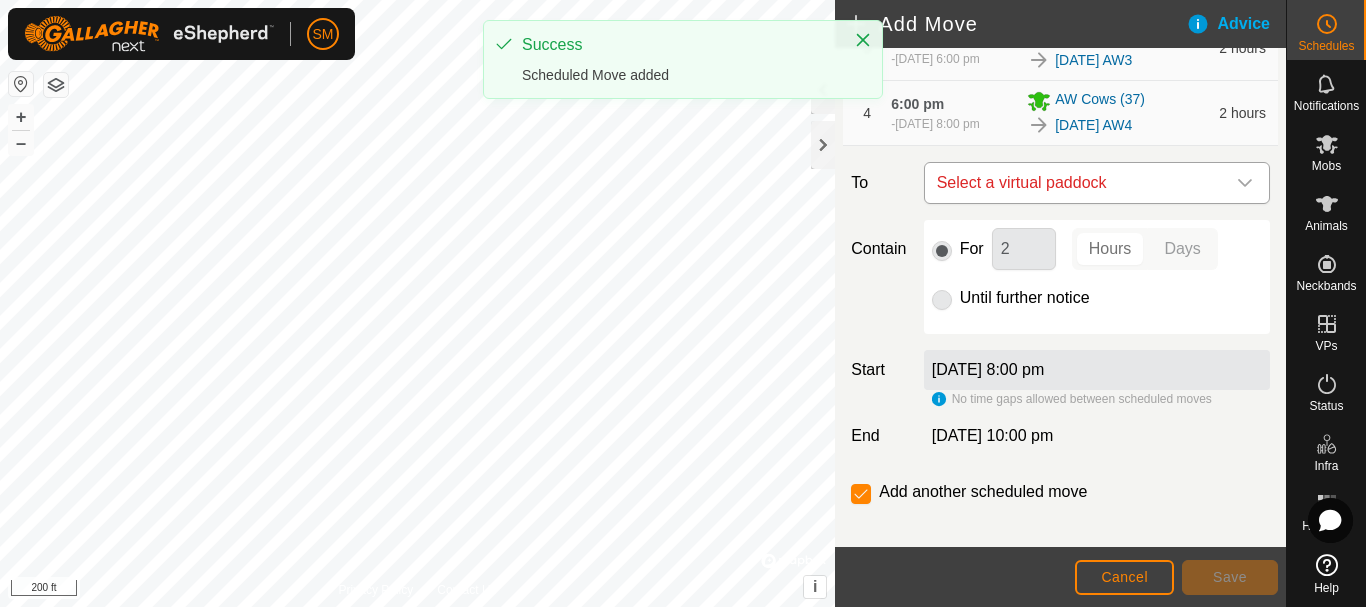 click 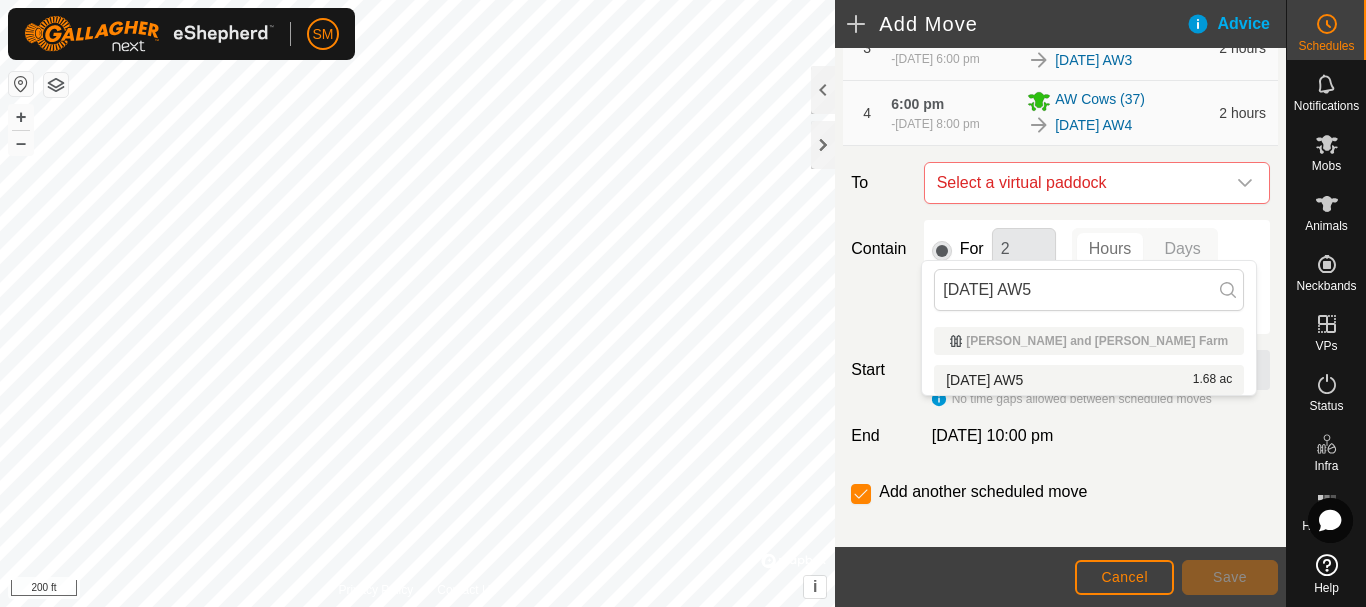 type on "[DATE] AW5" 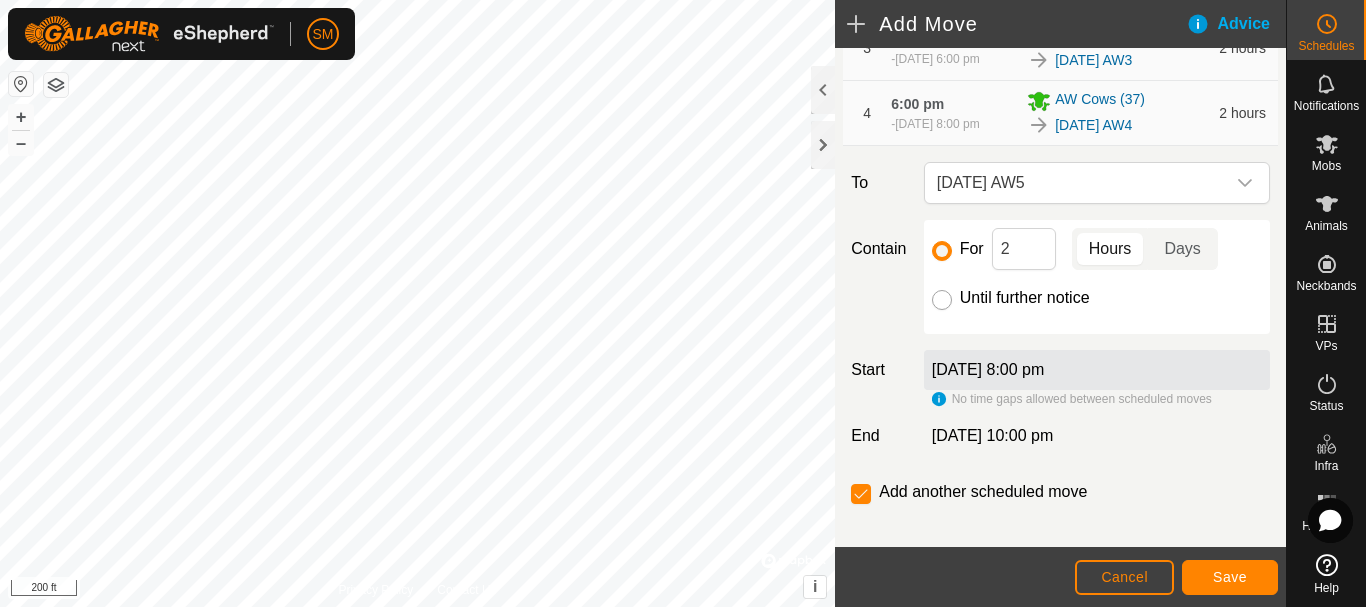 click on "Until further notice" at bounding box center (942, 300) 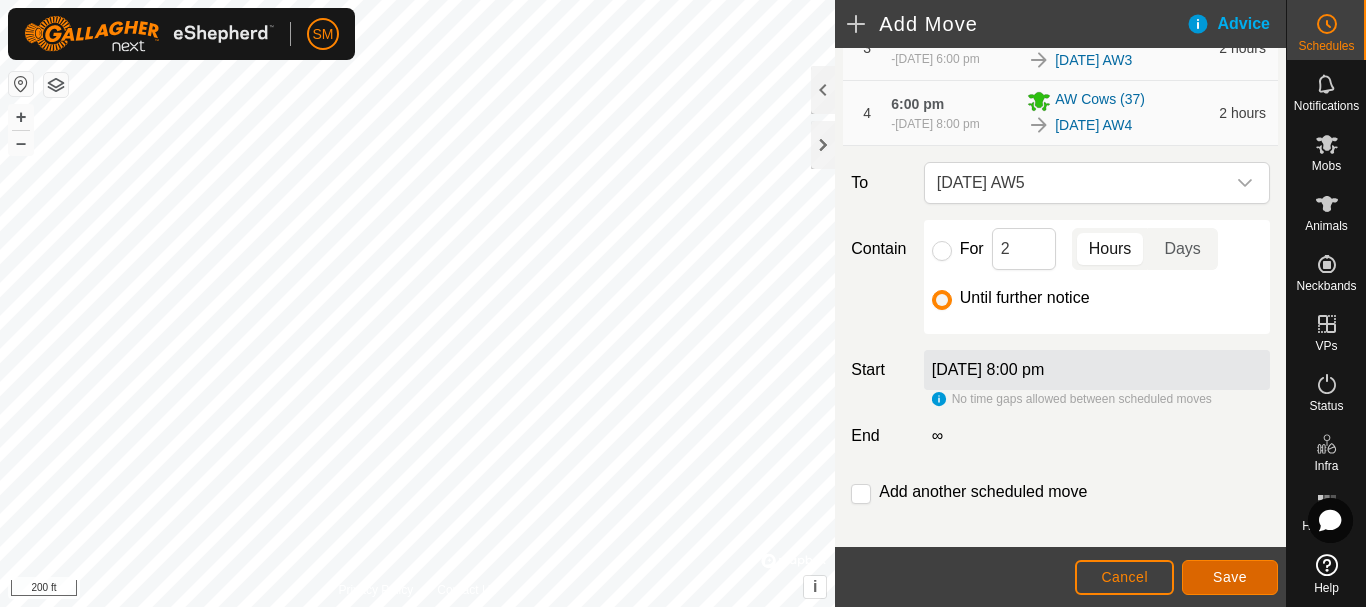 click on "Save" 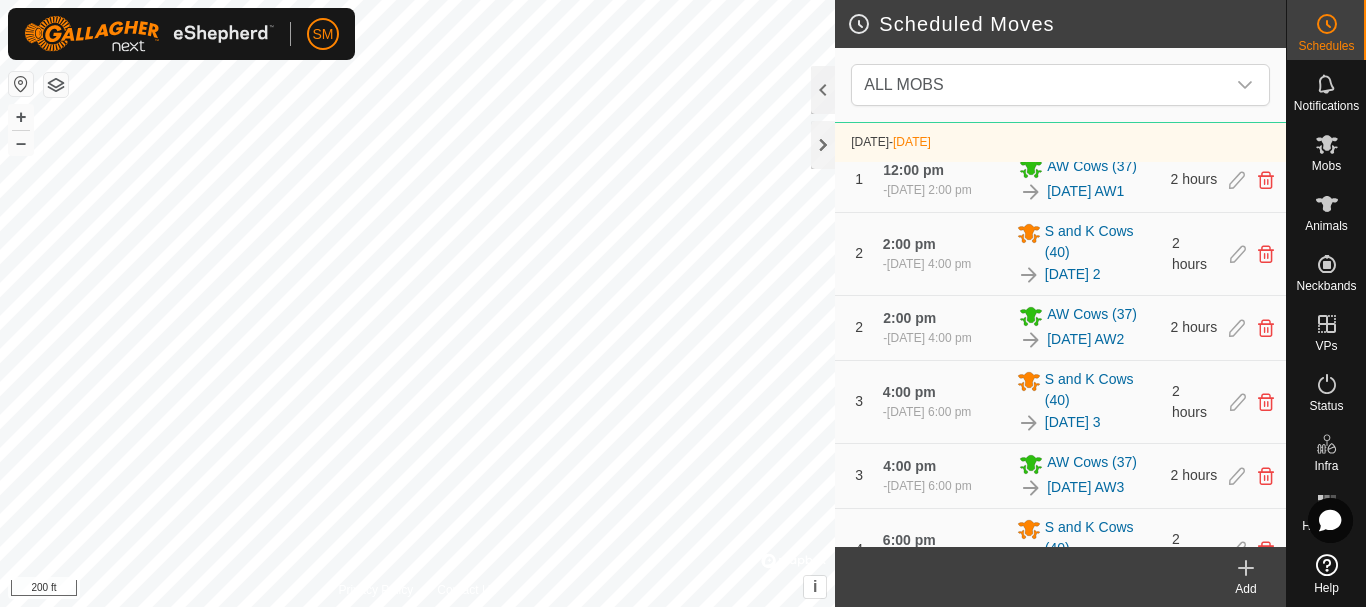 scroll, scrollTop: 0, scrollLeft: 0, axis: both 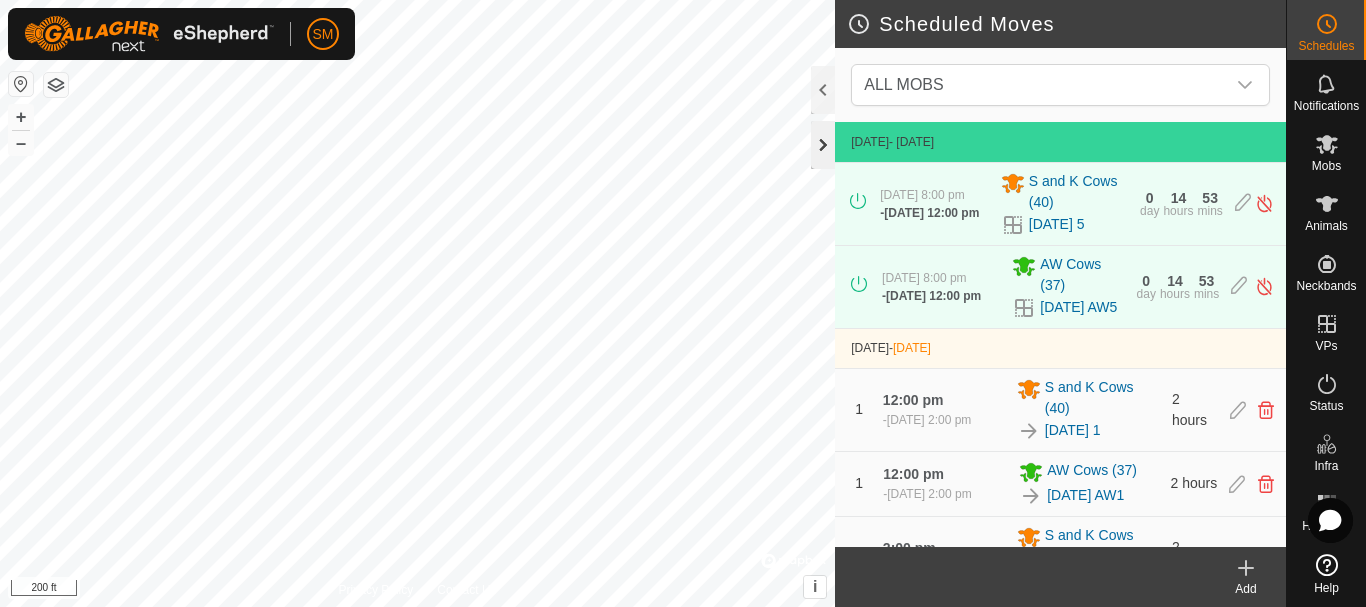 click 